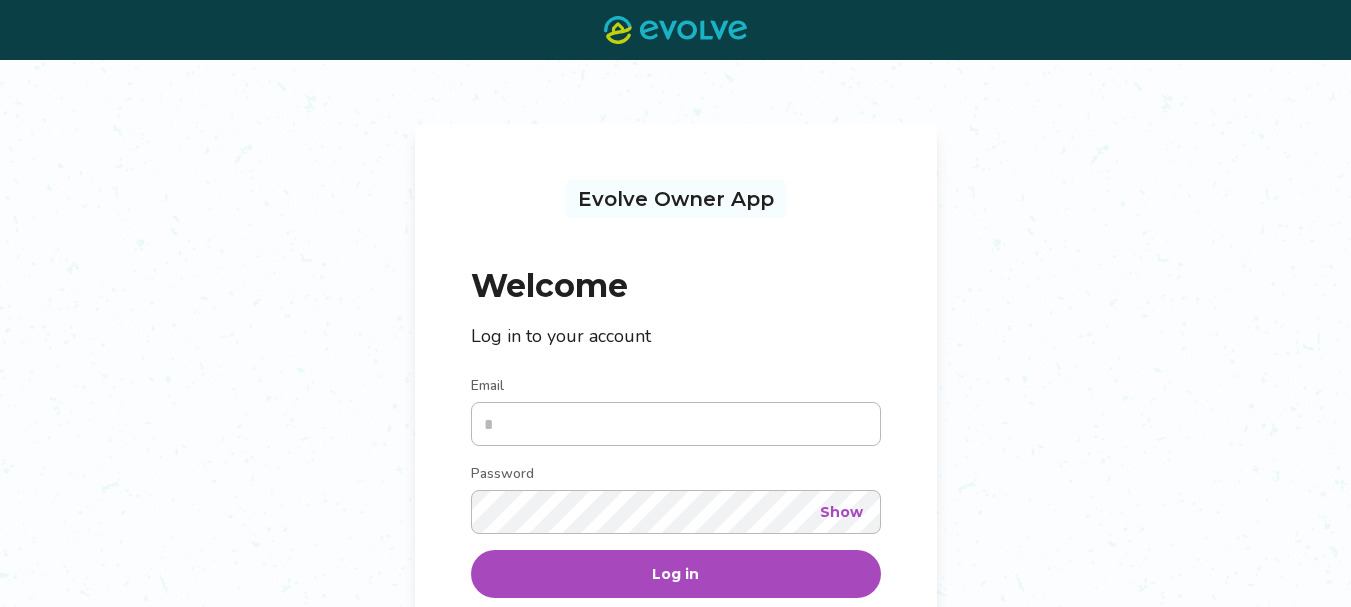 scroll, scrollTop: 0, scrollLeft: 0, axis: both 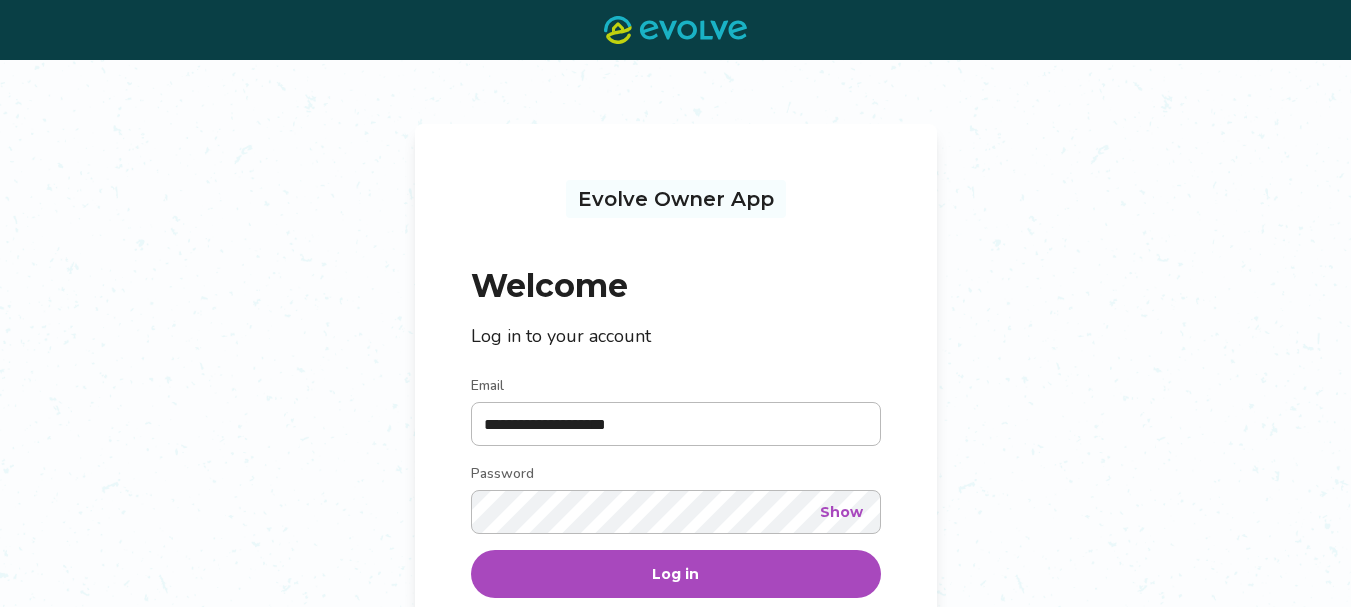 click on "Show" at bounding box center [841, 512] 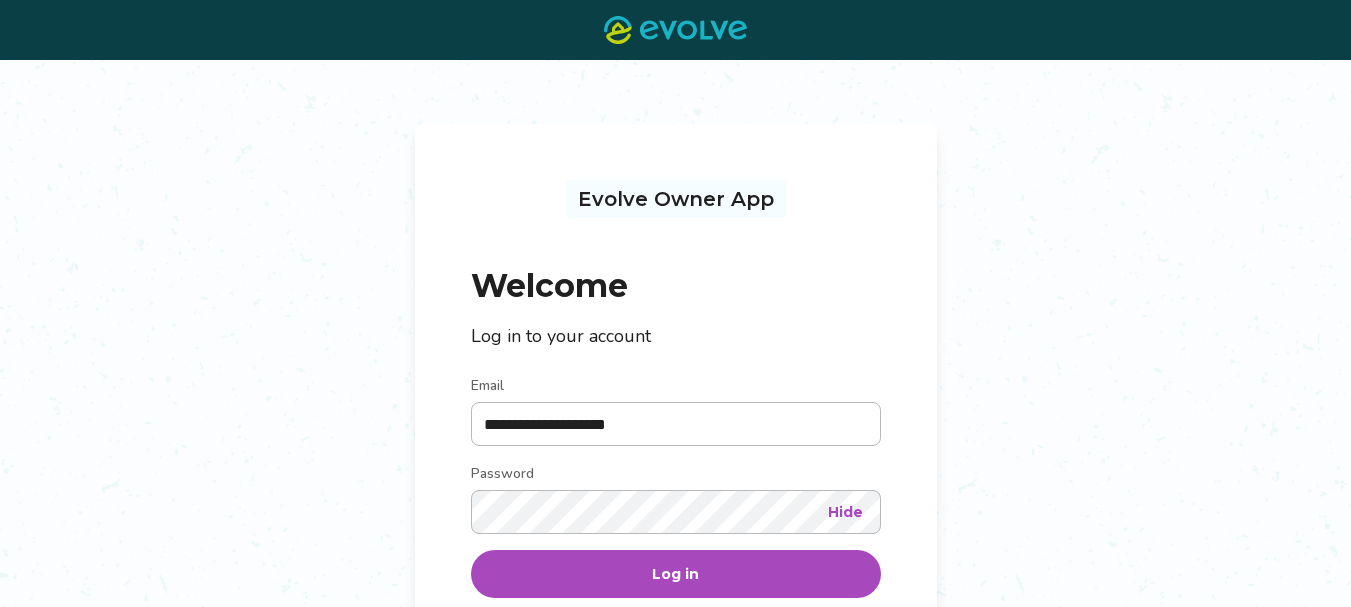 click on "Log in" at bounding box center [675, 574] 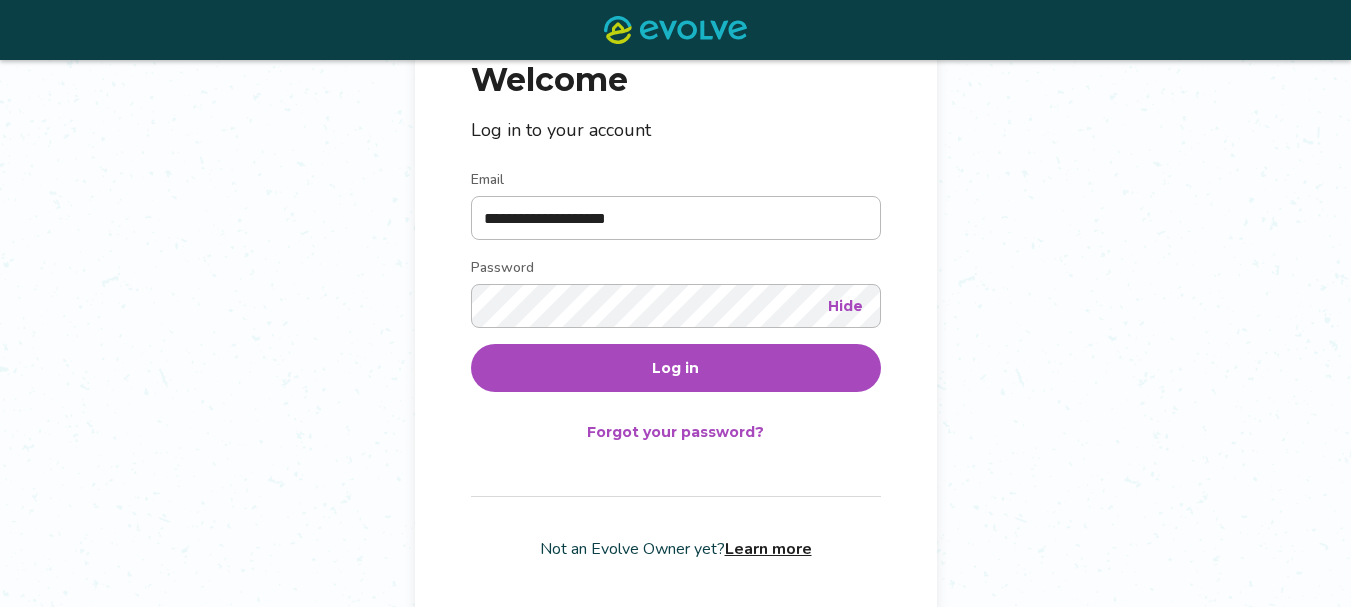 scroll, scrollTop: 216, scrollLeft: 0, axis: vertical 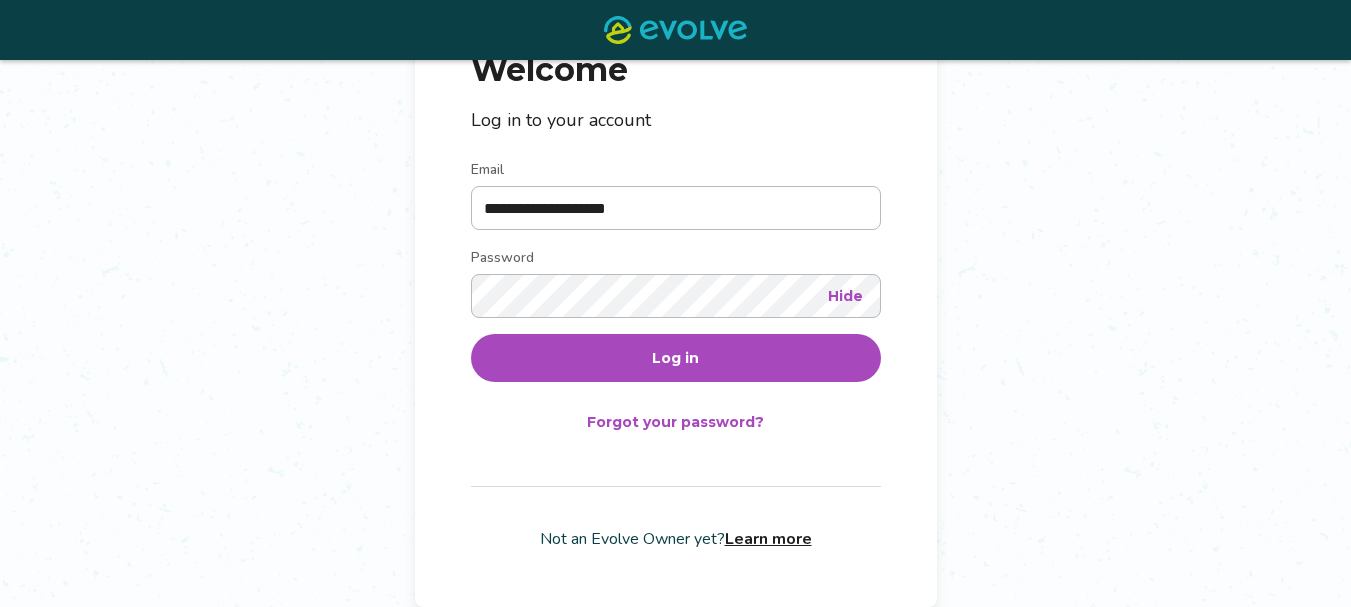 click on "Forgot your password?" at bounding box center [675, 422] 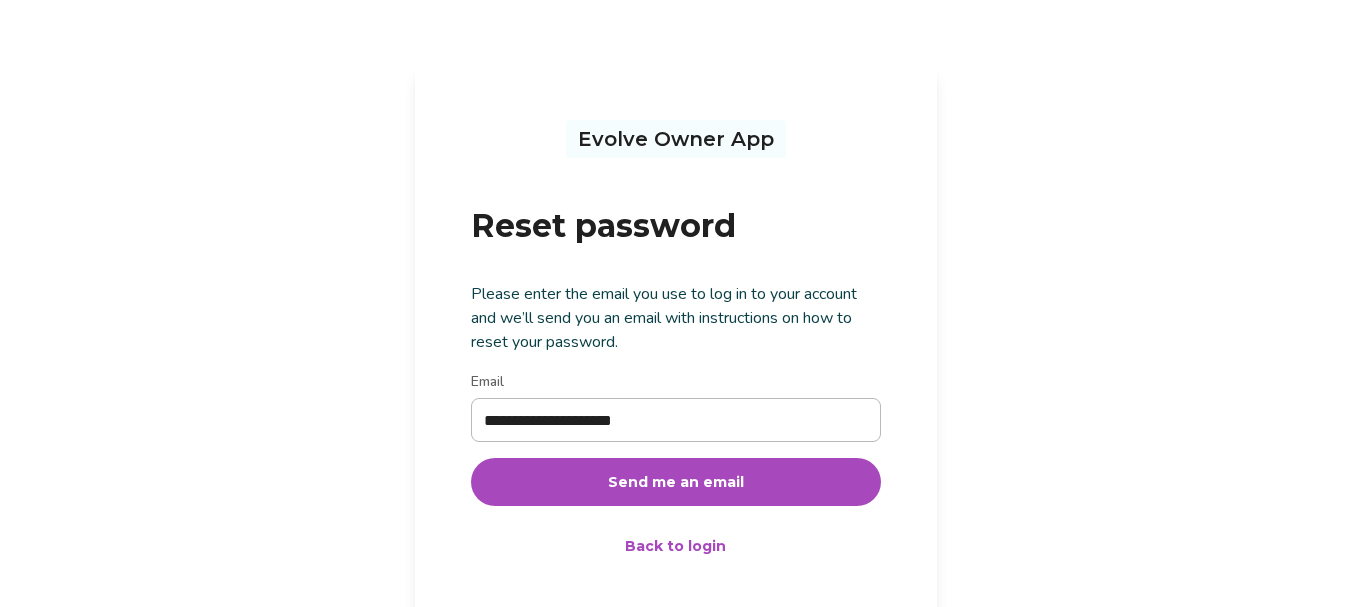 click on "**********" at bounding box center (676, 420) 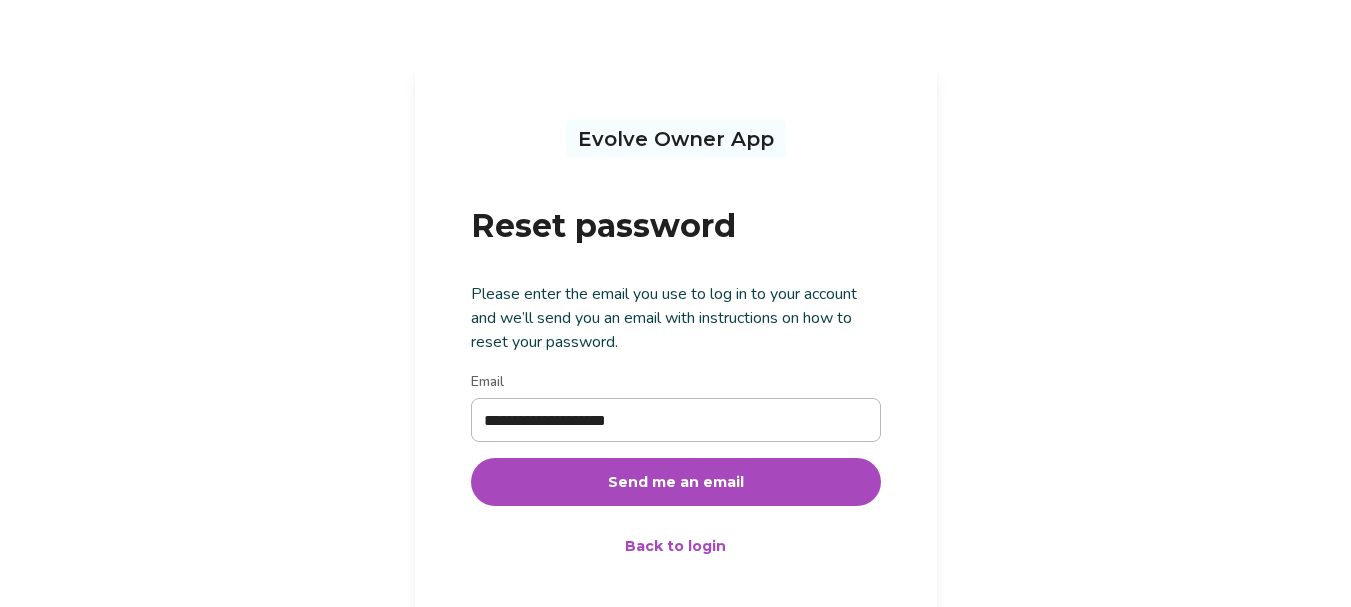 type on "**********" 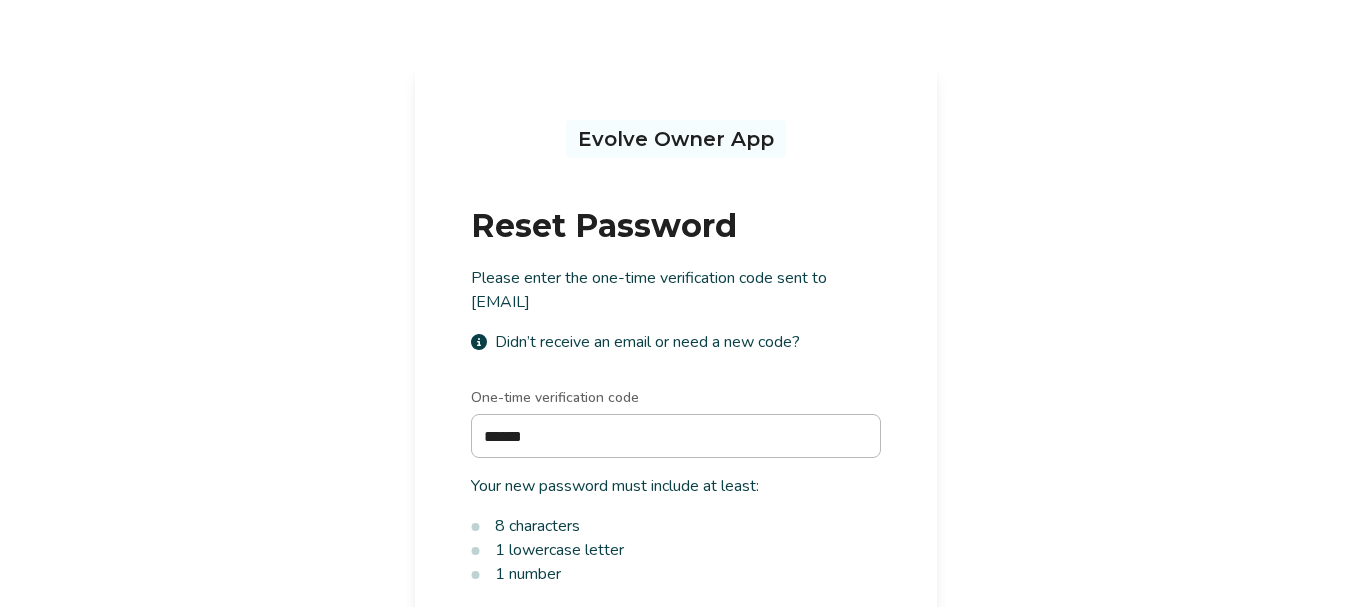 type on "******" 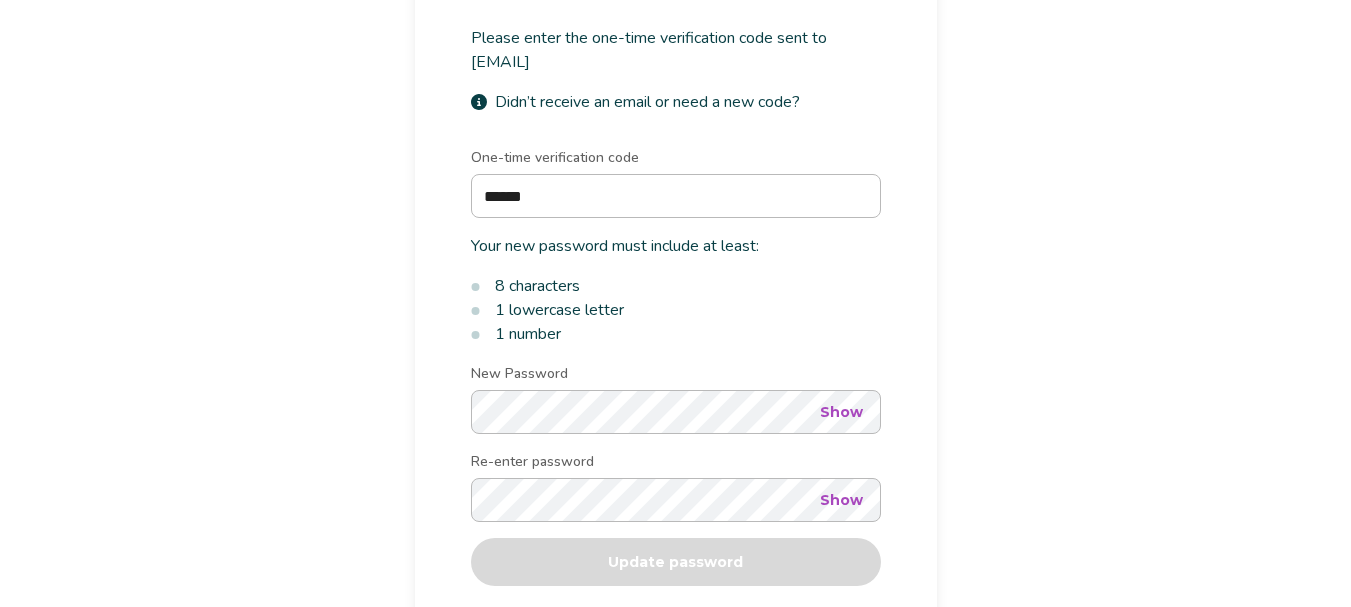 scroll, scrollTop: 280, scrollLeft: 0, axis: vertical 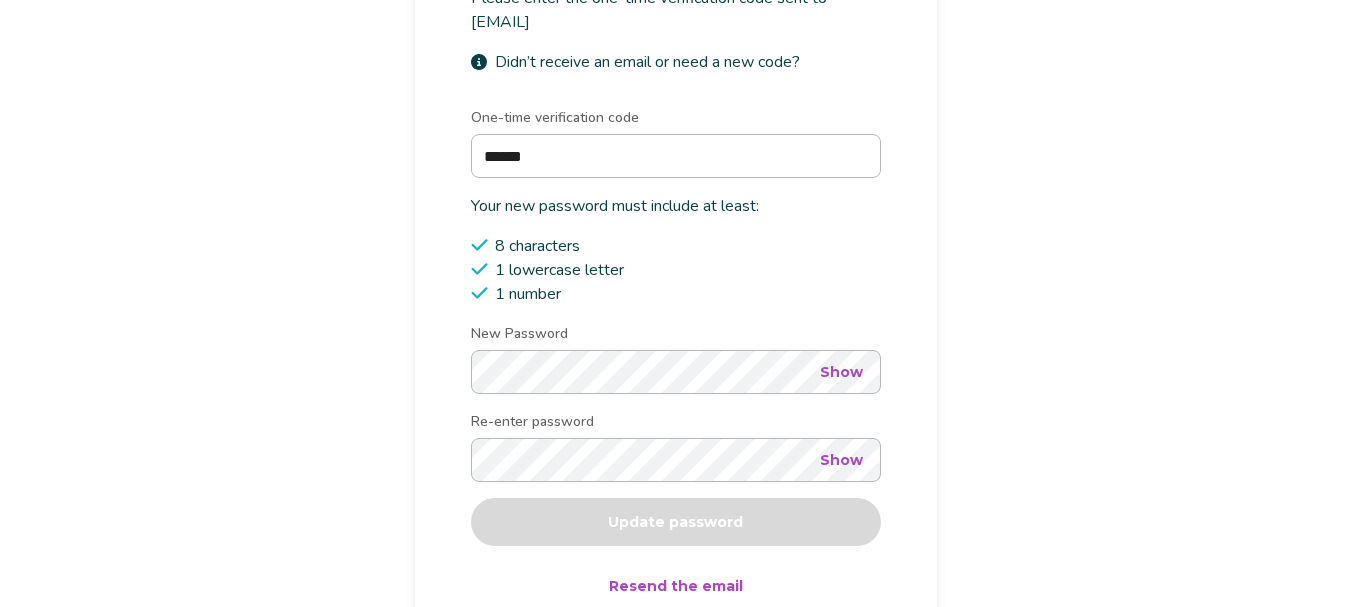click on "Show" at bounding box center [841, 372] 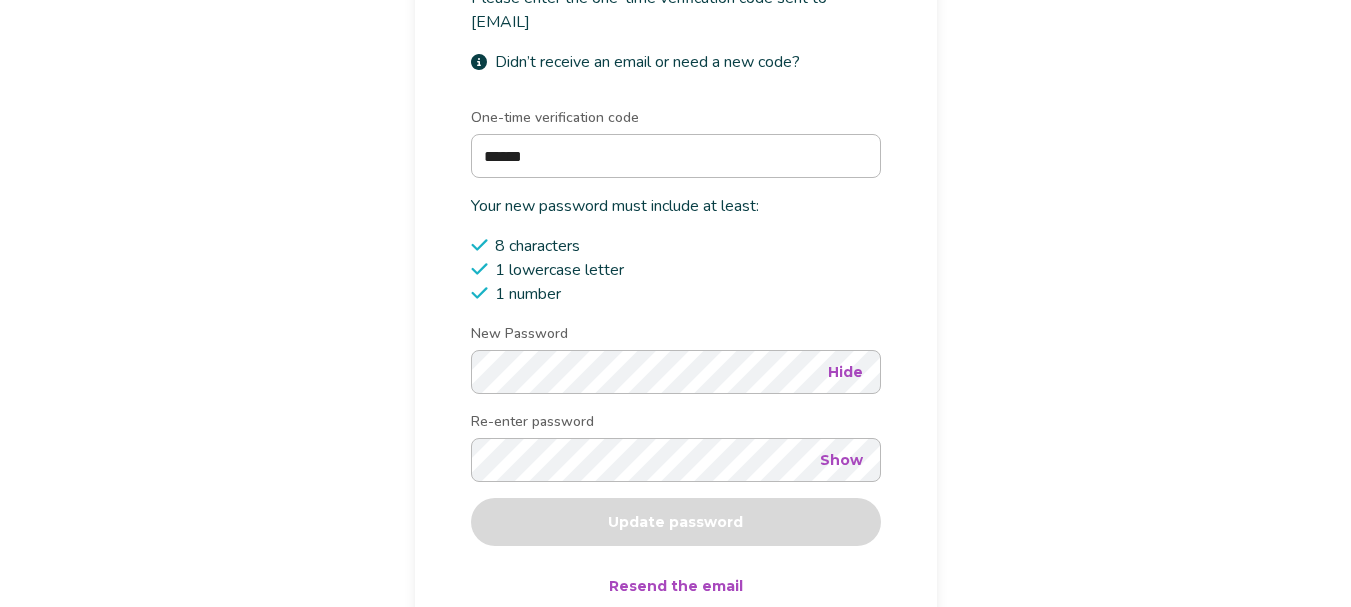 click on "Show" at bounding box center [841, 460] 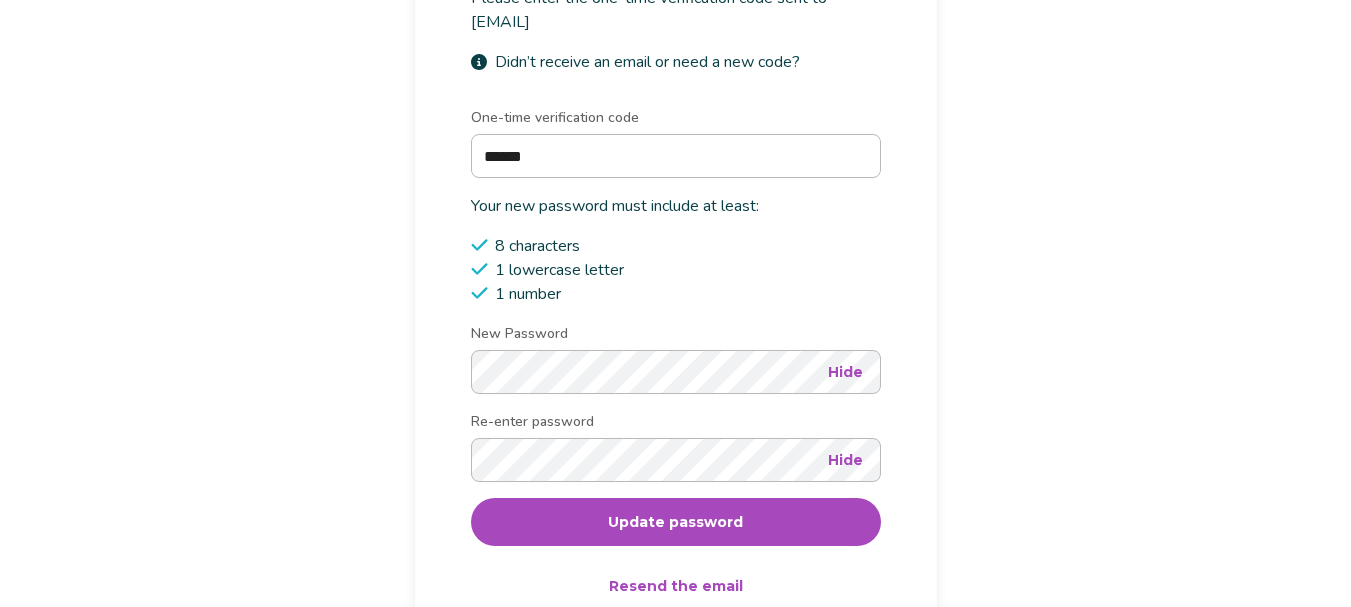 click on "Update password" at bounding box center [676, 522] 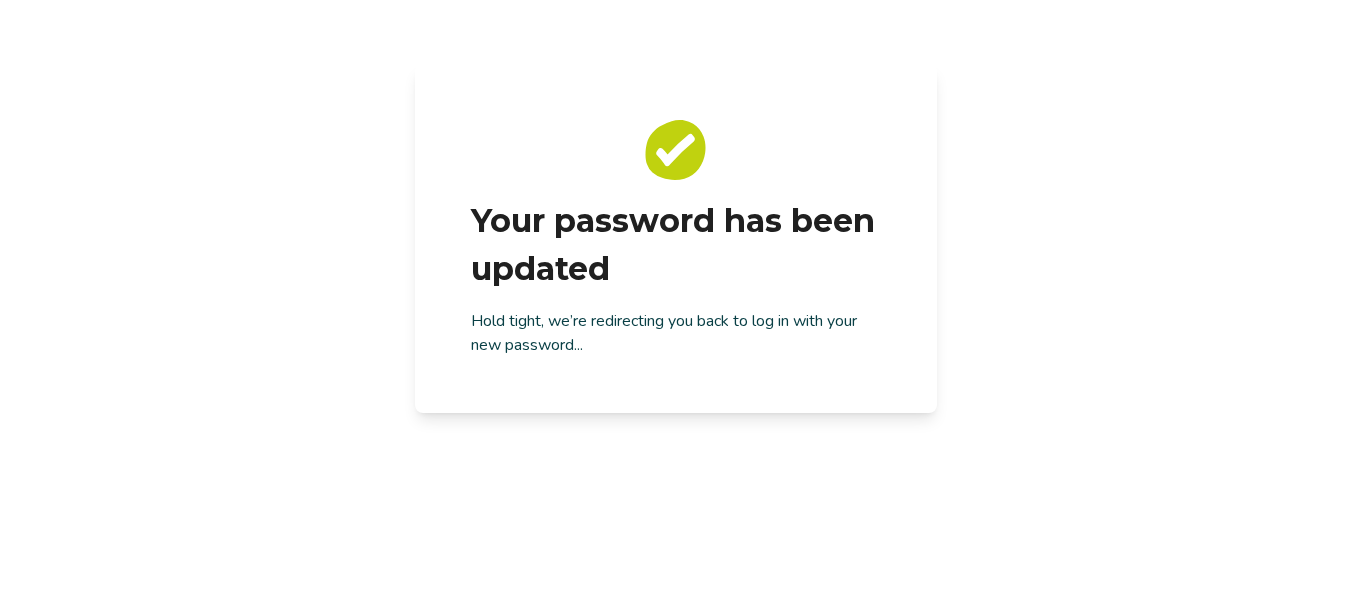 scroll, scrollTop: 0, scrollLeft: 0, axis: both 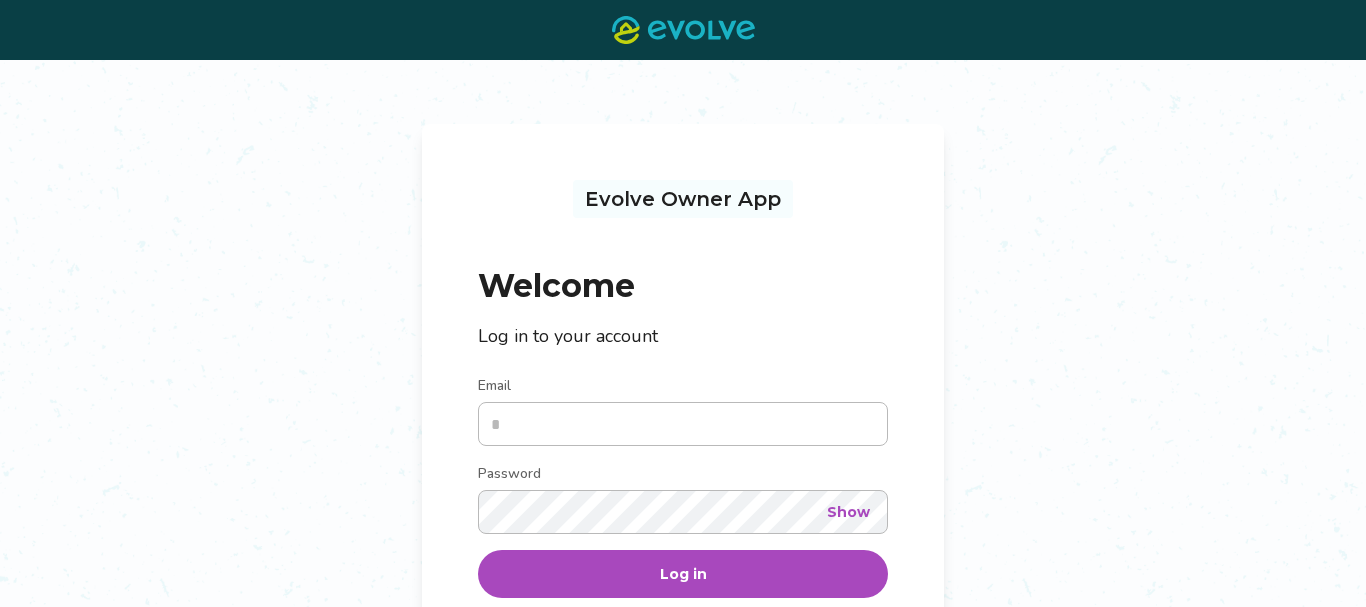 type on "**********" 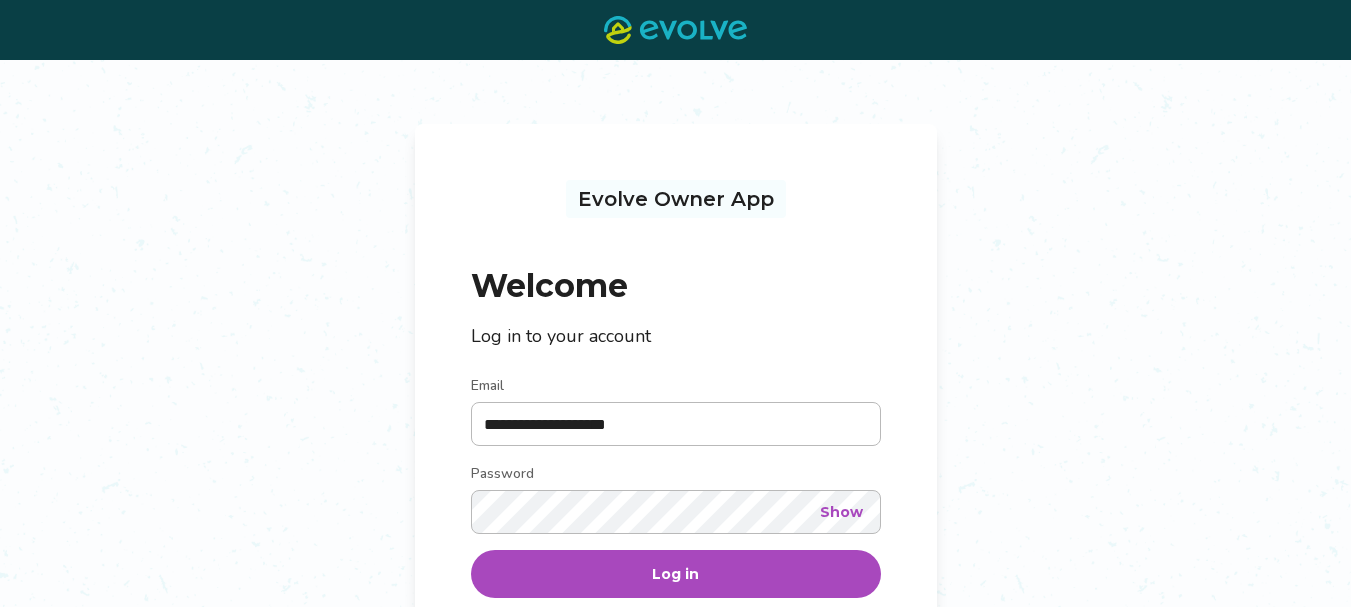 click on "Show" at bounding box center [841, 512] 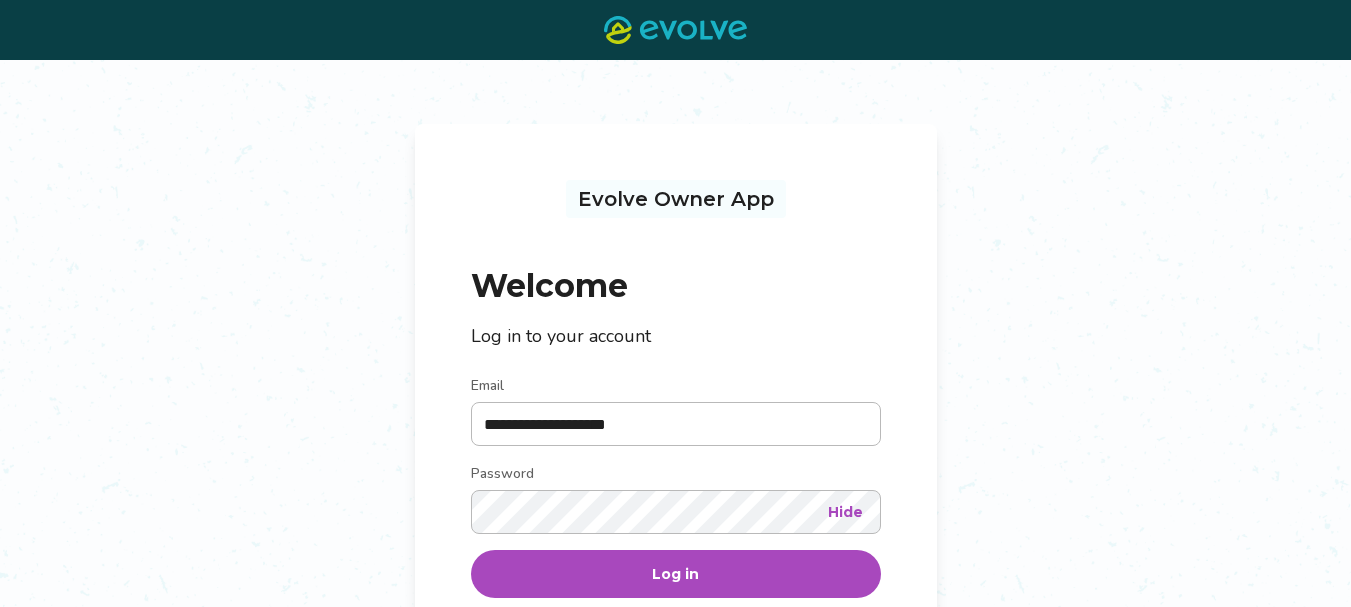 click on "Log in" at bounding box center (676, 574) 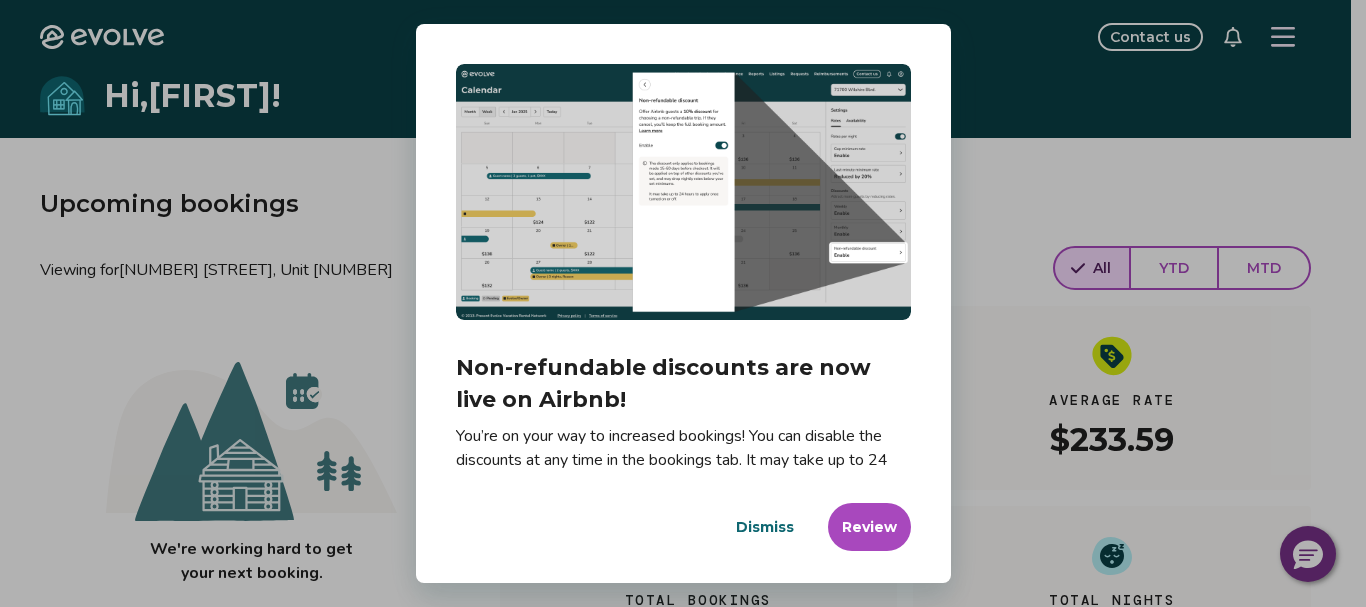 click on "Dialog Non-refundable discounts are now live on Airbnb! You’re on your way to increased bookings! You can disable the discounts at any time in the bookings tab. It may take up to 24 hours for changes to apply. Dismiss Review" at bounding box center [683, 303] 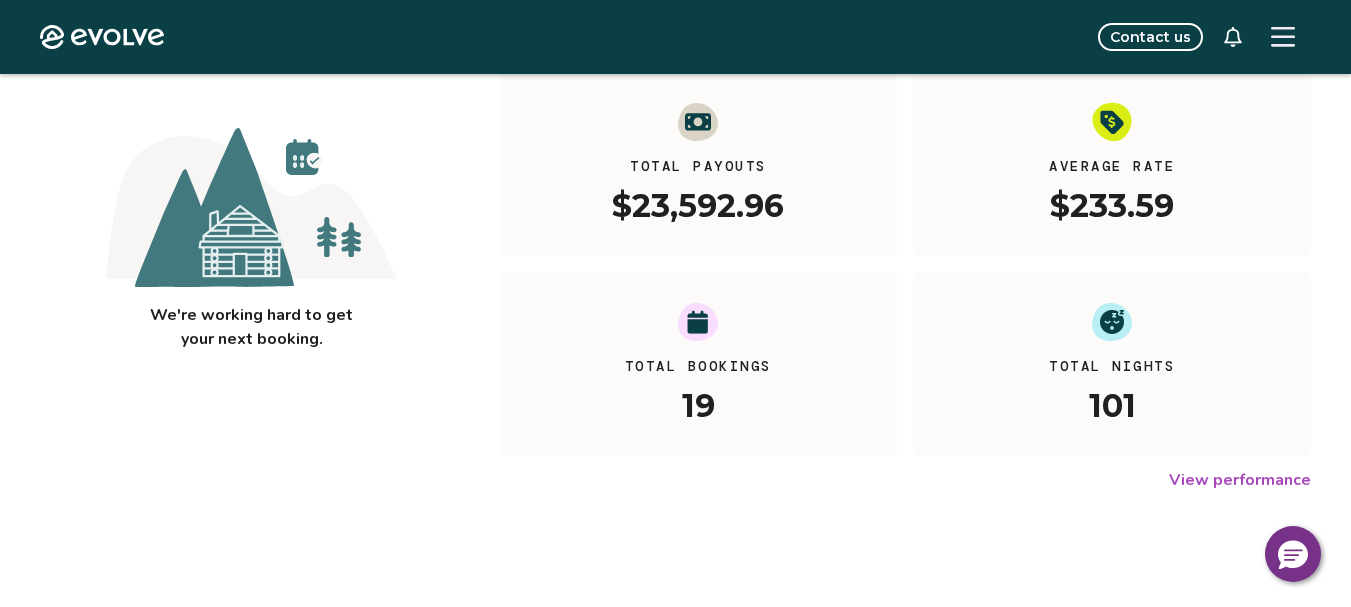 scroll, scrollTop: 187, scrollLeft: 0, axis: vertical 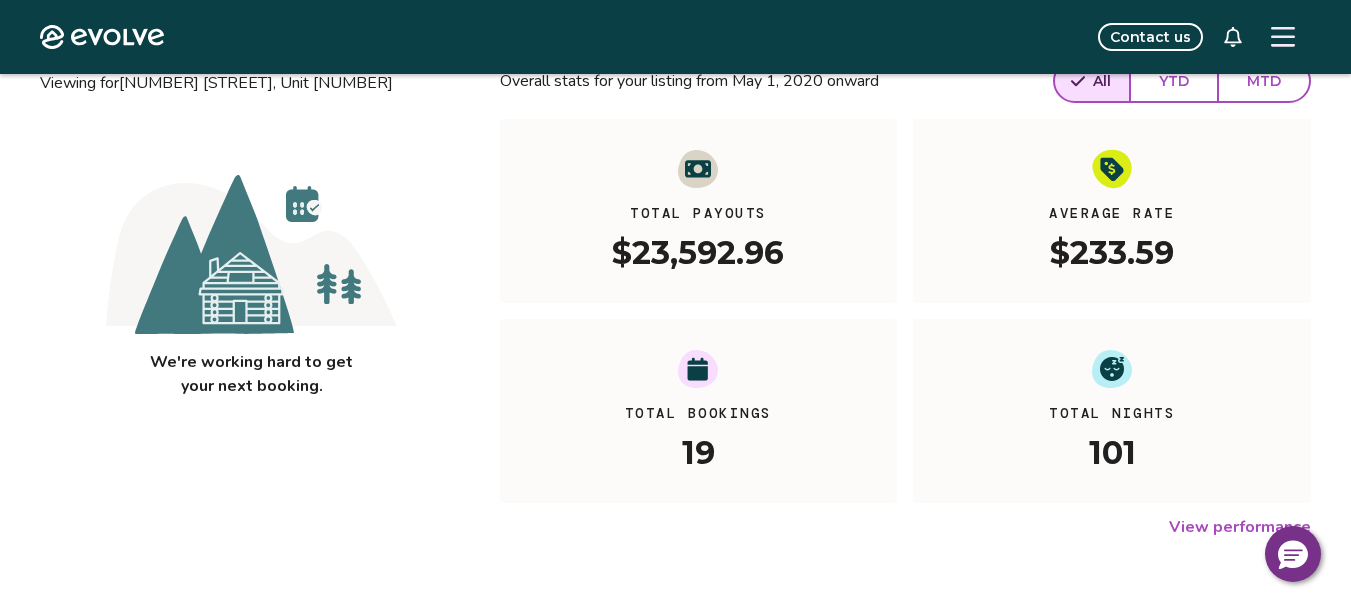 click on "View performance" at bounding box center [1240, 527] 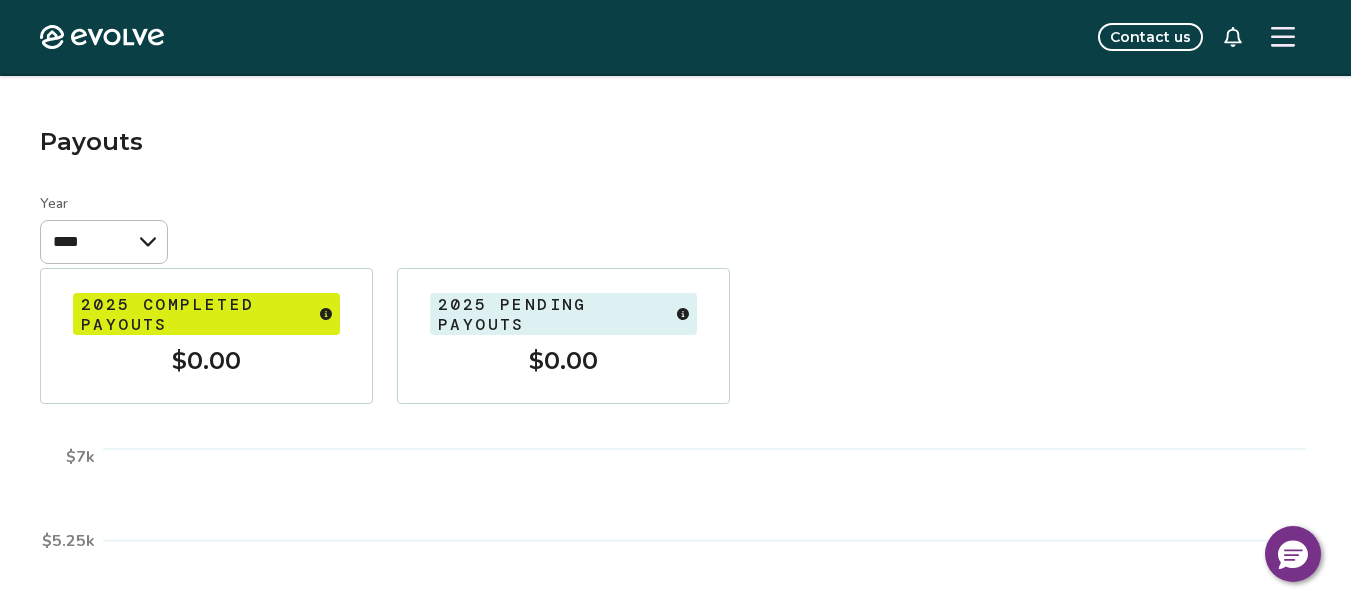 scroll, scrollTop: 0, scrollLeft: 0, axis: both 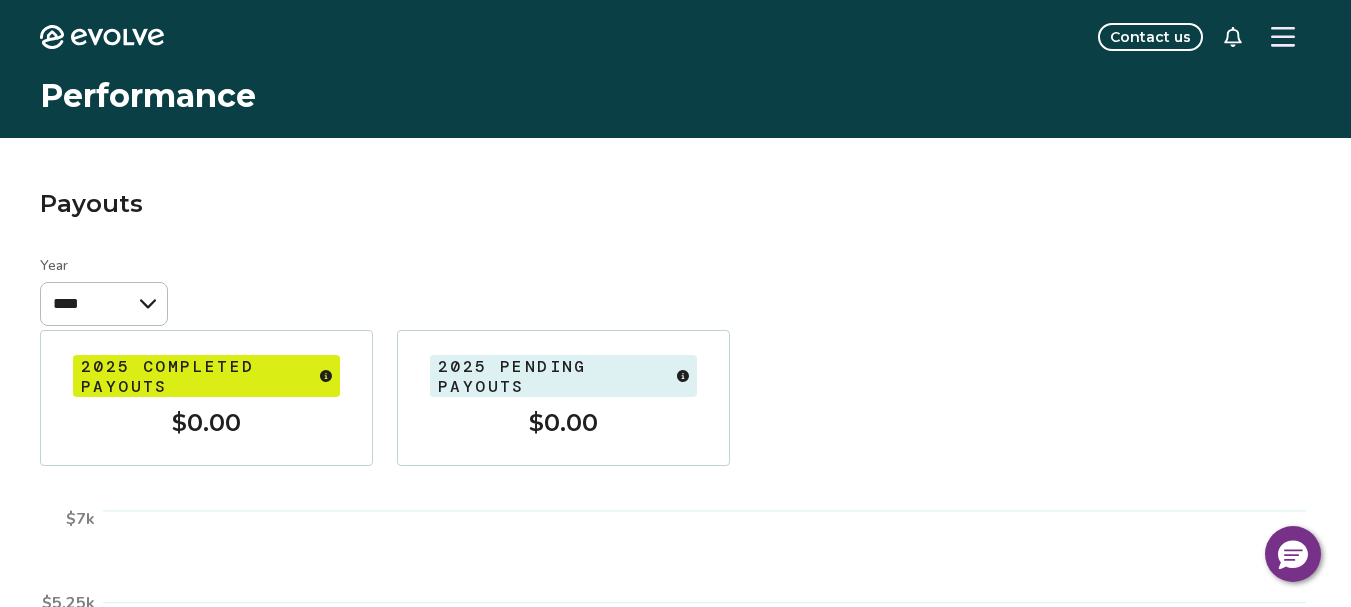 click on "Contact us" at bounding box center (1150, 37) 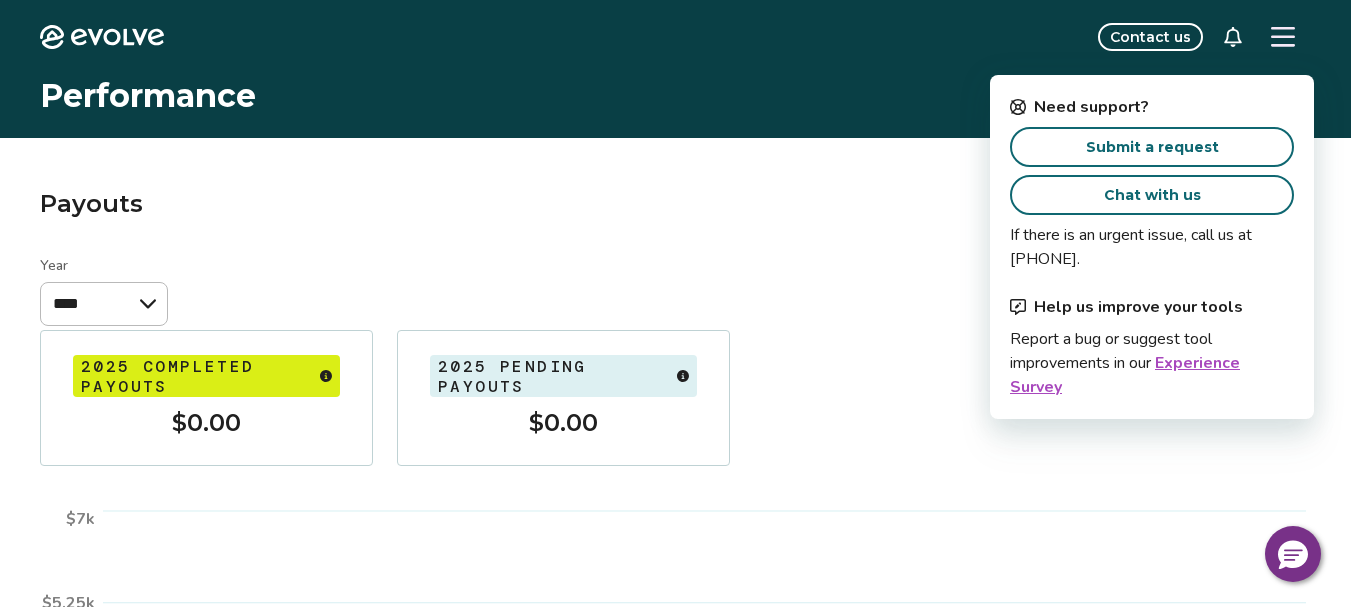 click on "Chat with us" at bounding box center [1152, 195] 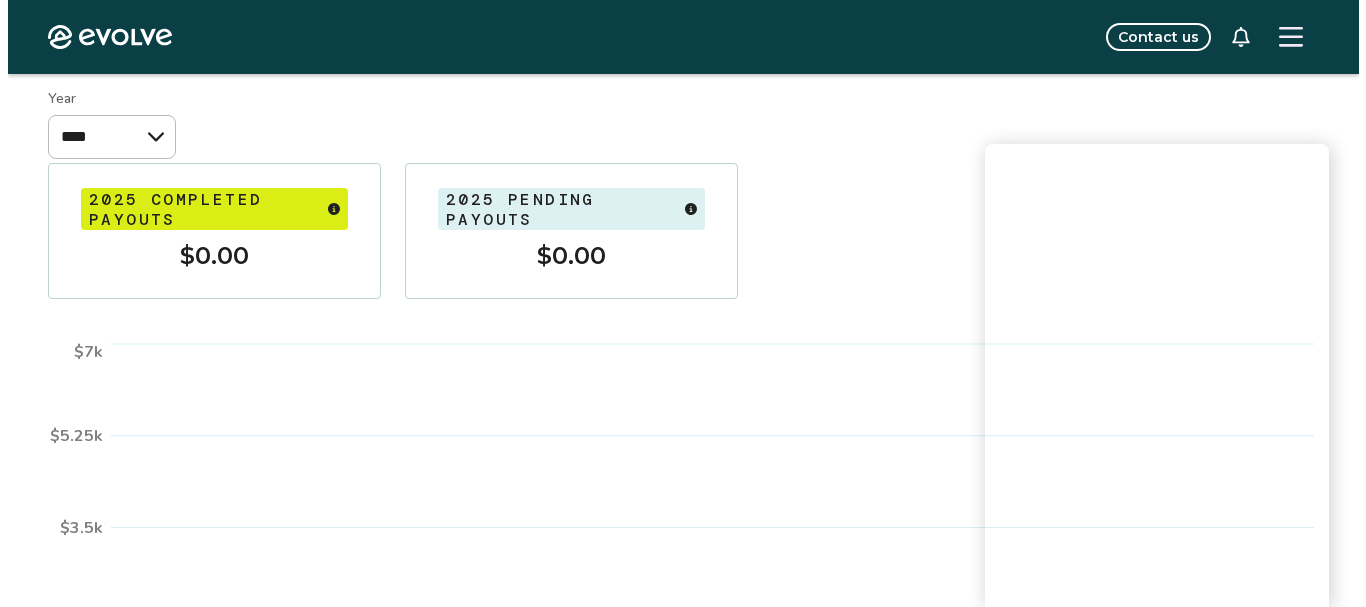 scroll, scrollTop: 0, scrollLeft: 0, axis: both 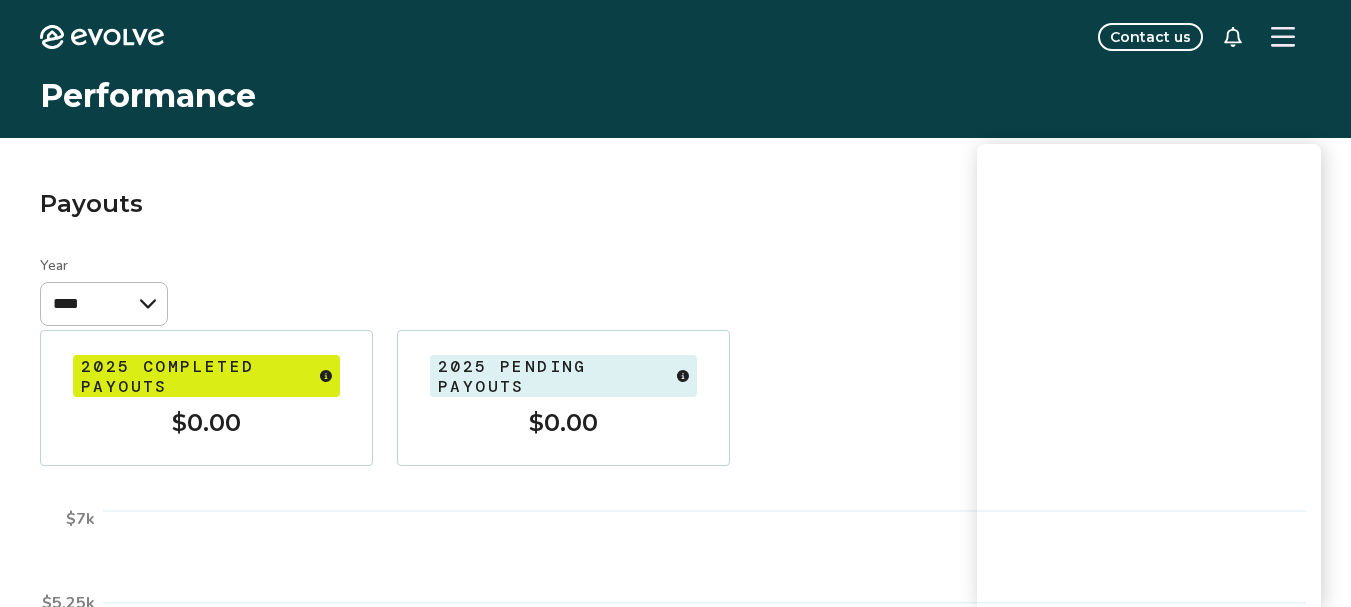 click at bounding box center (1283, 37) 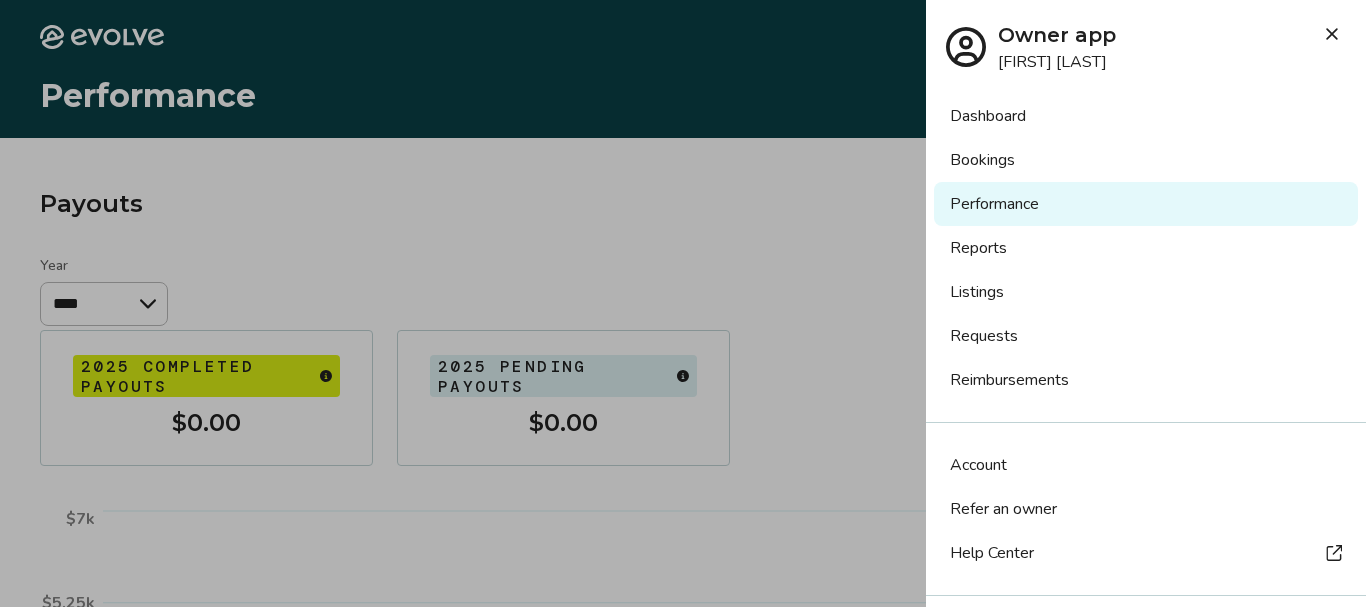 click on "Dashboard" at bounding box center [1146, 116] 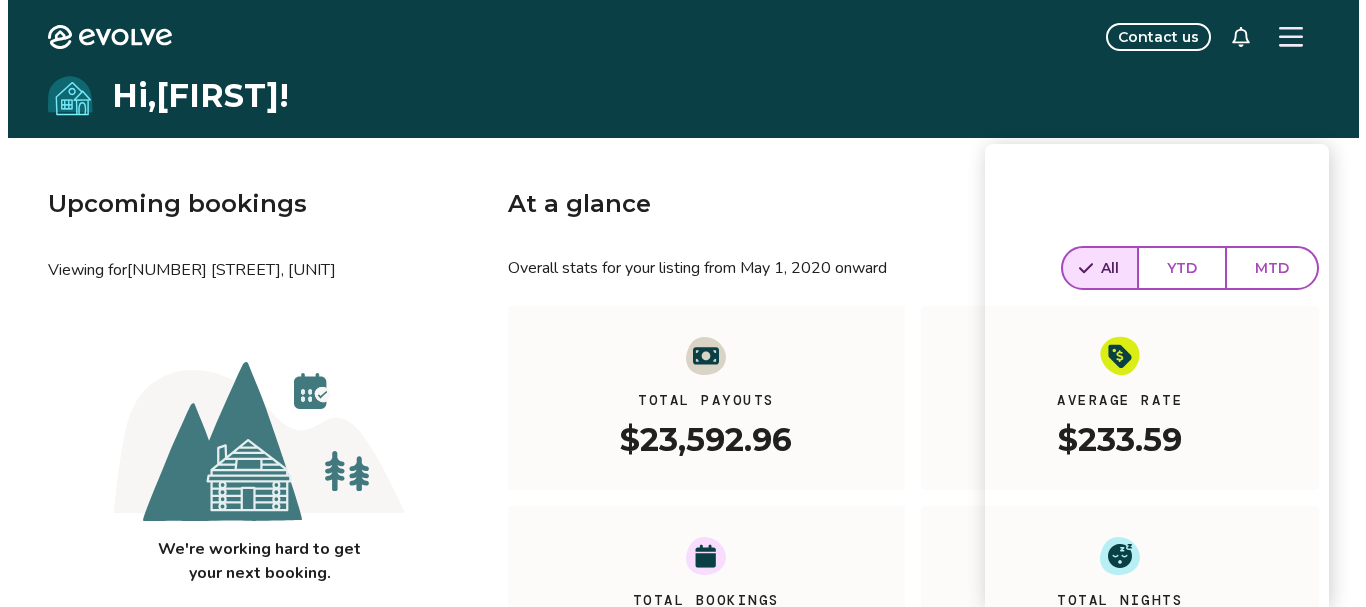 scroll, scrollTop: 427, scrollLeft: 0, axis: vertical 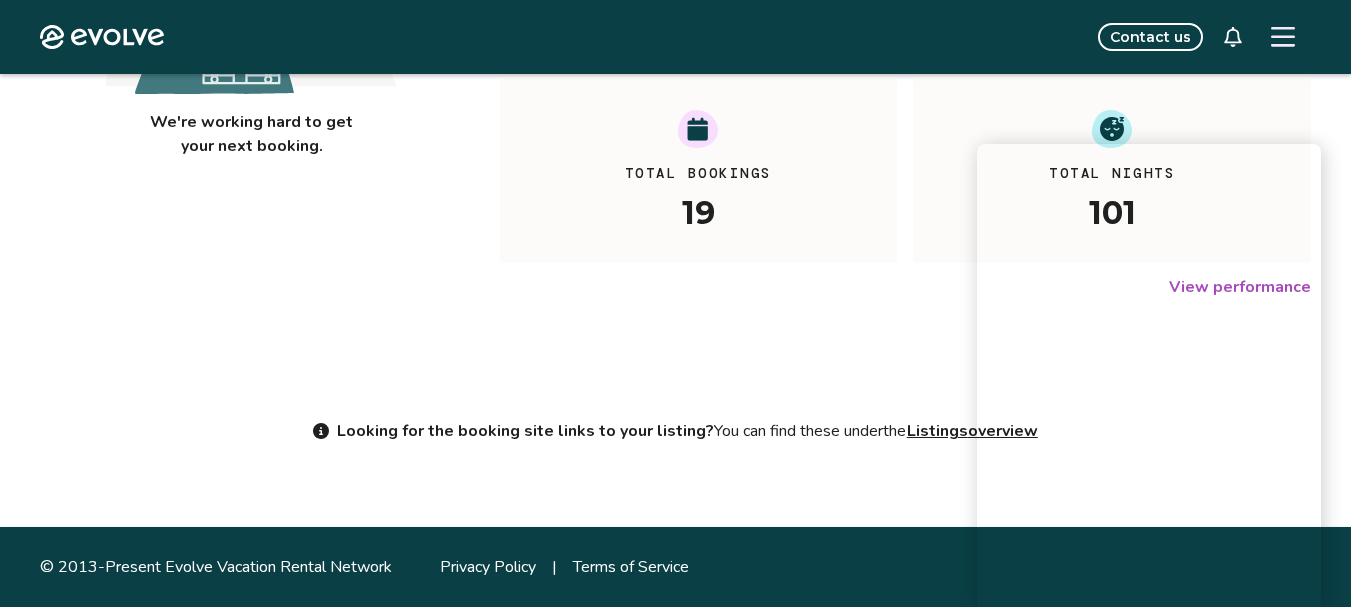 click 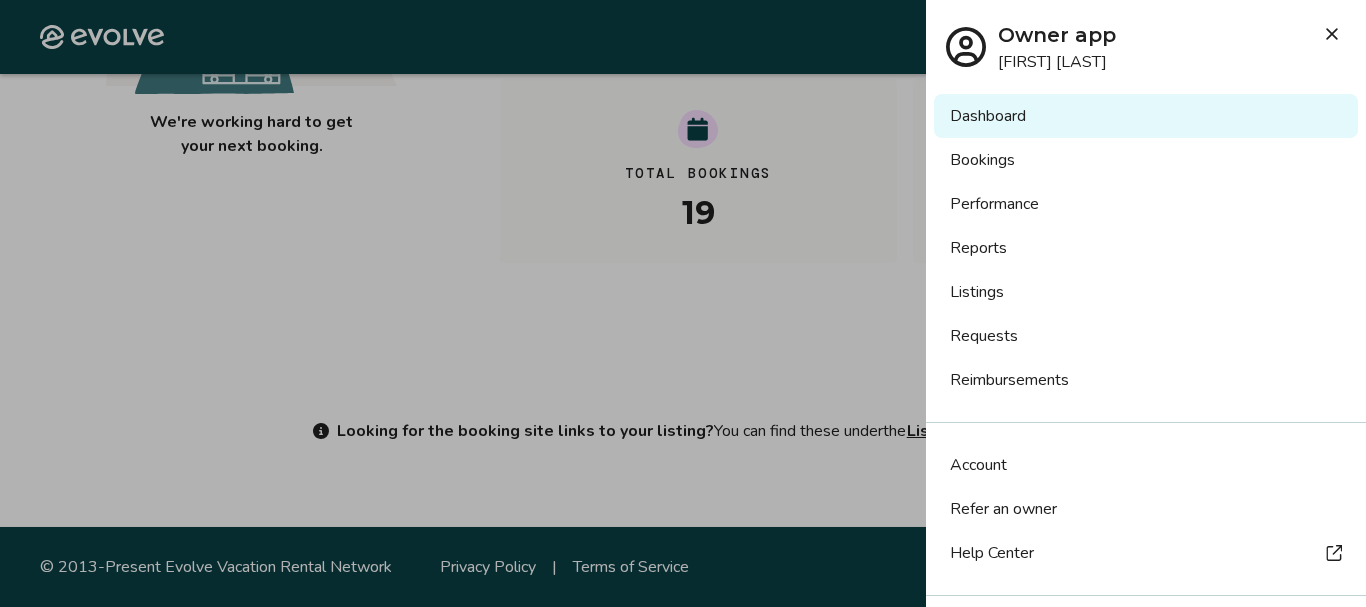 click on "Listings" at bounding box center [1146, 292] 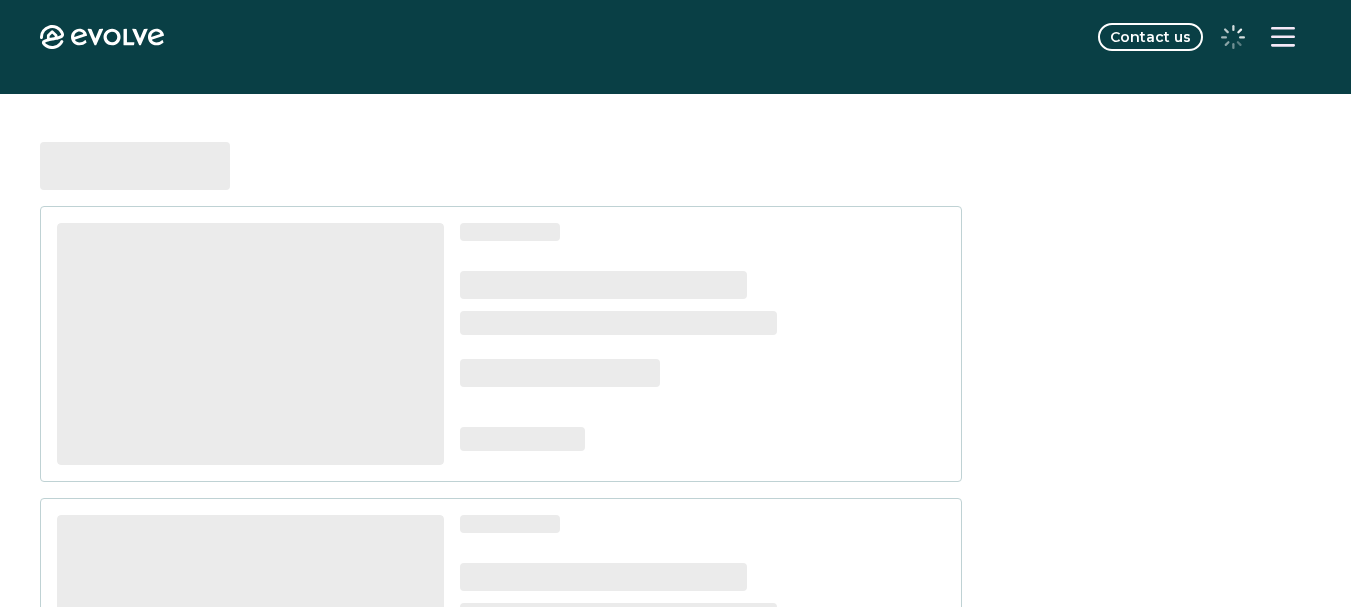 scroll, scrollTop: 0, scrollLeft: 0, axis: both 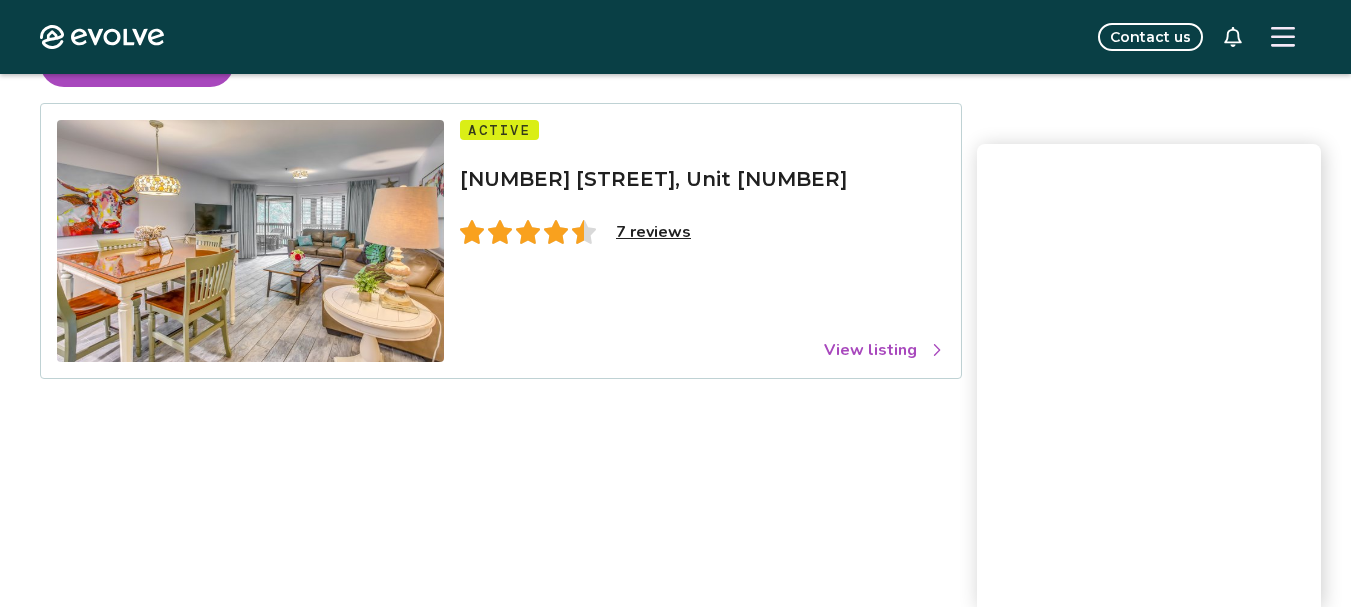 click on "View listing" at bounding box center [884, 350] 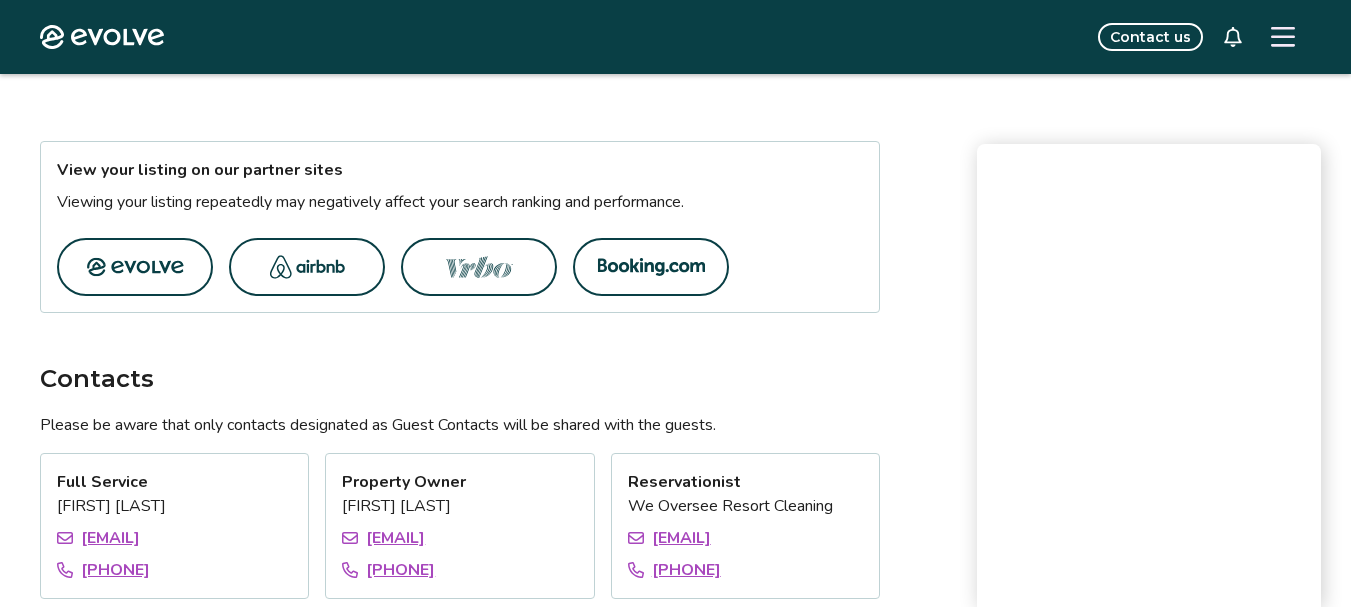 scroll, scrollTop: 1063, scrollLeft: 0, axis: vertical 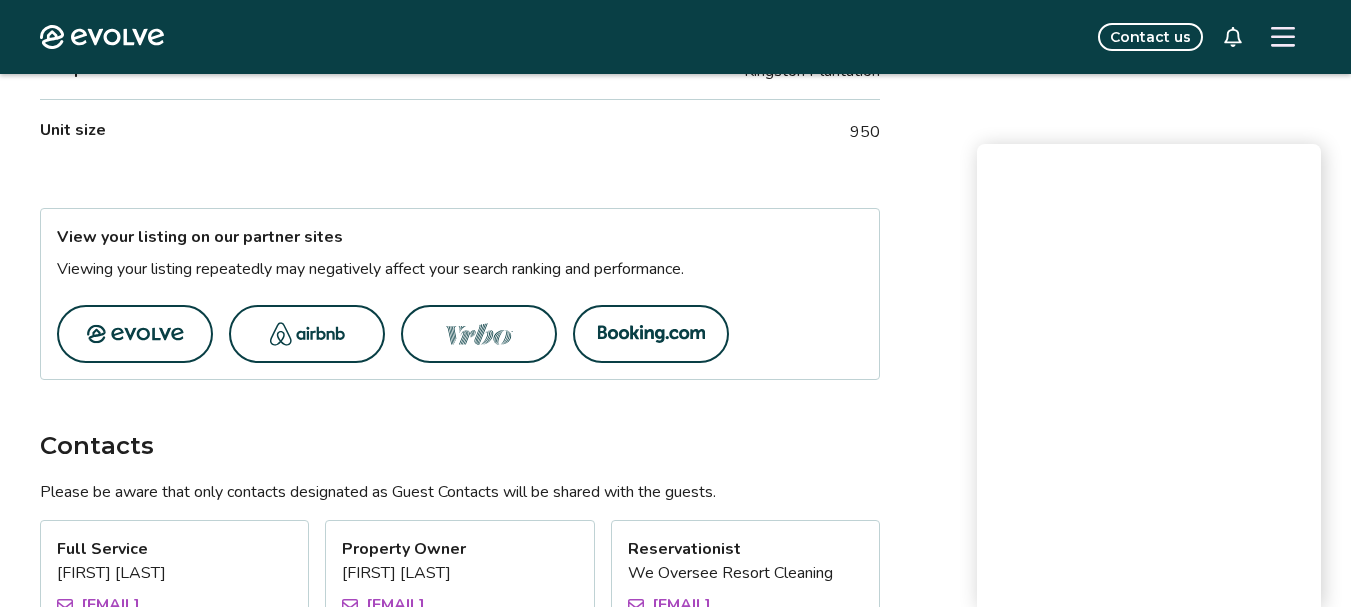 click at bounding box center [135, 334] 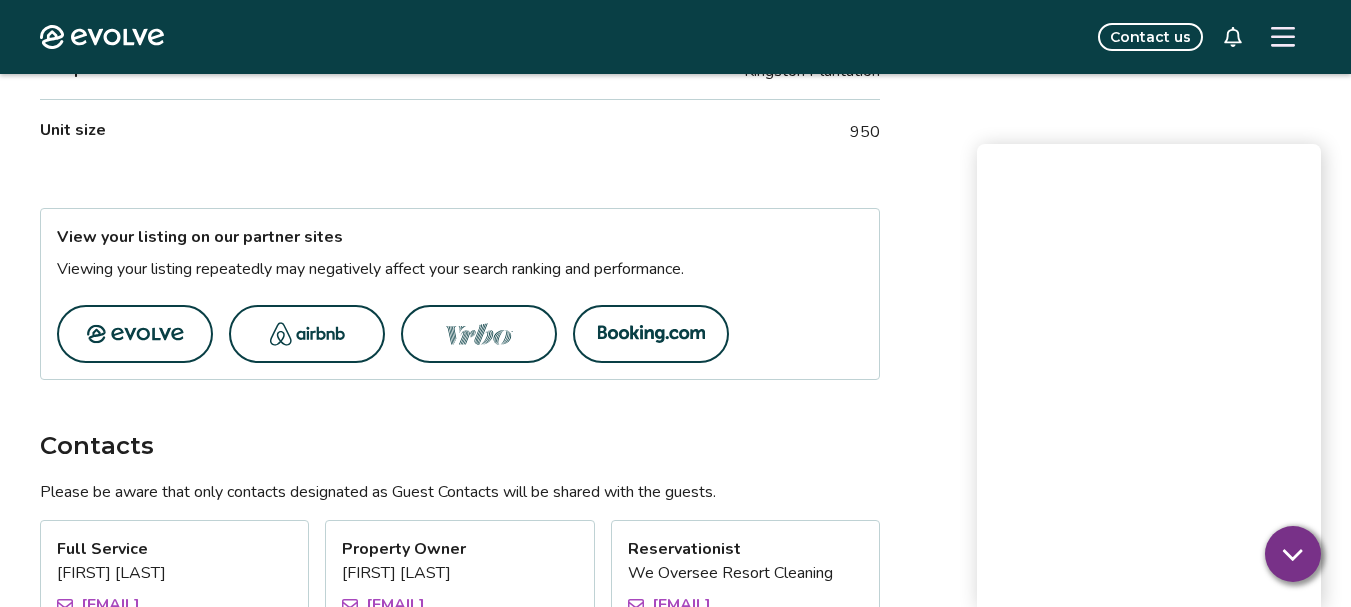 click at bounding box center [307, 334] 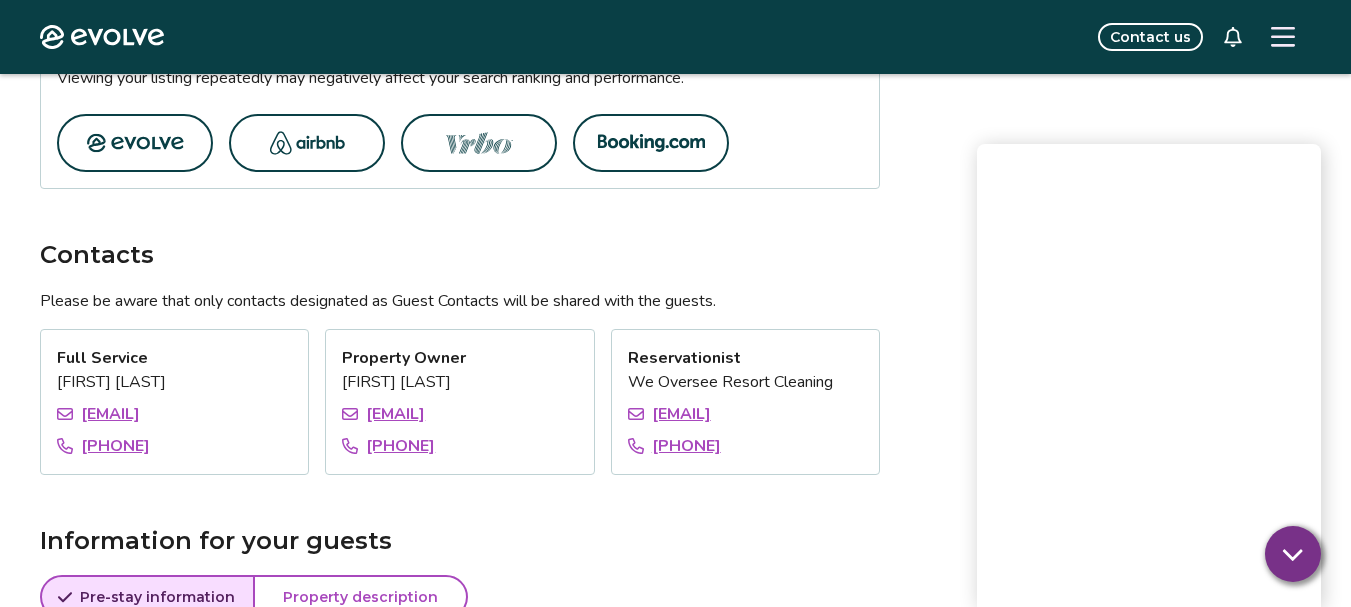 scroll, scrollTop: 1263, scrollLeft: 0, axis: vertical 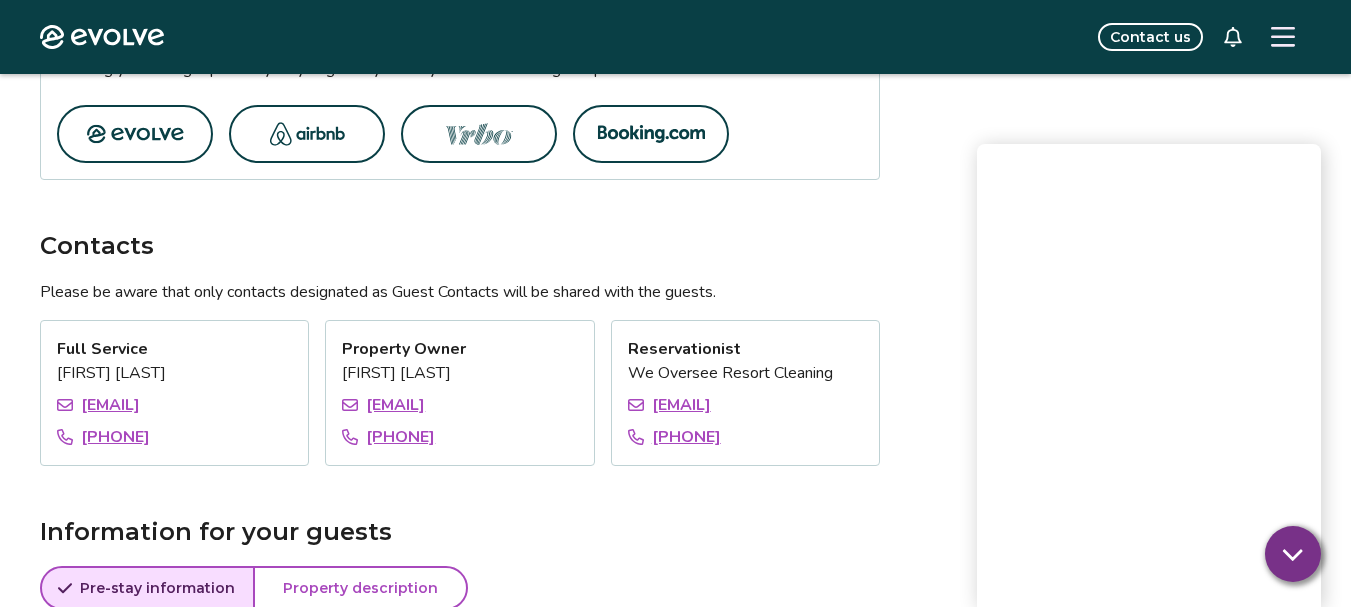 click at bounding box center (651, 134) 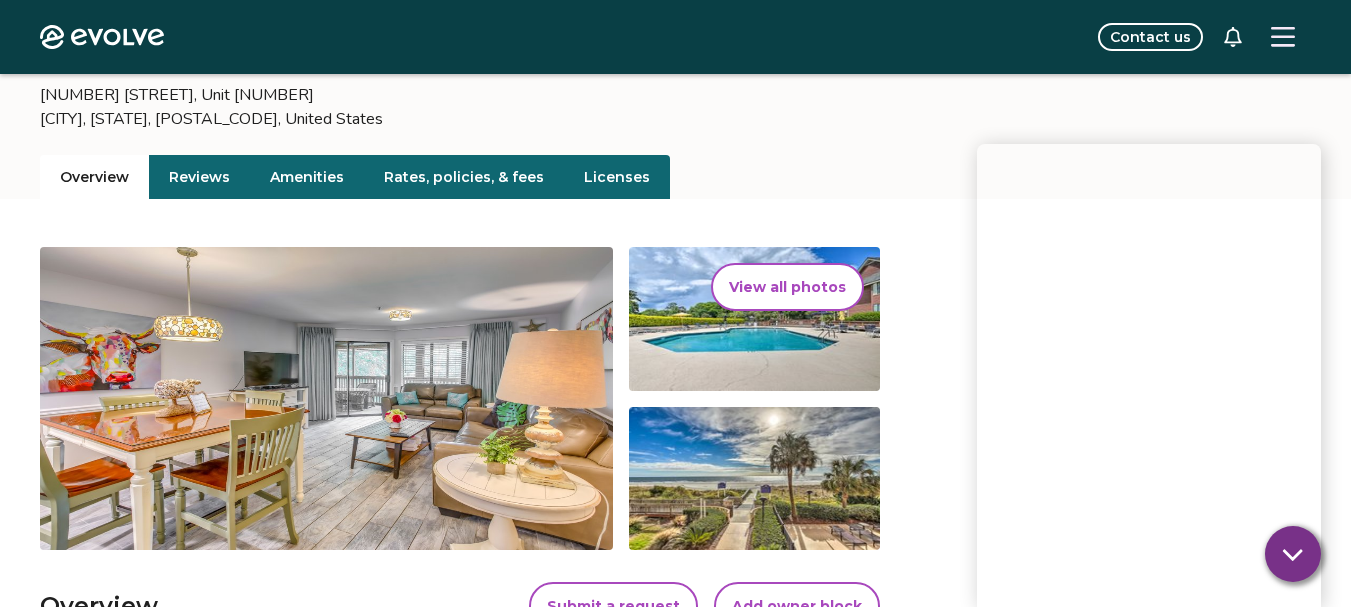 scroll, scrollTop: 160, scrollLeft: 0, axis: vertical 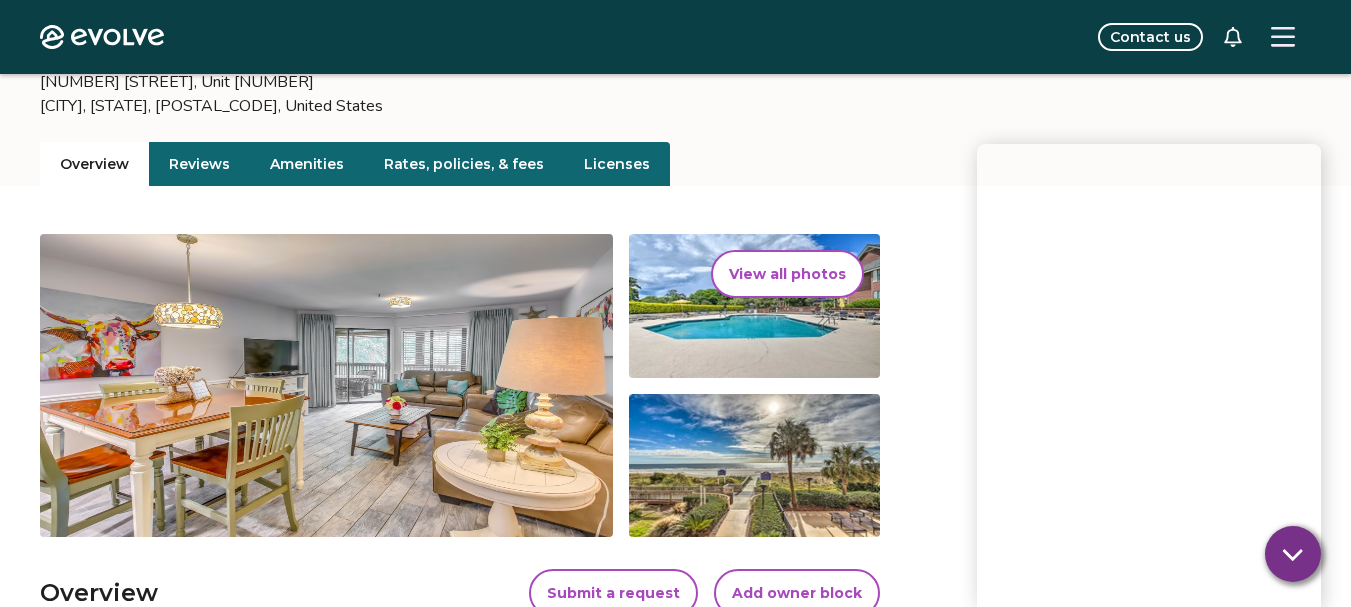 click on "Overview Reviews Amenities Rates, policies, & fees Licenses" at bounding box center (675, 164) 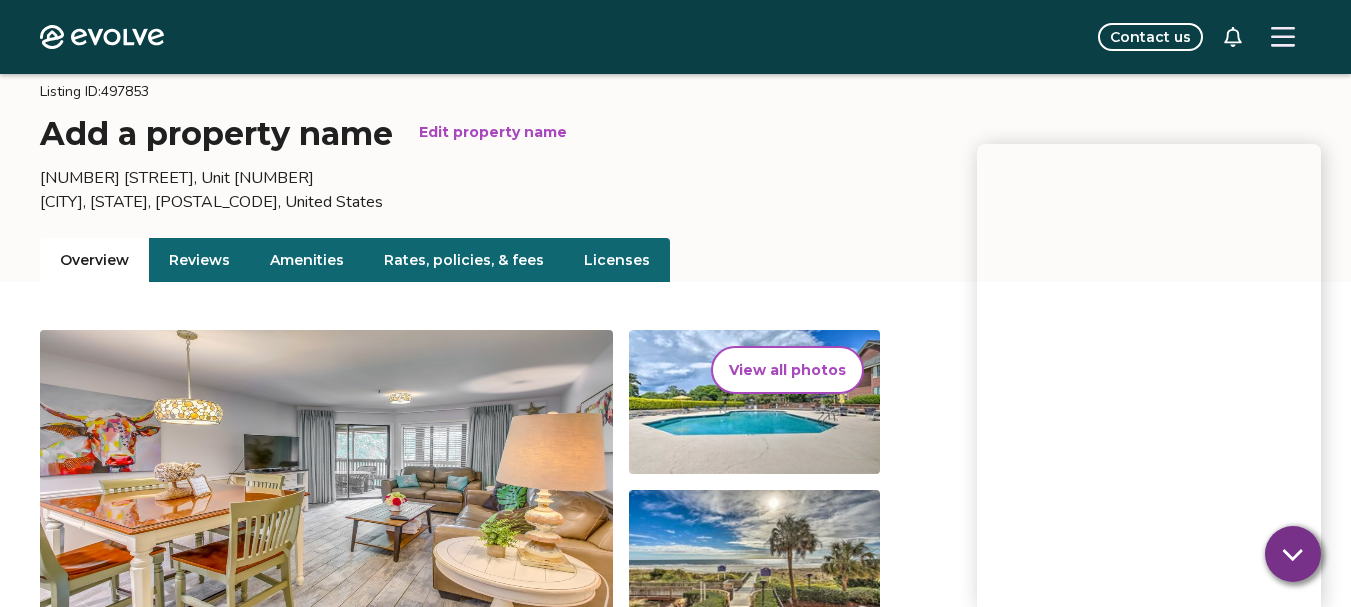 scroll, scrollTop: 0, scrollLeft: 0, axis: both 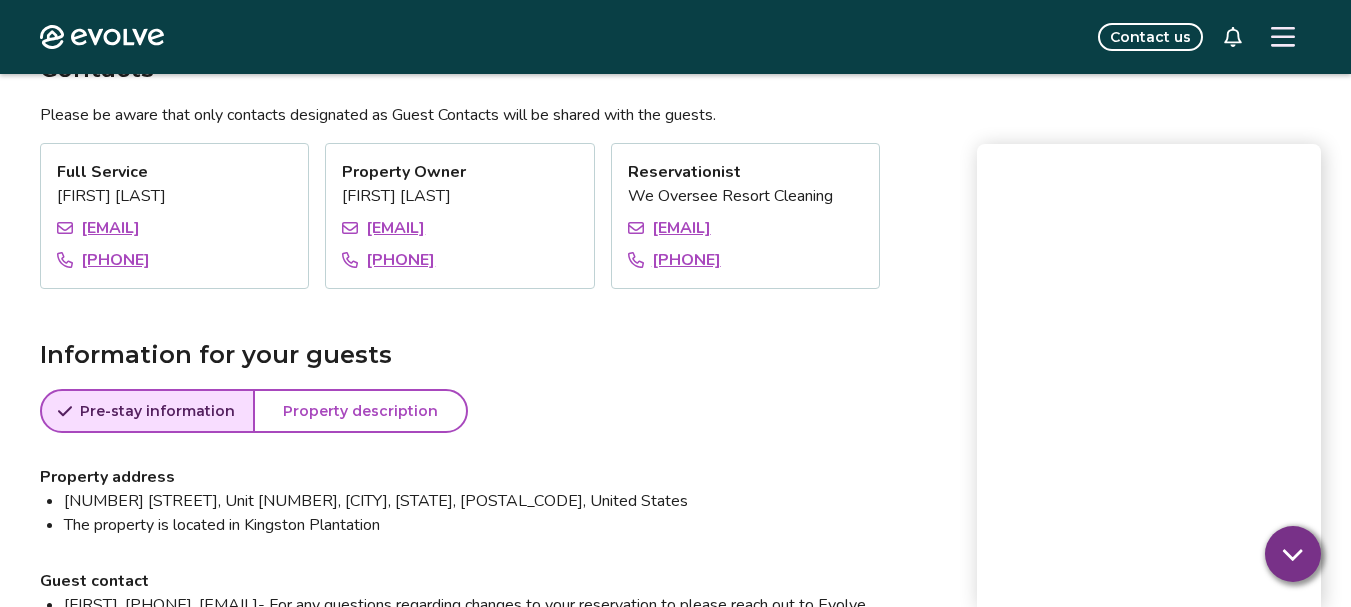 click 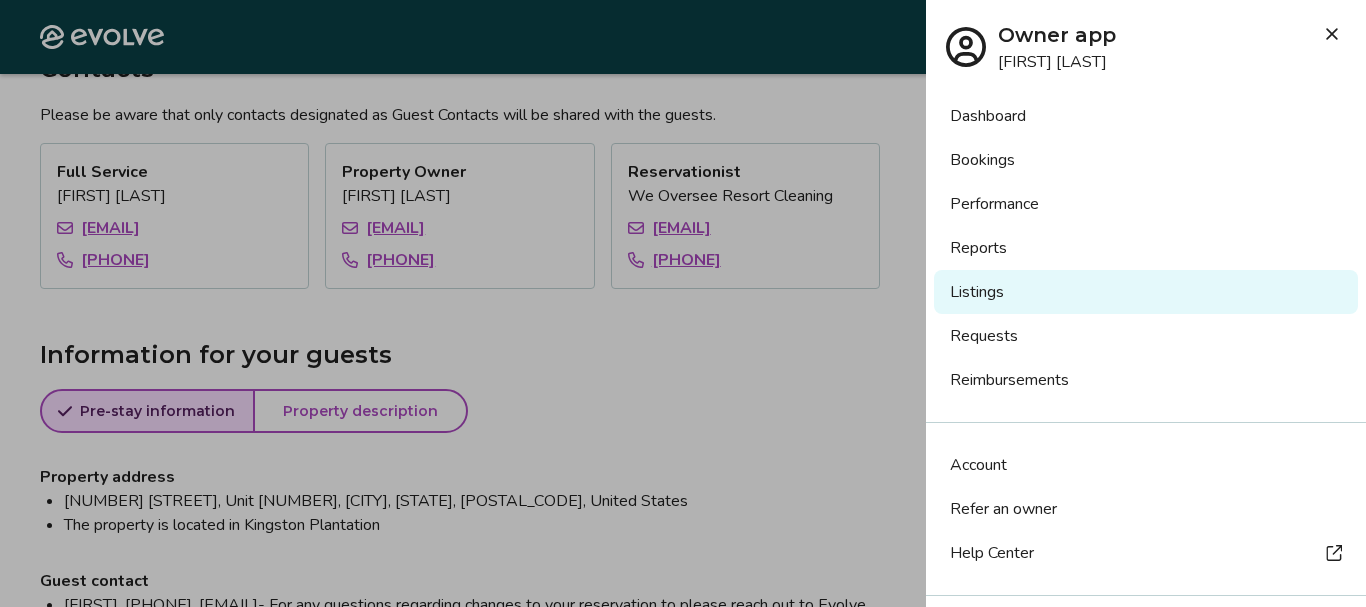 click on "Listings" at bounding box center [1146, 292] 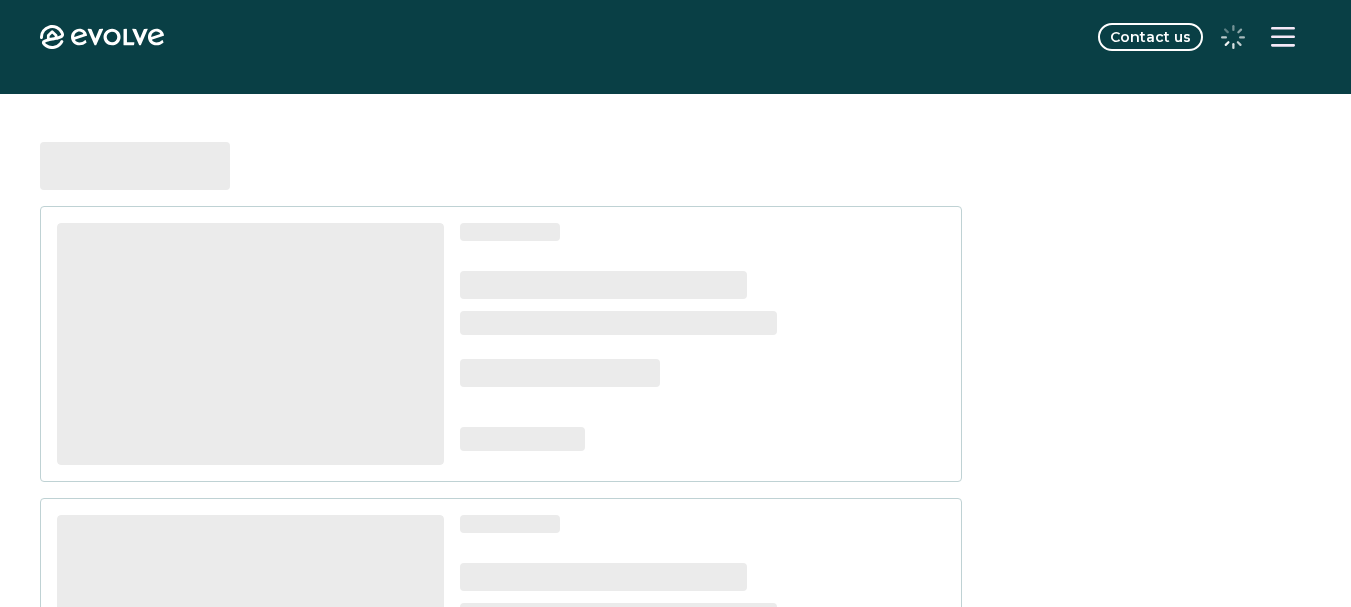 scroll, scrollTop: 0, scrollLeft: 0, axis: both 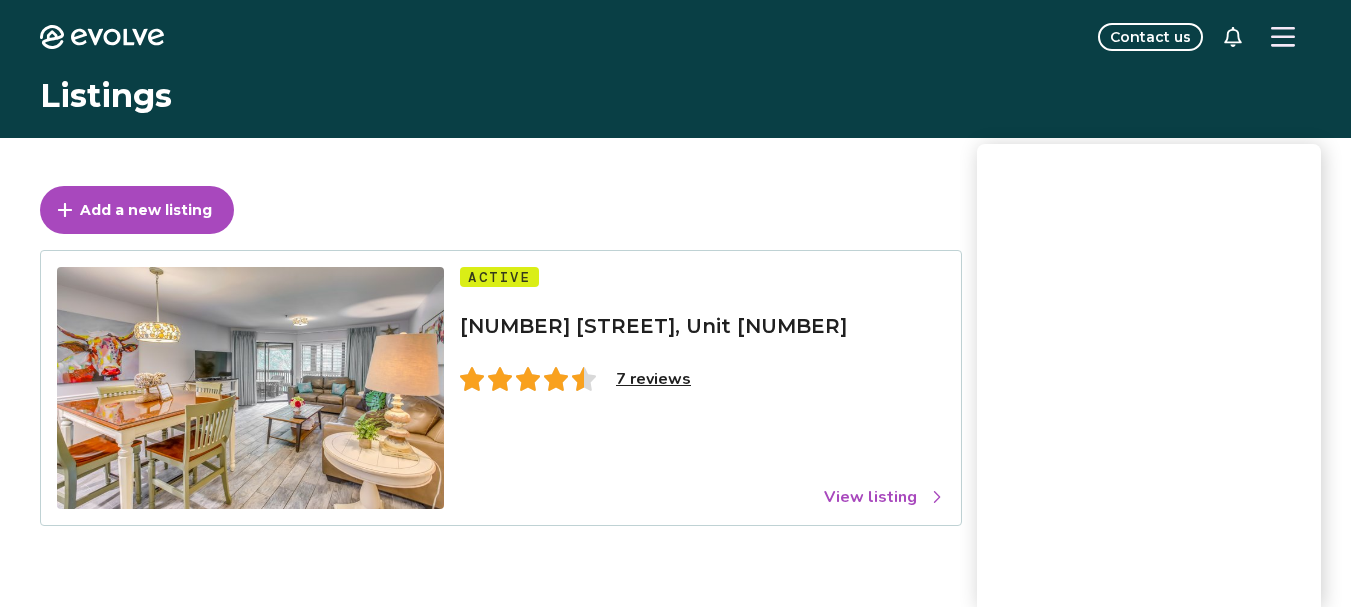 click on "View listing" at bounding box center (884, 497) 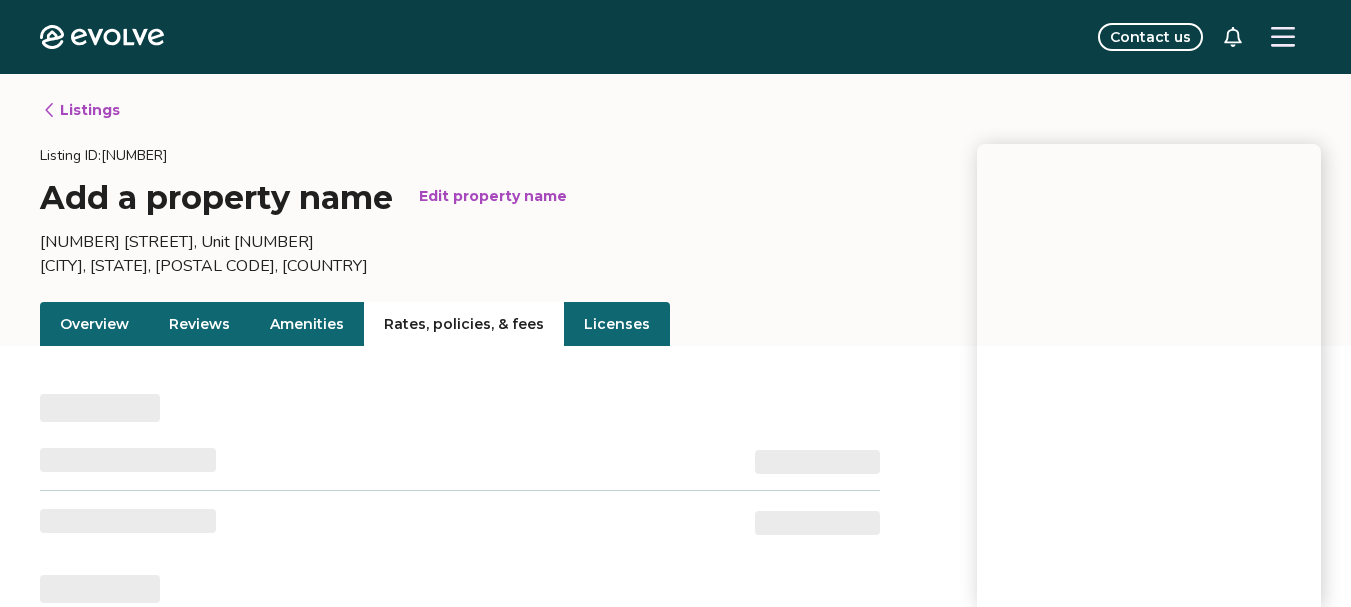 click on "Rates, policies, & fees" at bounding box center [464, 324] 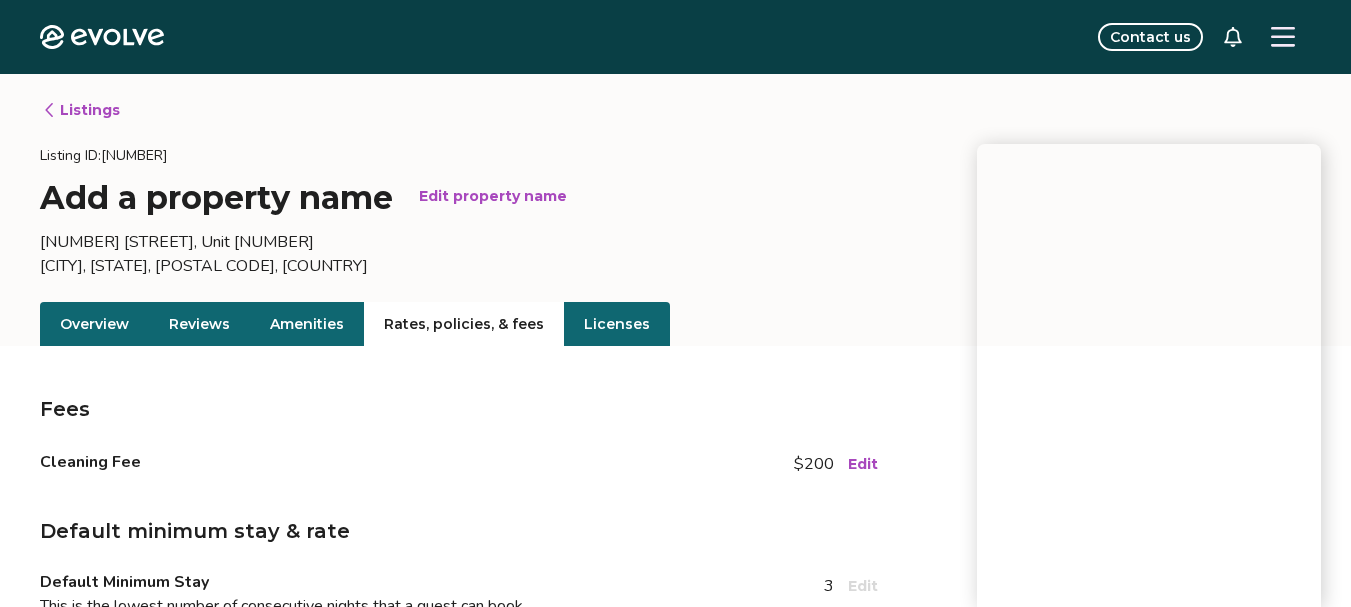 type 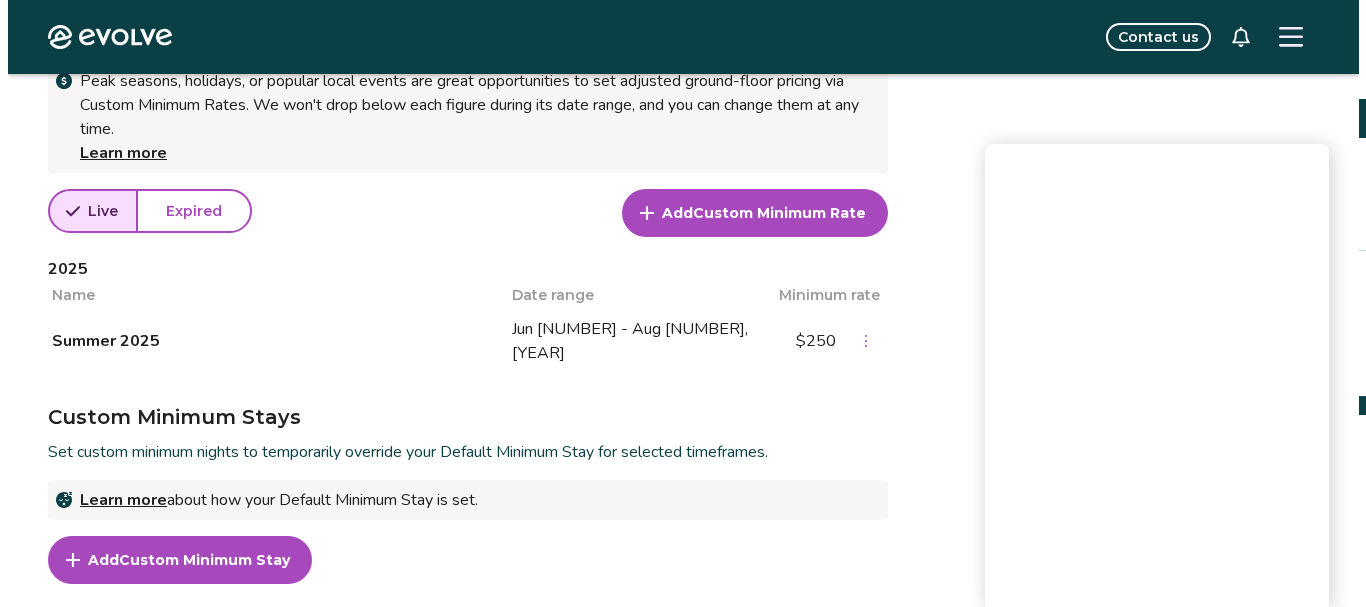 scroll, scrollTop: 760, scrollLeft: 0, axis: vertical 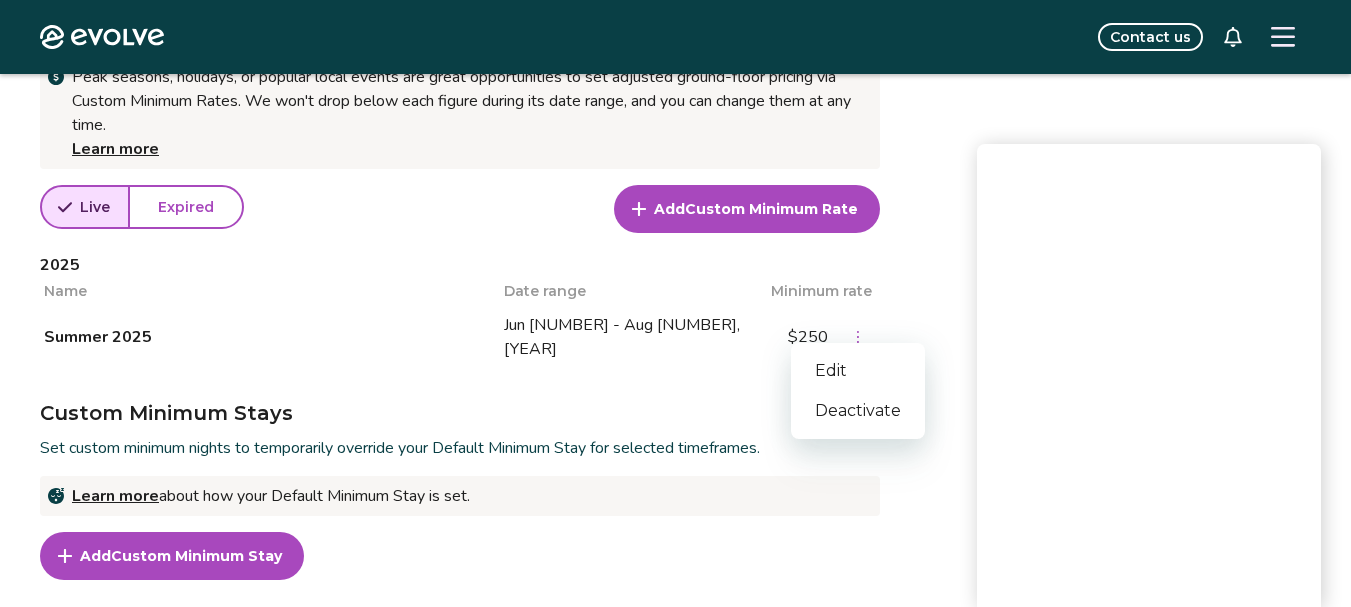 click 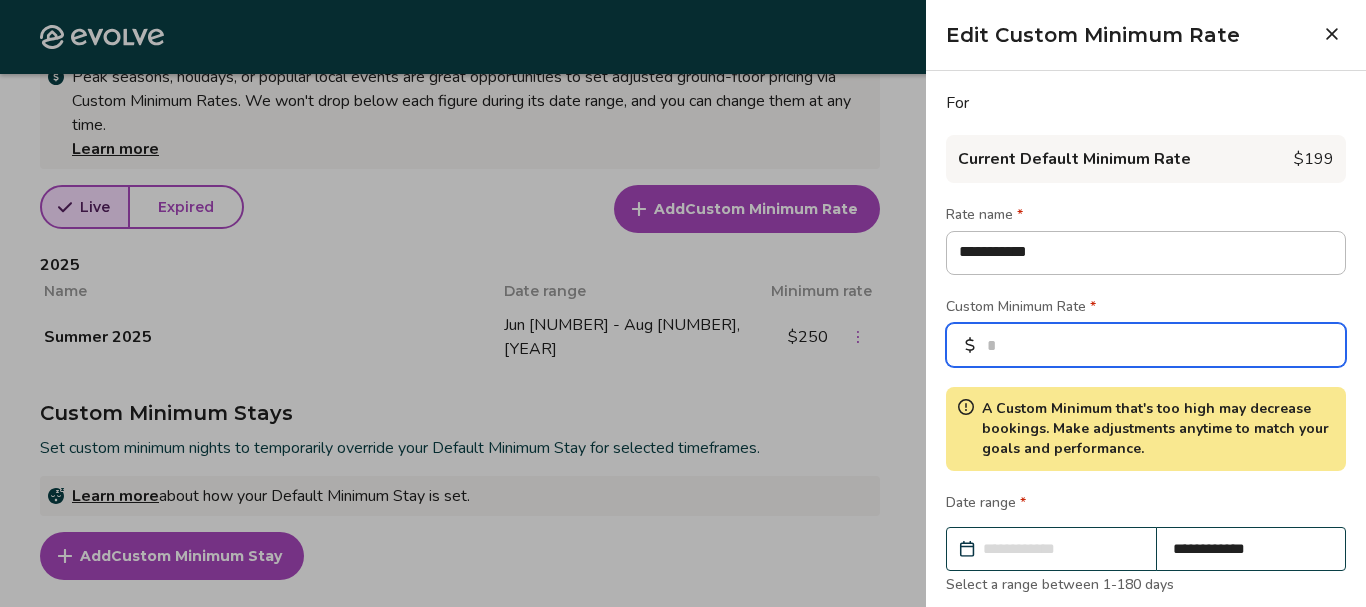 click on "***" at bounding box center (1146, 345) 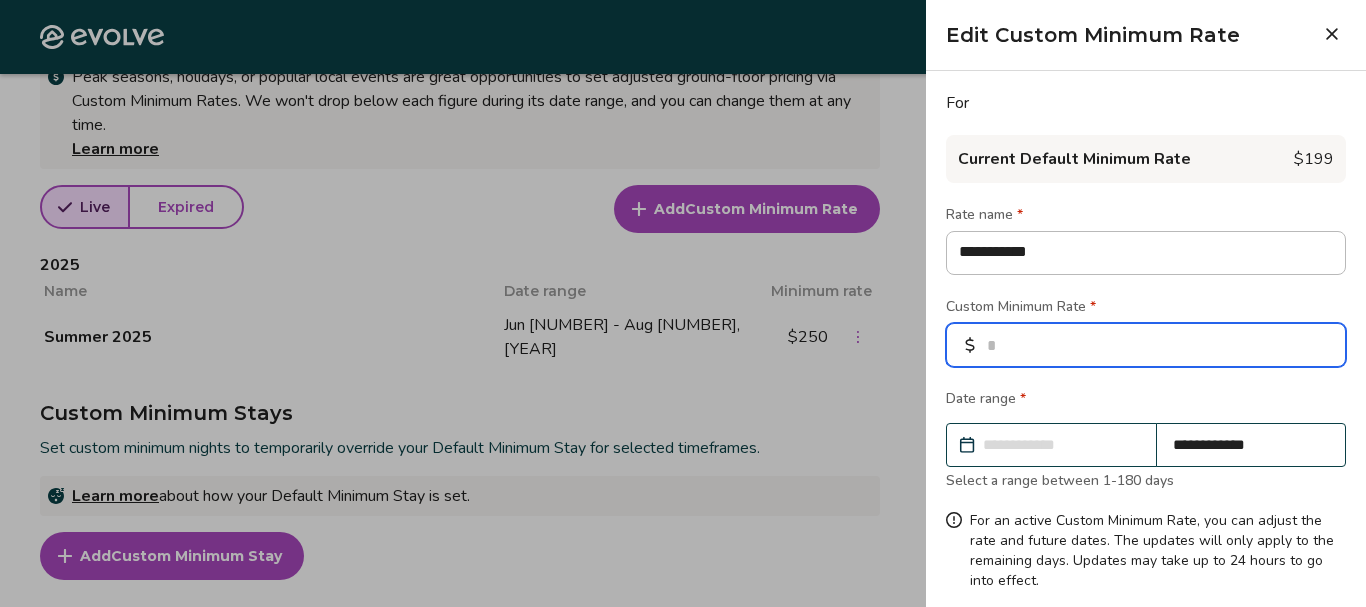 type on "*" 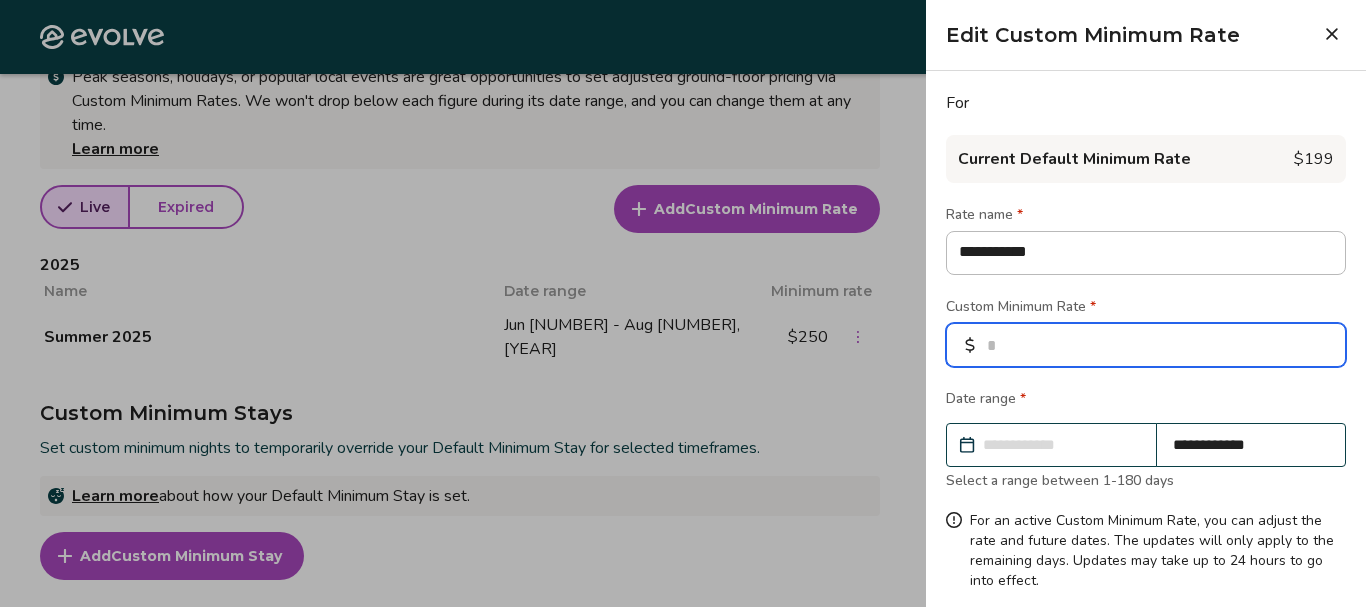 type on "*" 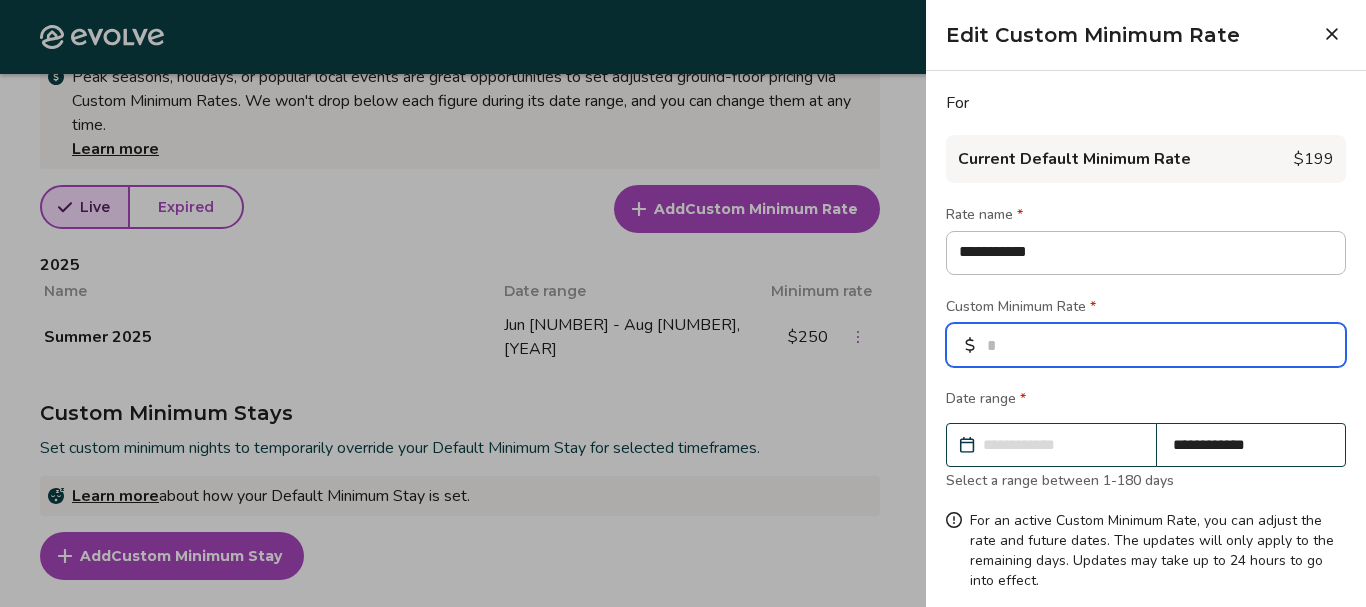type on "*" 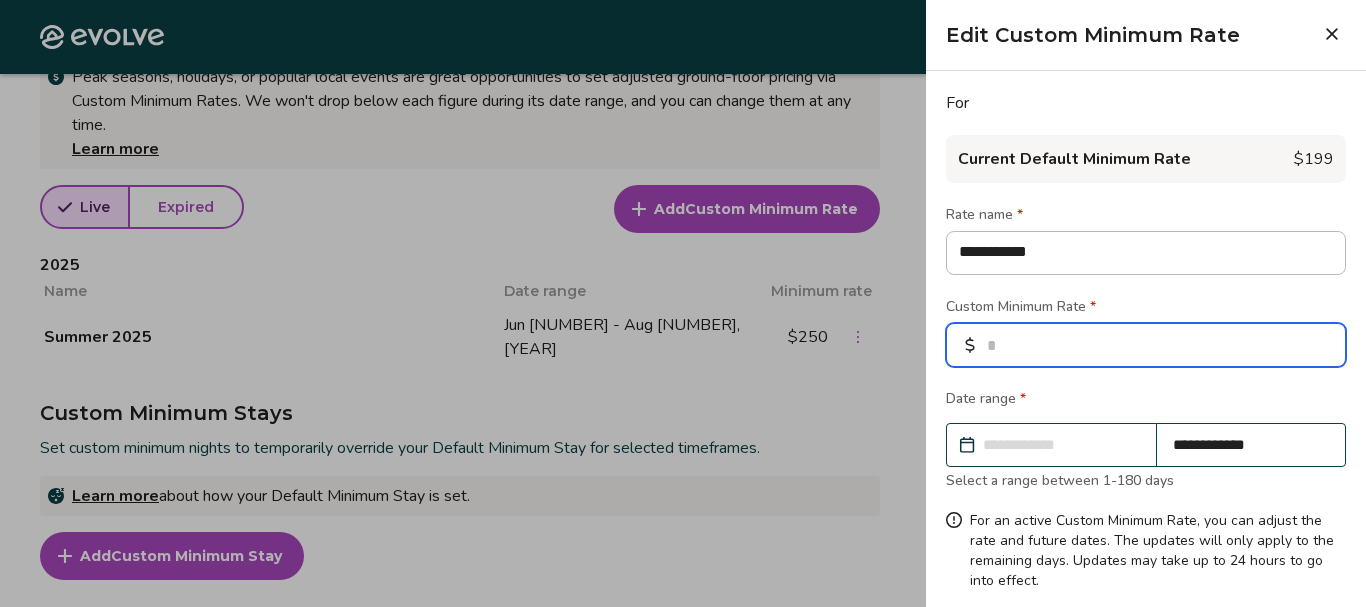 type on "*" 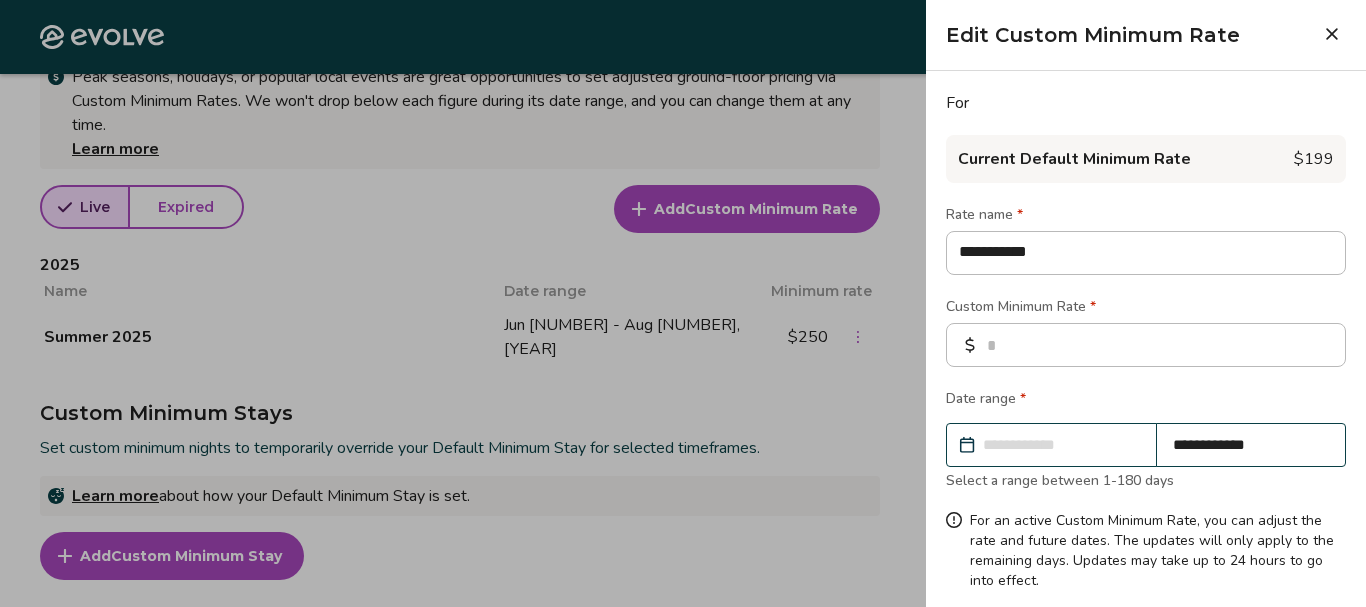 click on "**********" at bounding box center [1061, 445] 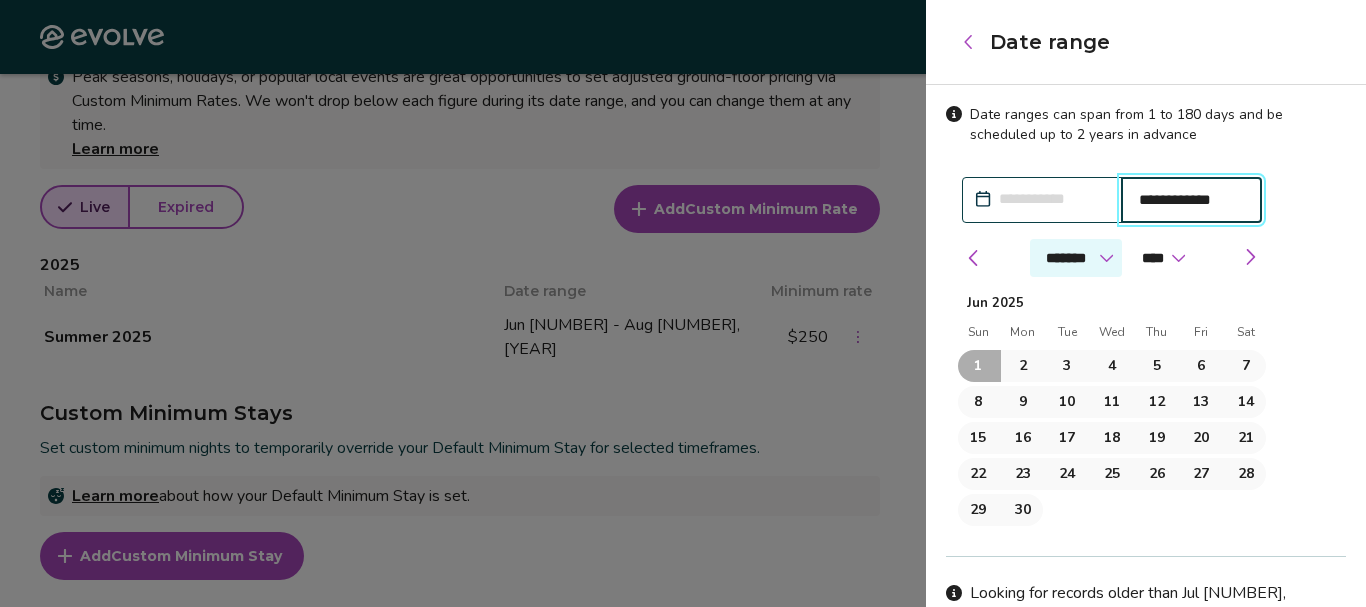 click on "******* ******** ***** ***** *** **** **** ****** ********* ******* ******** ********" at bounding box center (1076, 258) 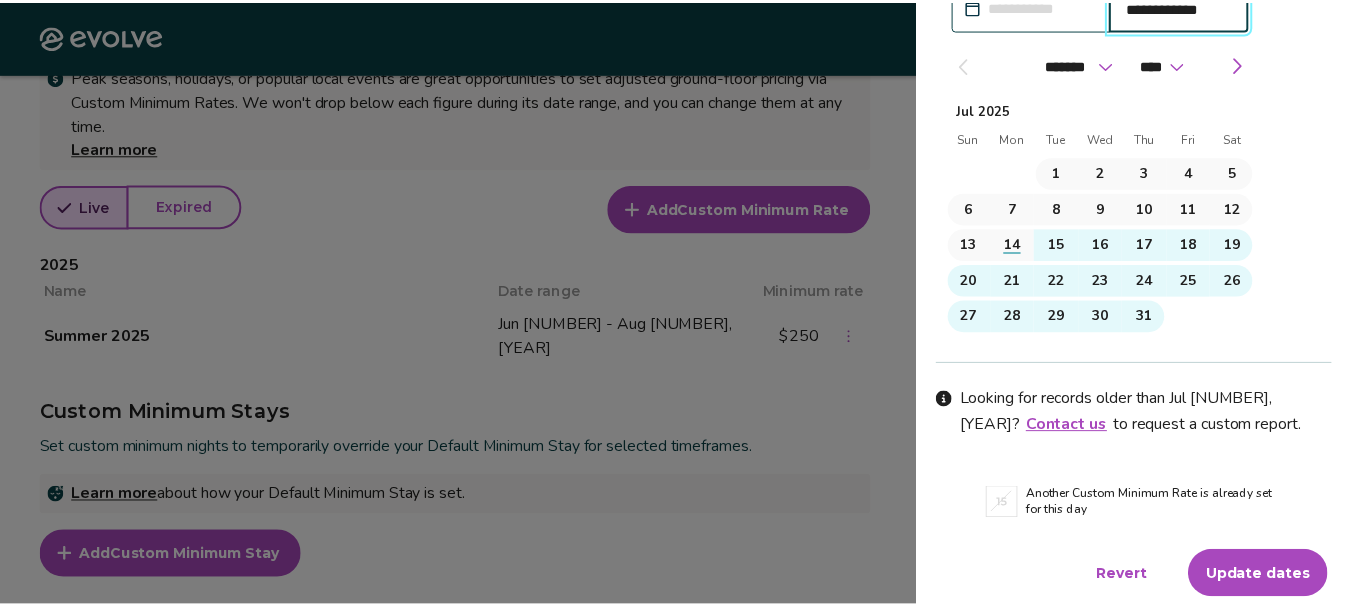 scroll, scrollTop: 198, scrollLeft: 0, axis: vertical 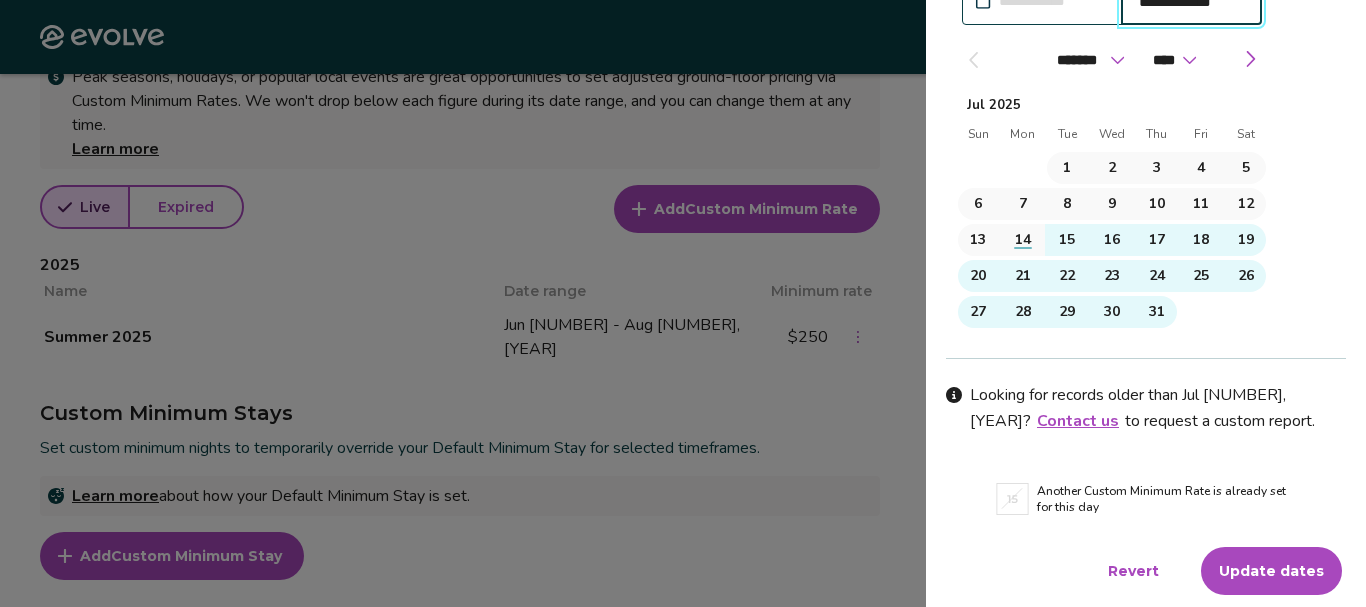 click on "Update dates" at bounding box center [1271, 571] 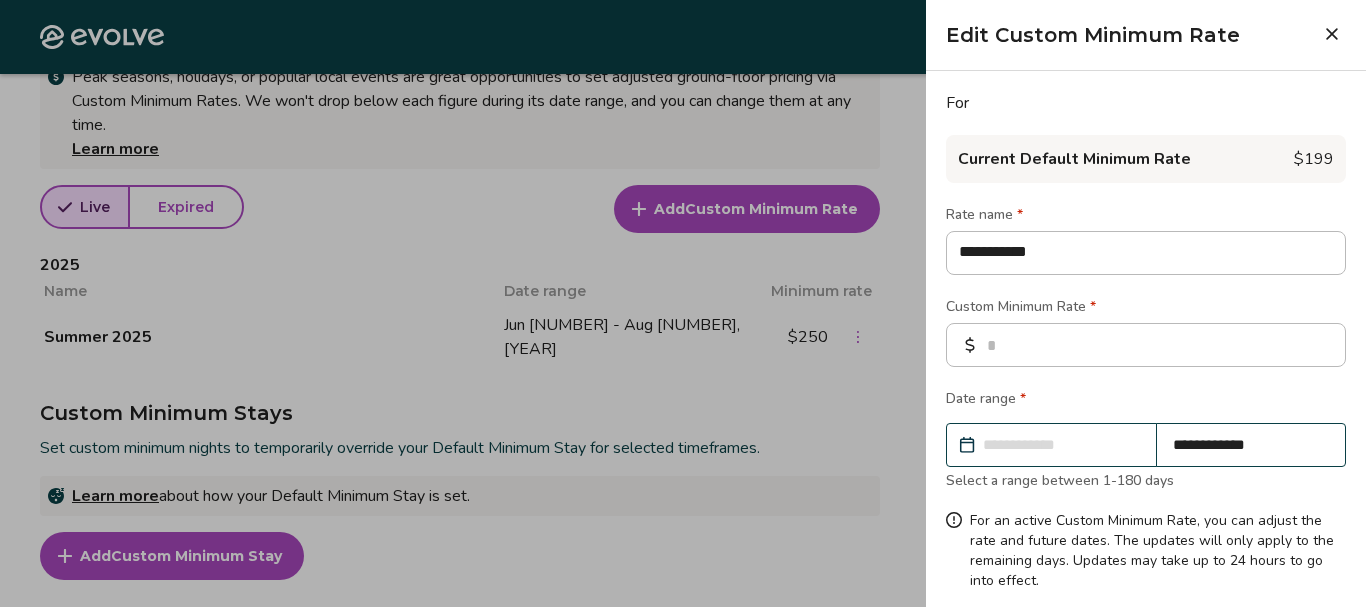 type on "***" 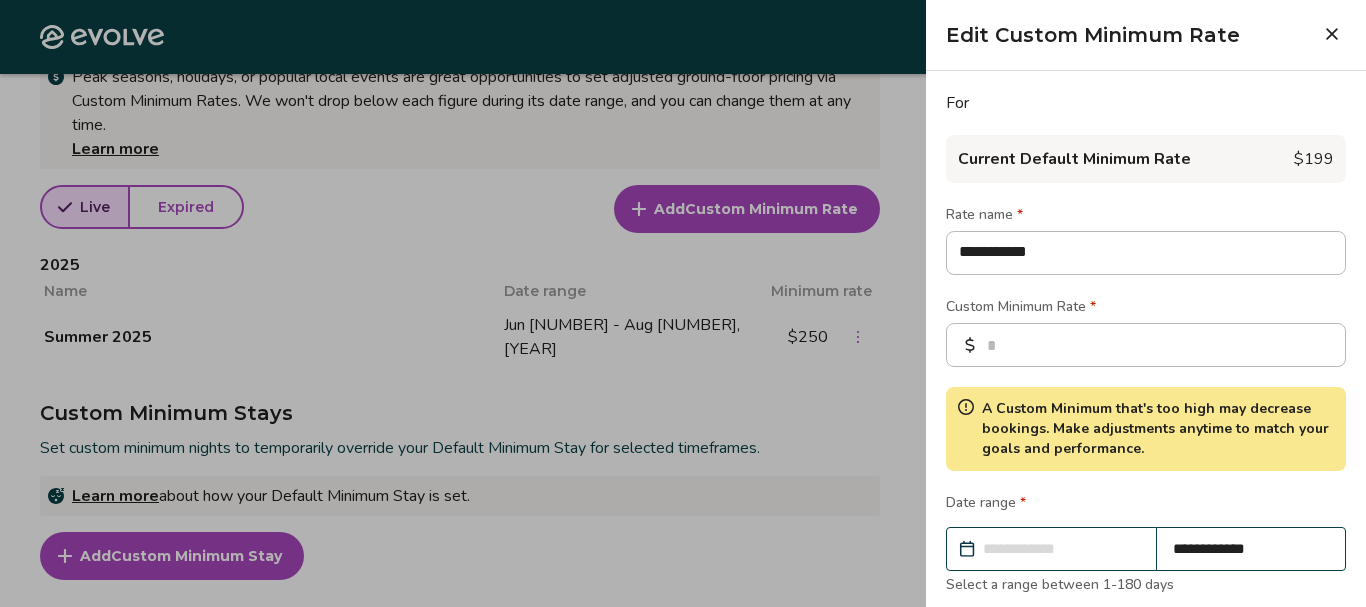 click at bounding box center [683, 303] 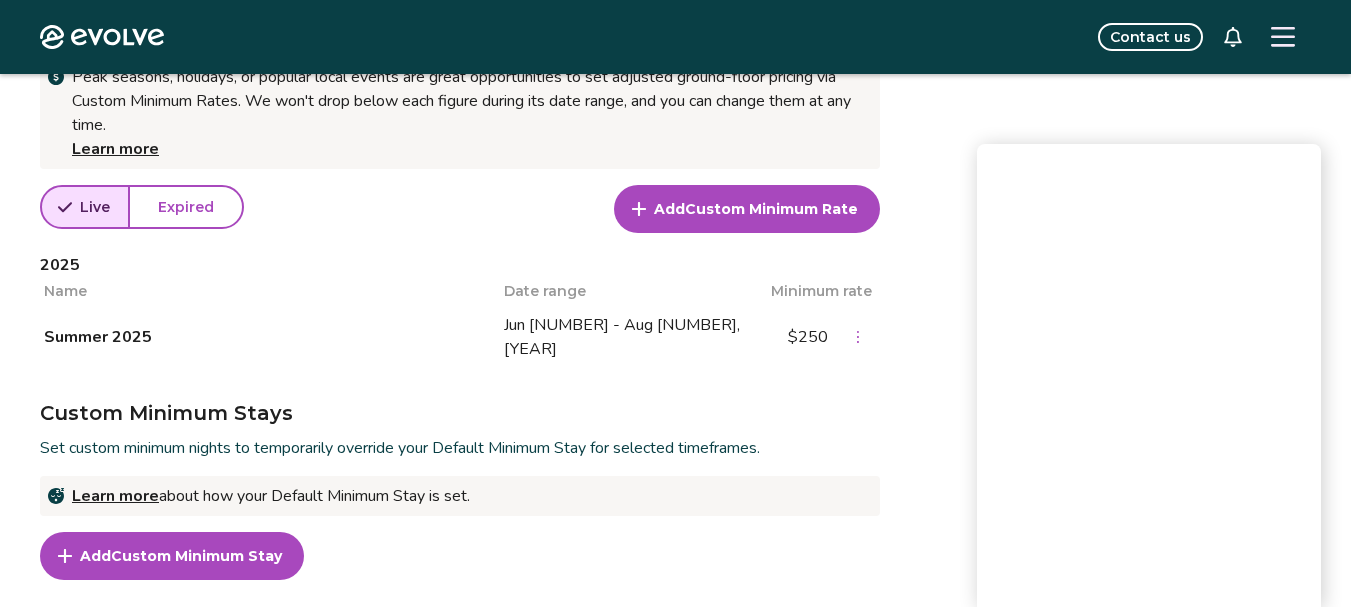 click on "Custom Minimum Stay" at bounding box center (196, 556) 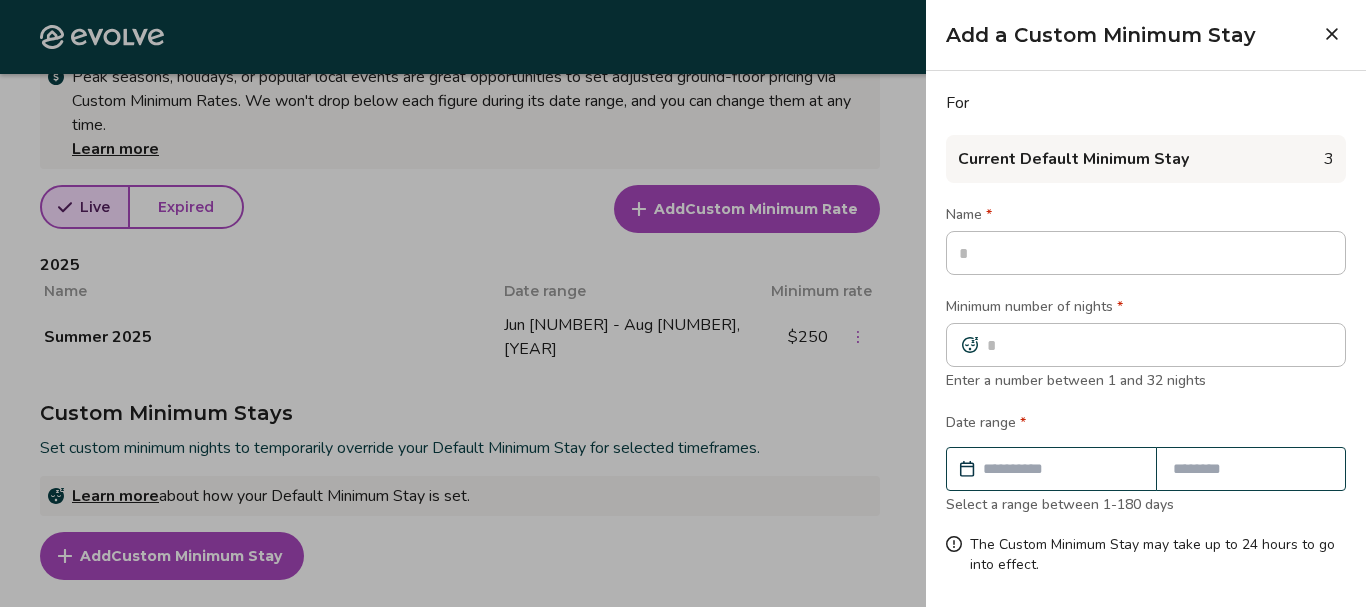 click 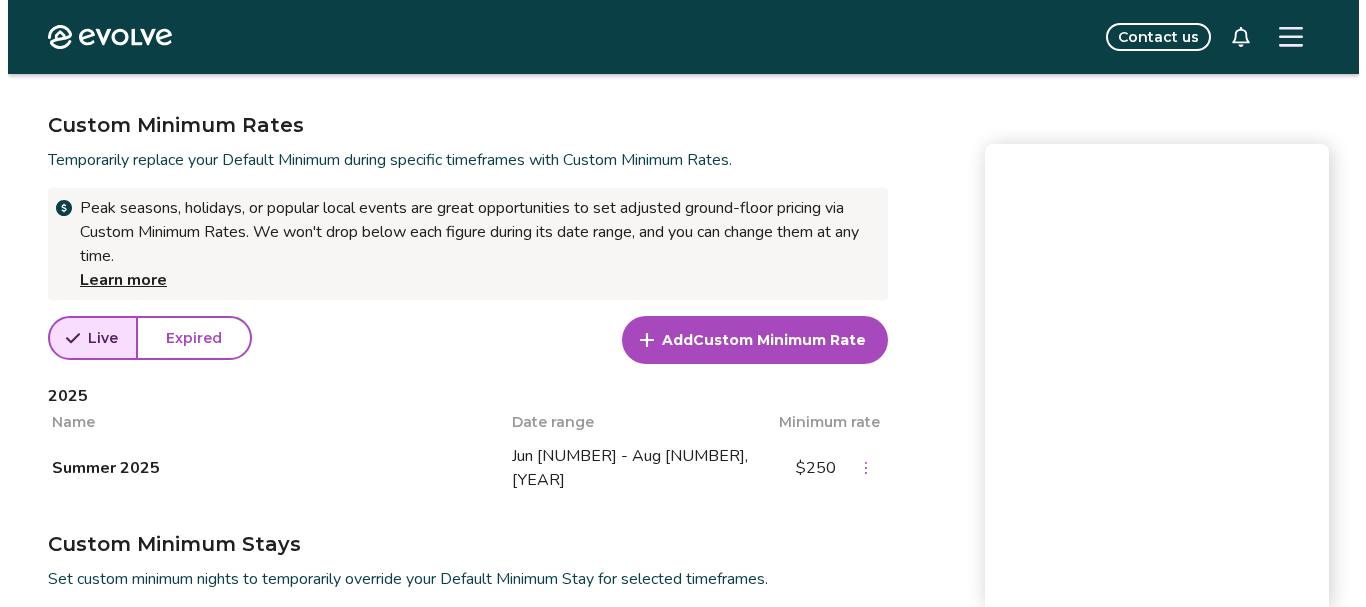 scroll, scrollTop: 615, scrollLeft: 0, axis: vertical 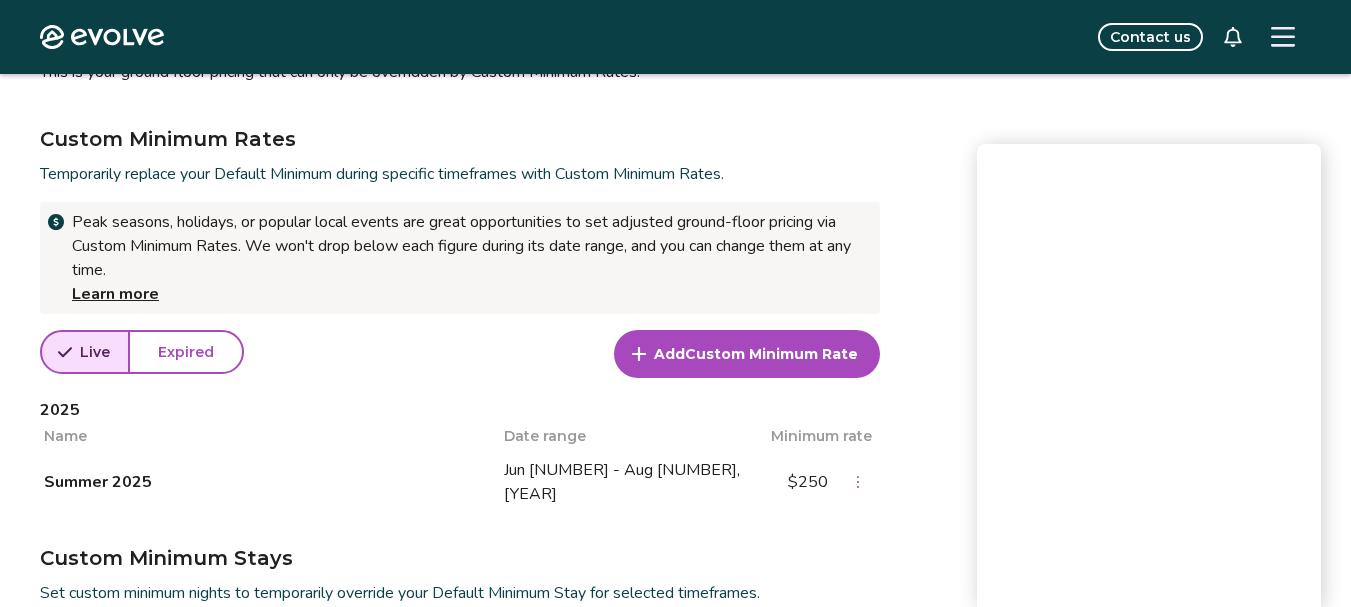 click on "Custom Minimum Rate" at bounding box center [771, 354] 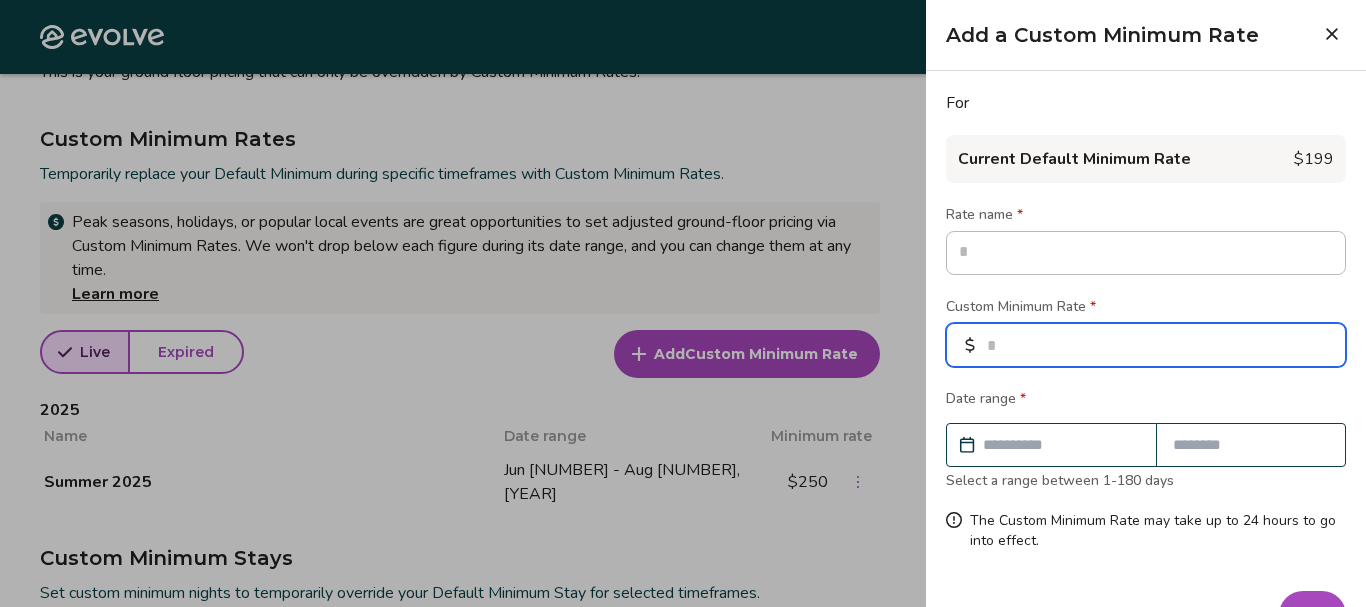 click at bounding box center [1146, 345] 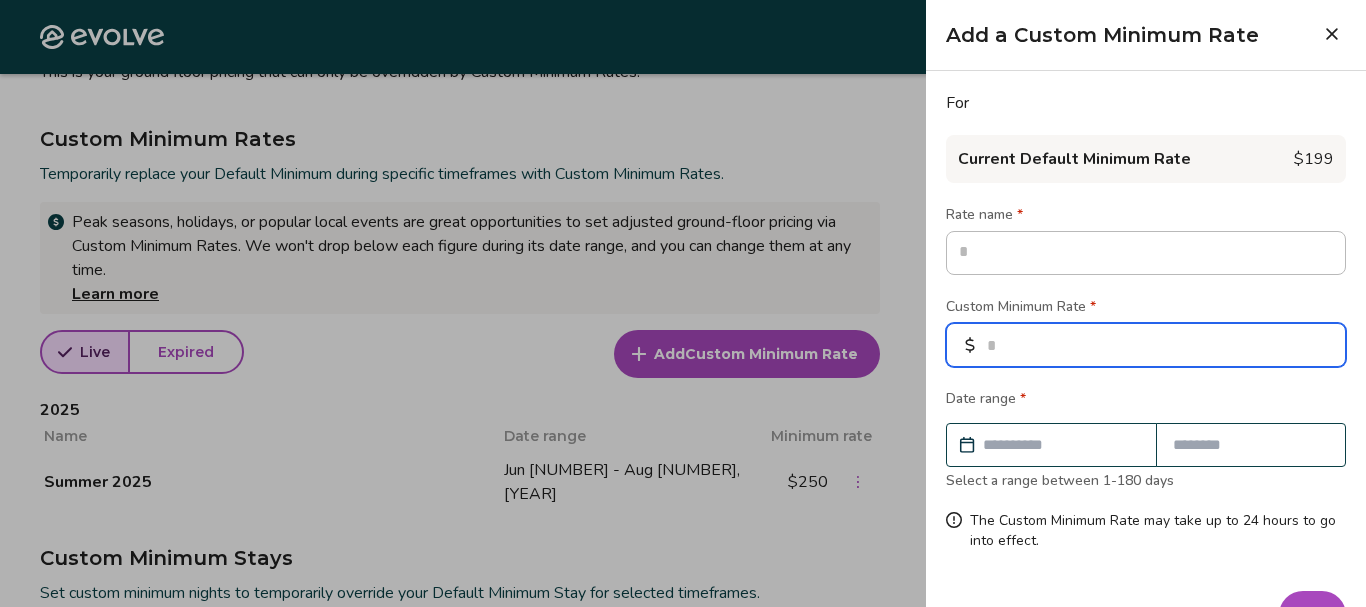 type on "*" 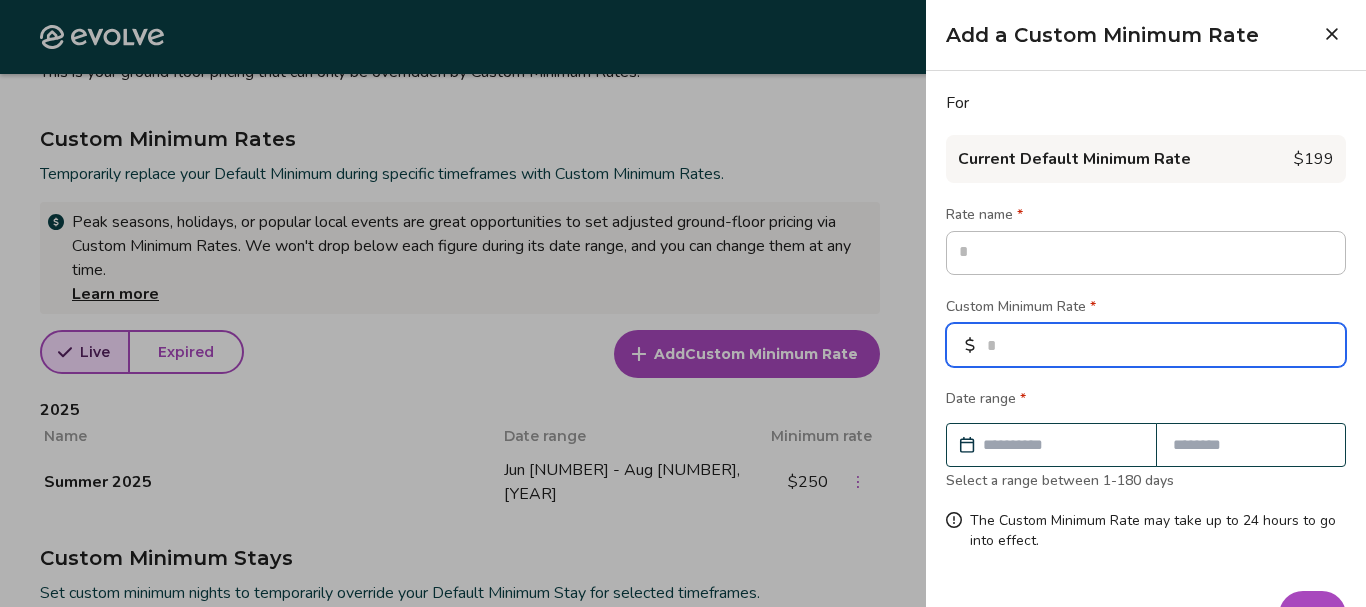 type on "***" 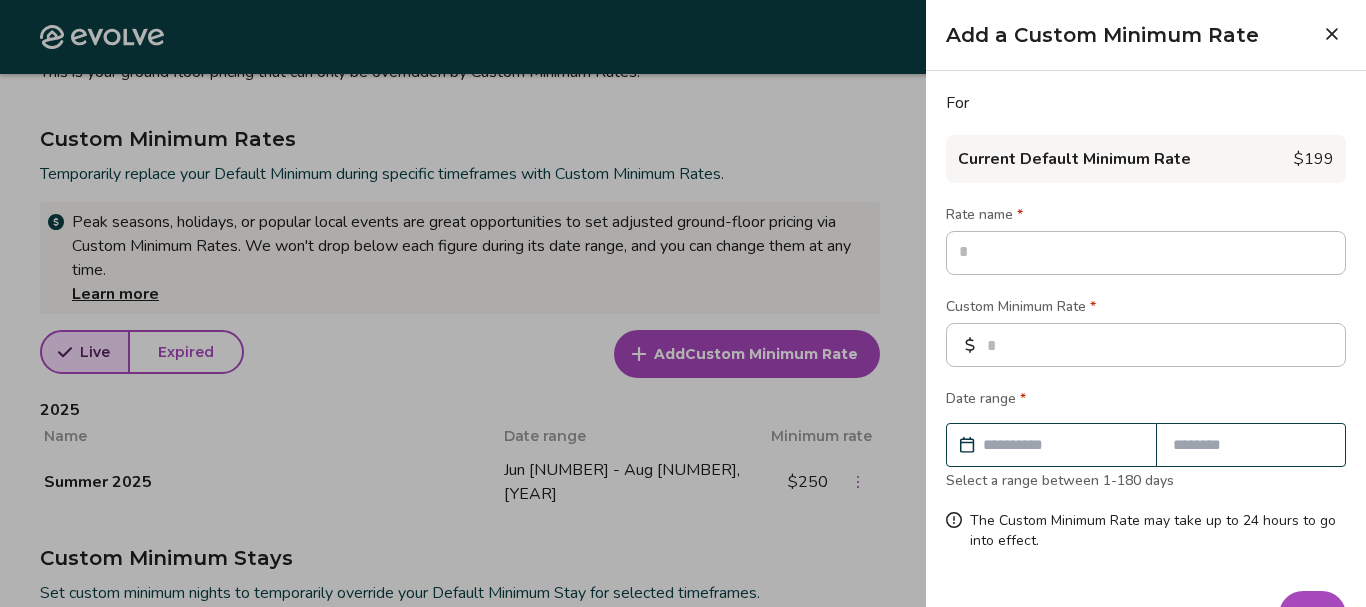 click at bounding box center [1061, 445] 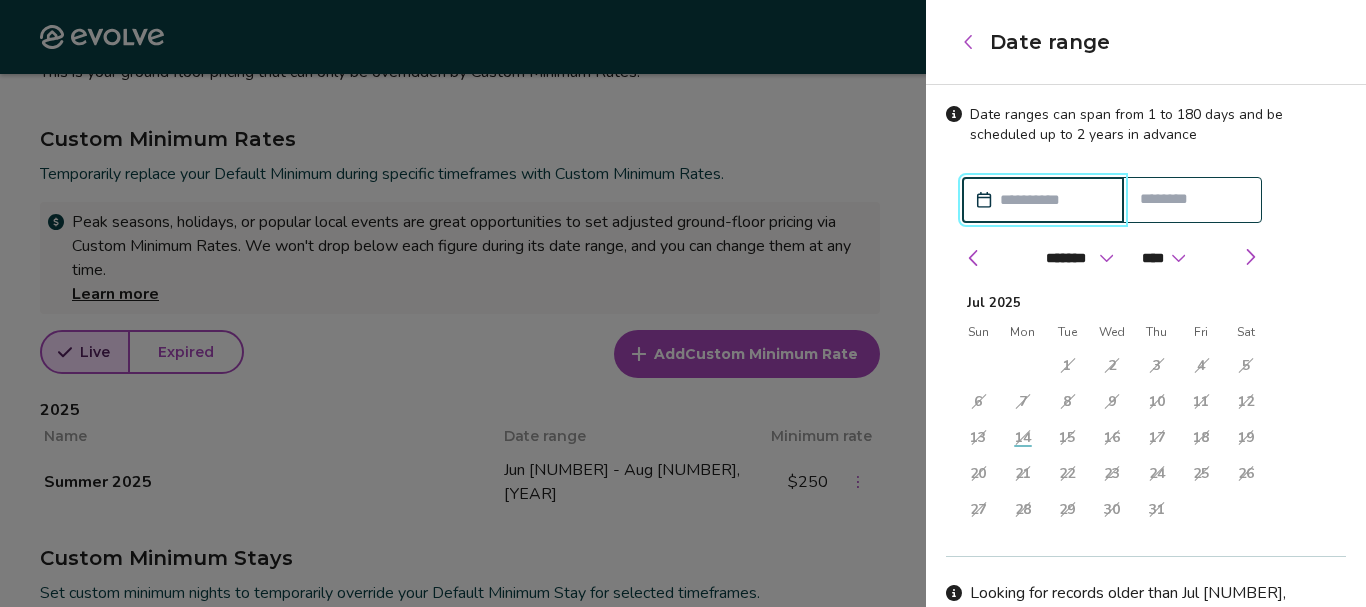 click on "14" at bounding box center [1023, 438] 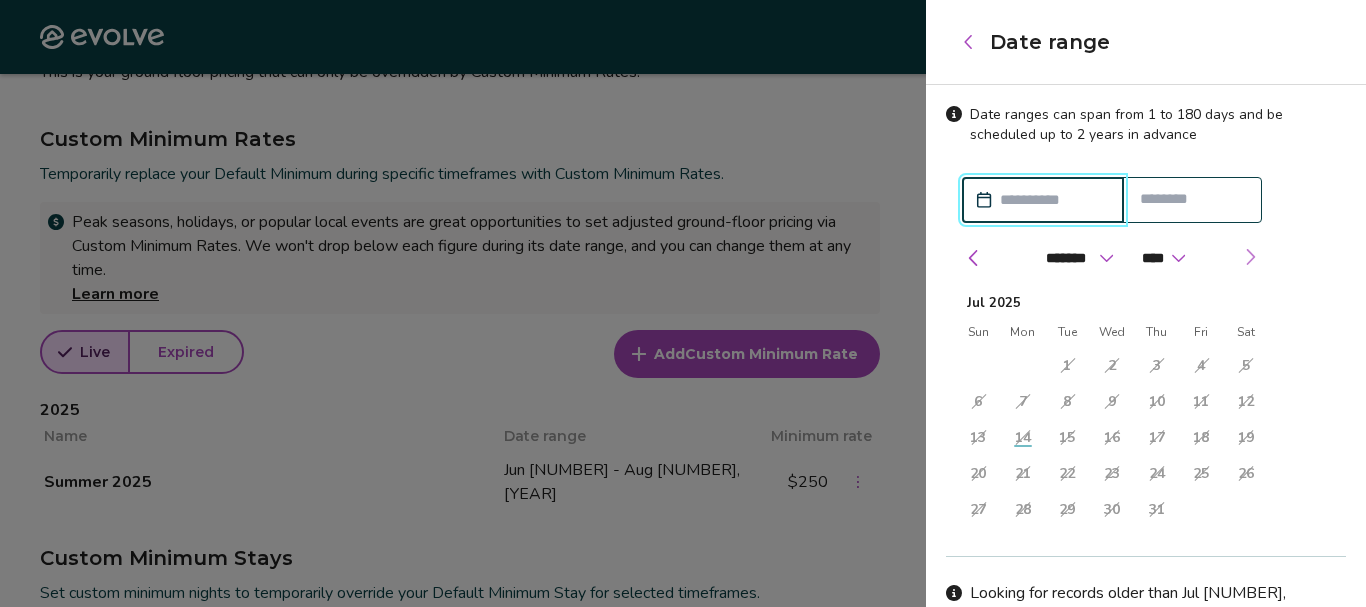 click at bounding box center [1250, 257] 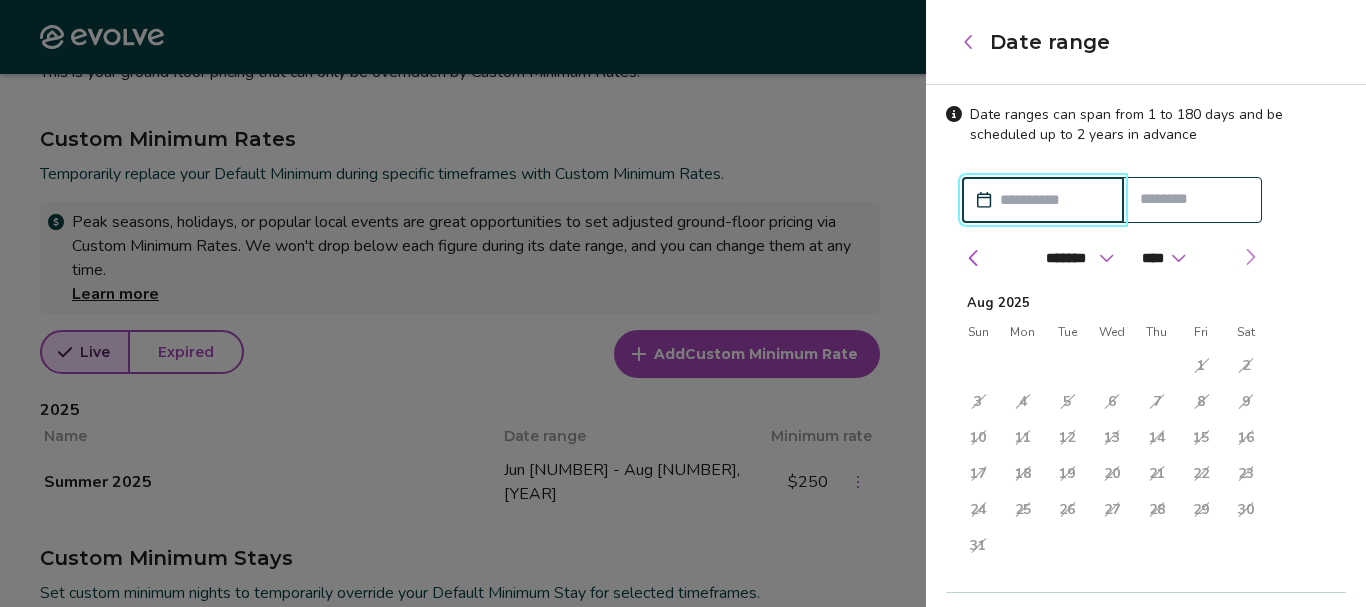 click at bounding box center (1250, 257) 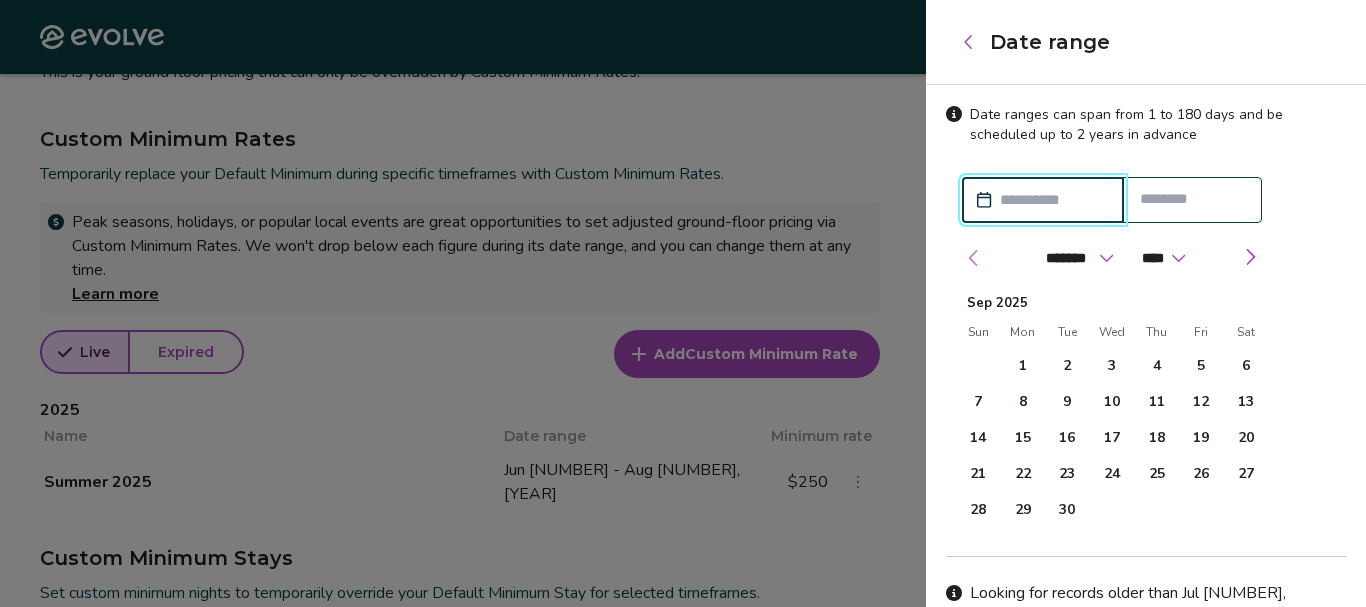 click at bounding box center [974, 258] 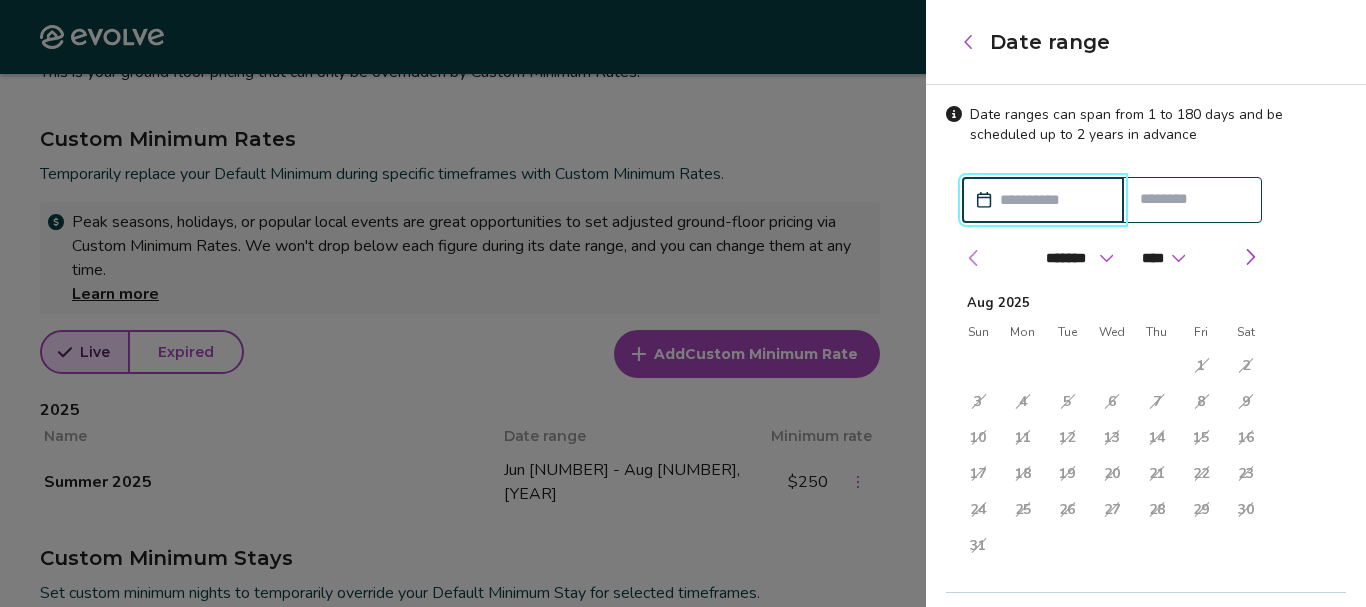 click at bounding box center (974, 258) 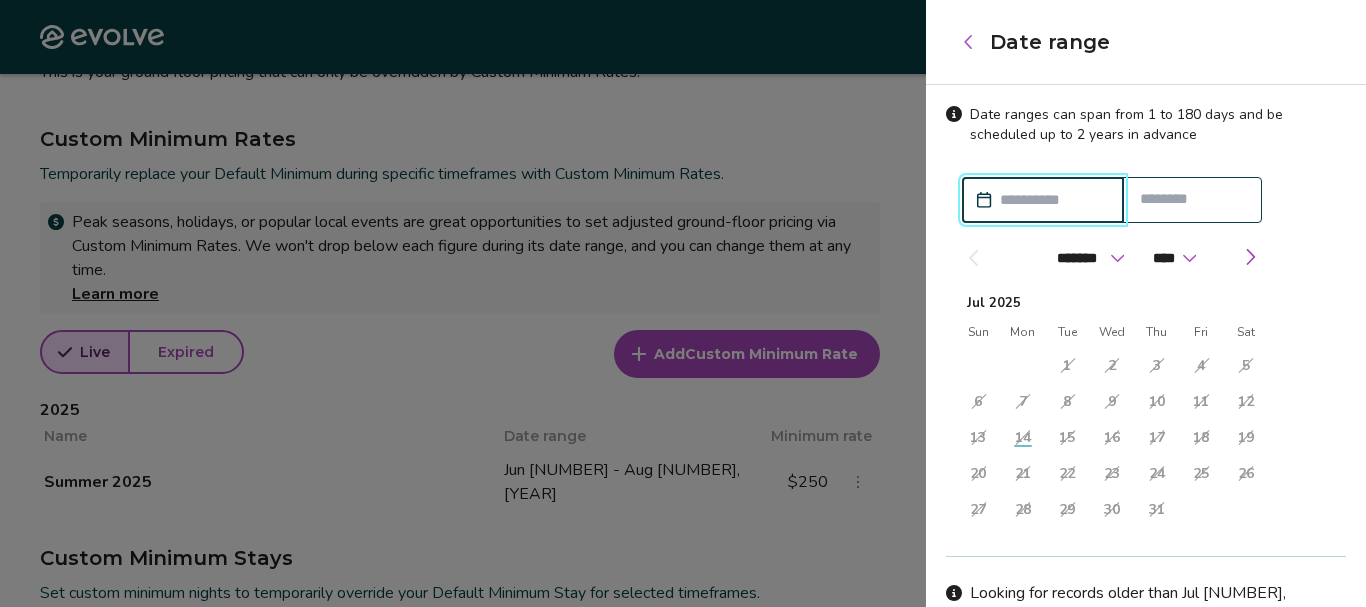 click at bounding box center [973, 258] 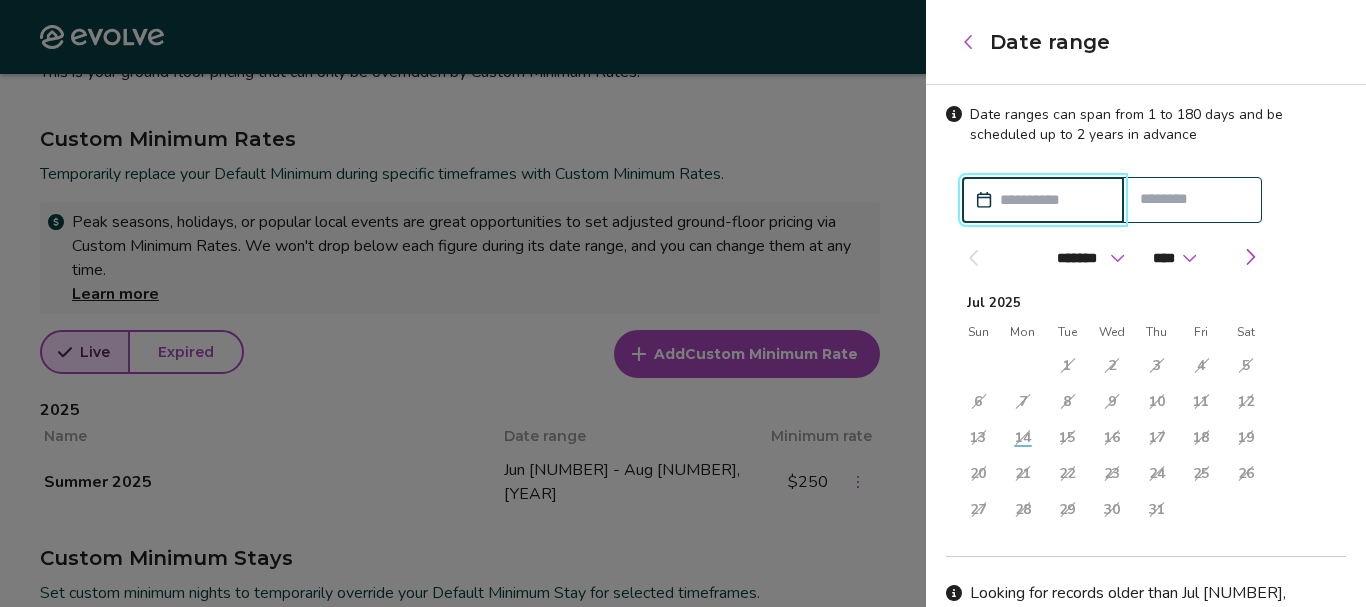 click at bounding box center (683, 303) 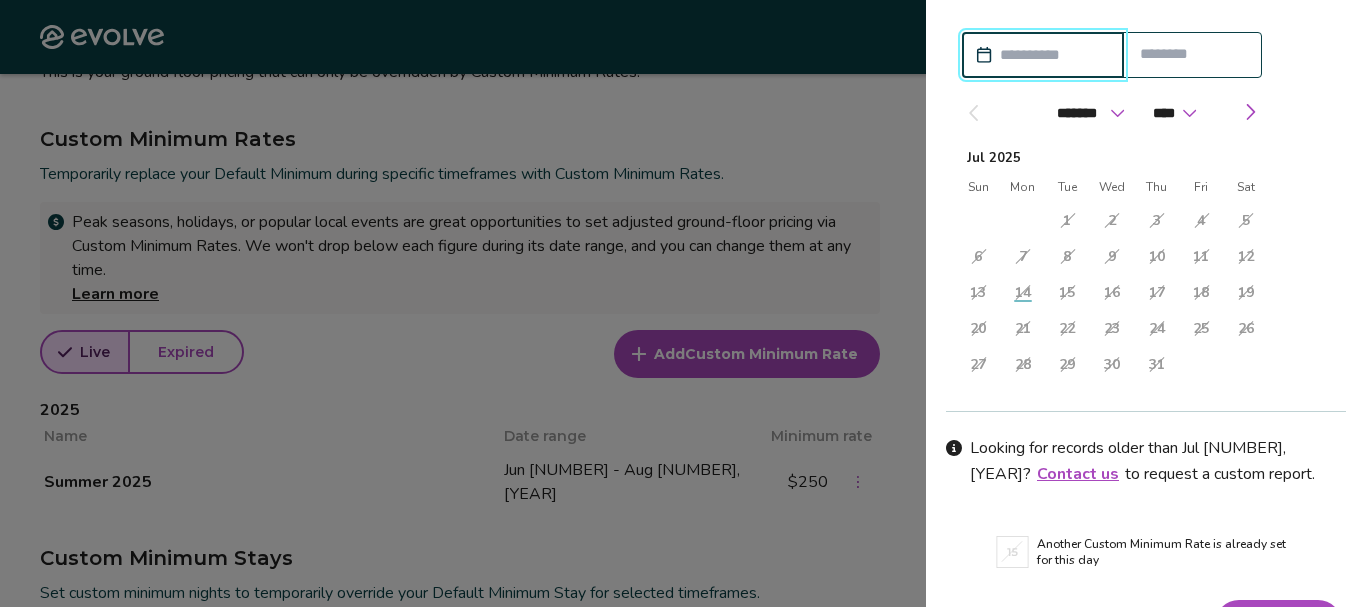 scroll, scrollTop: 198, scrollLeft: 0, axis: vertical 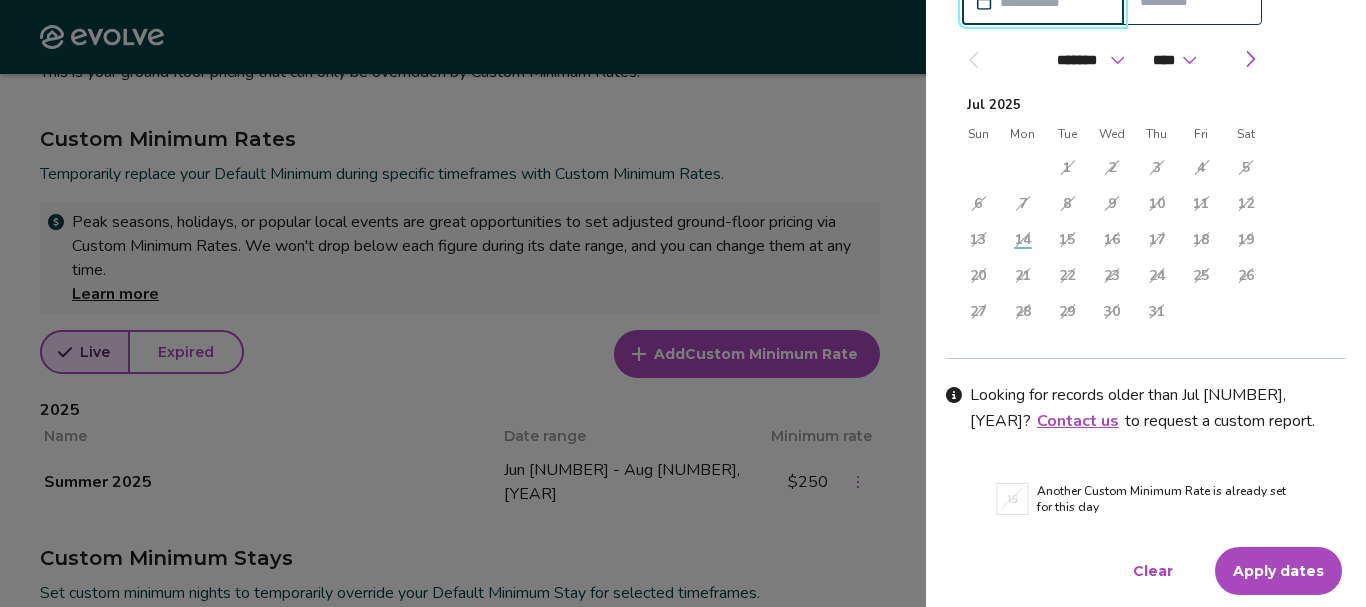 click on "Clear" at bounding box center [1153, 571] 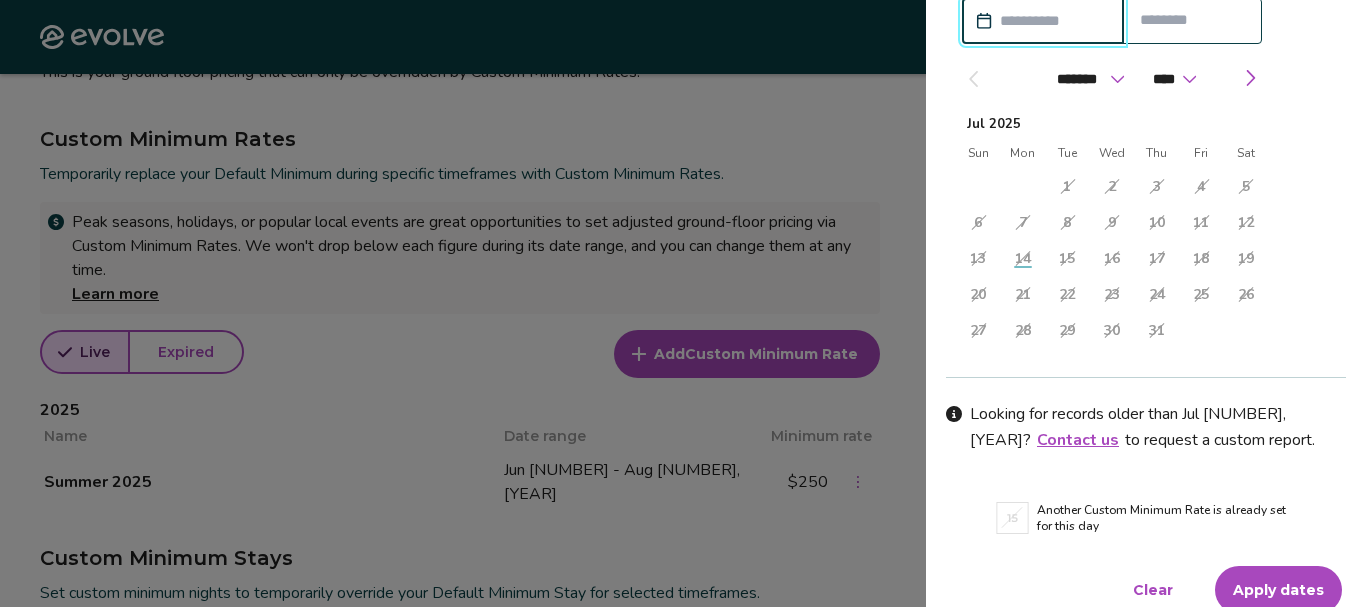 click on "Clear" at bounding box center [1153, 590] 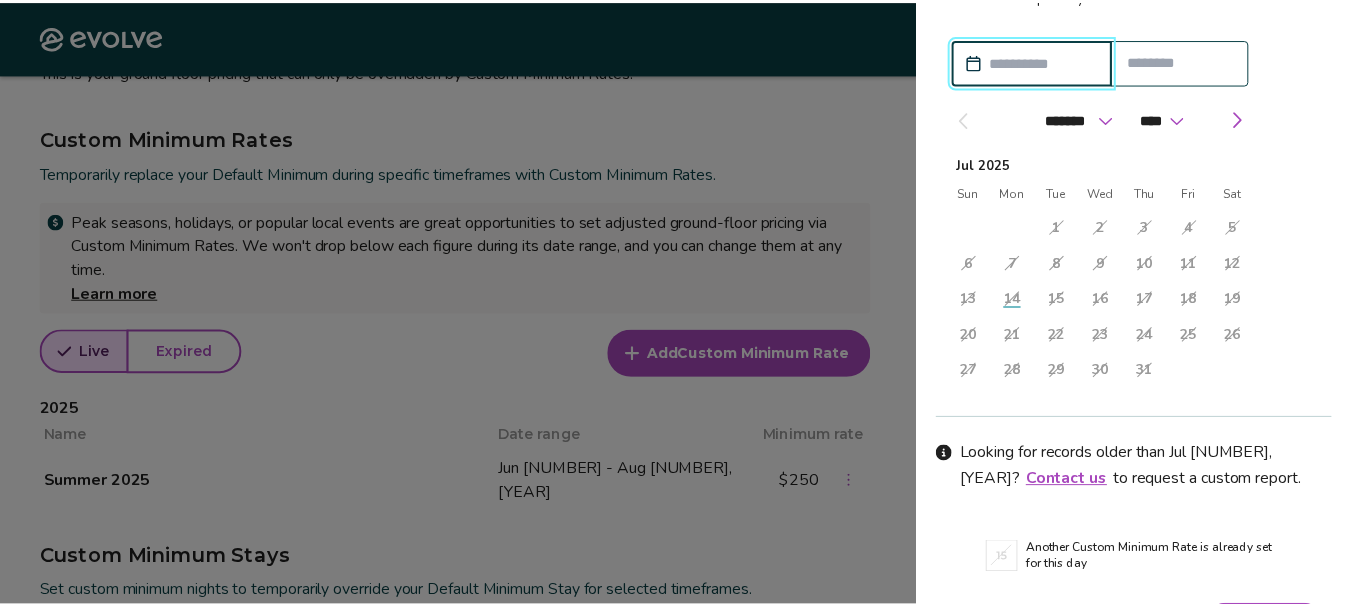 scroll, scrollTop: 0, scrollLeft: 0, axis: both 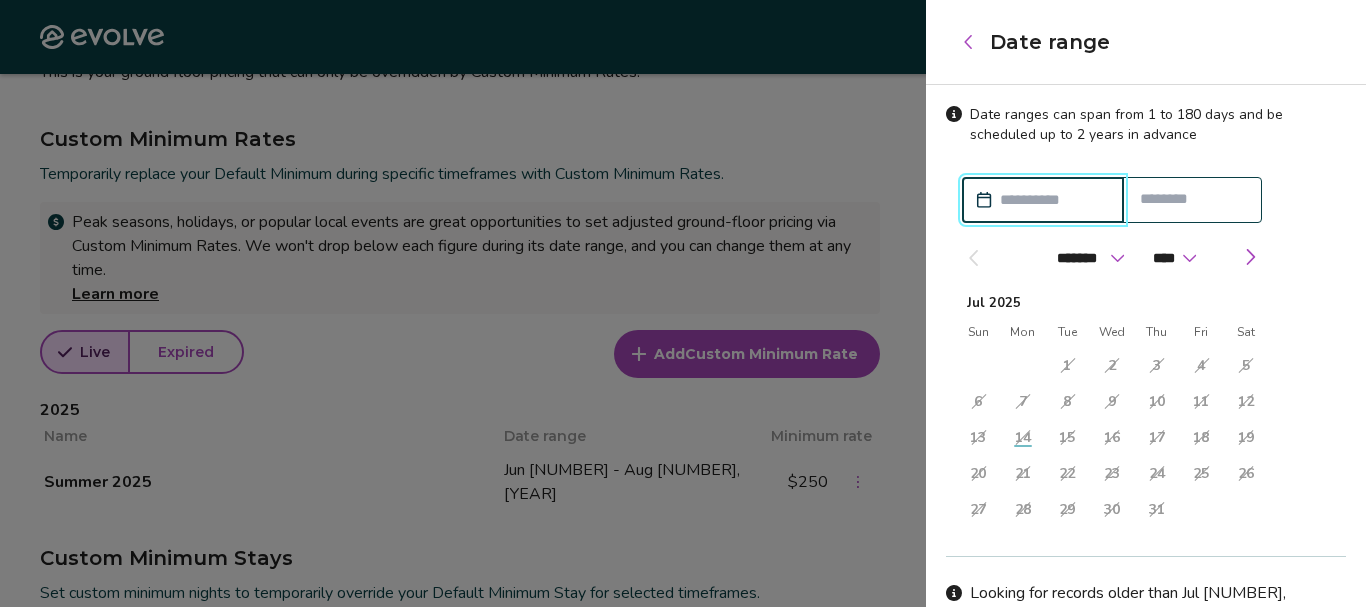 click 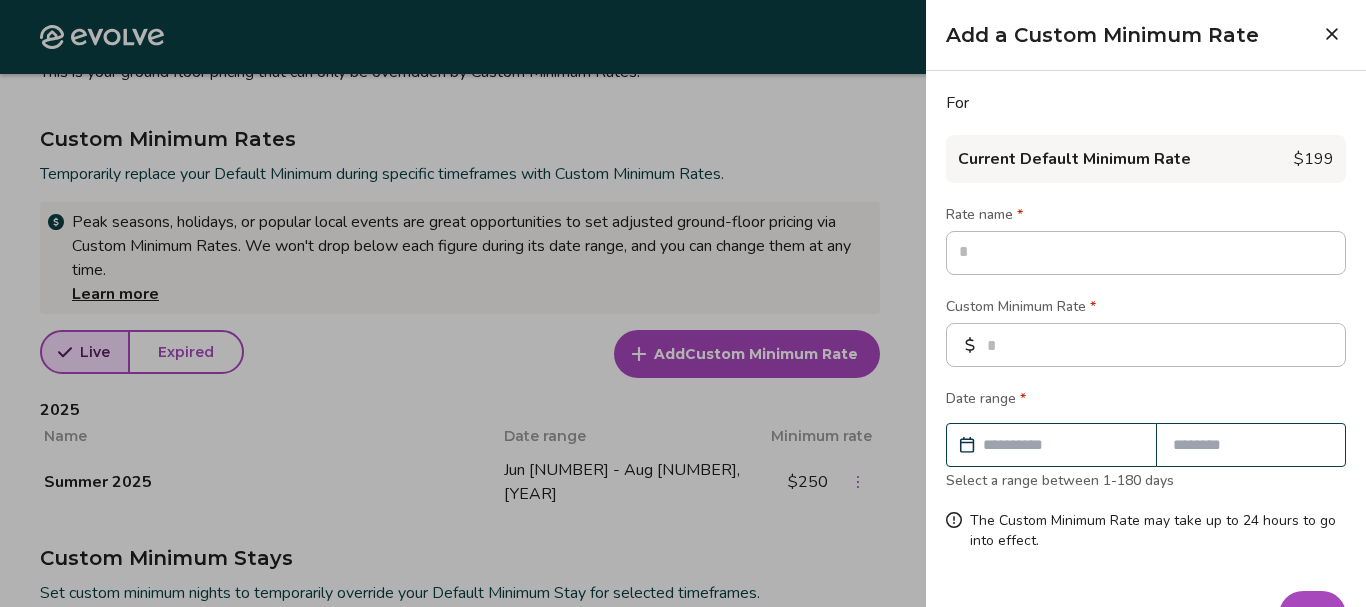 type on "*" 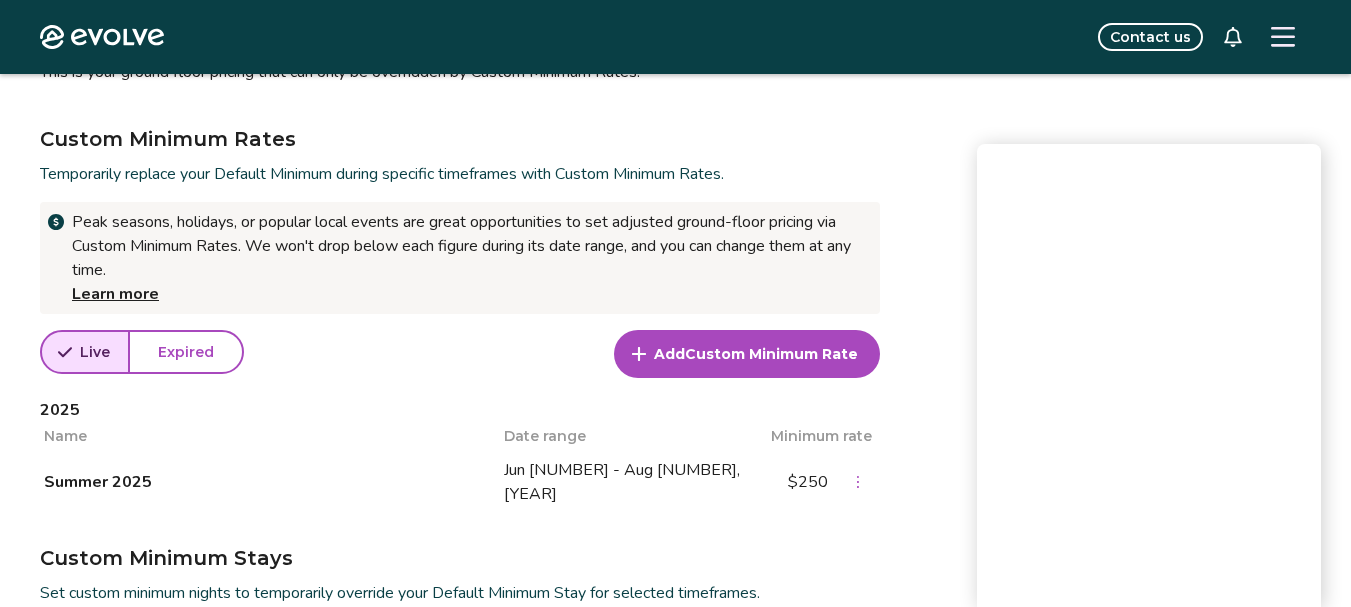 click on "Name Date range Minimum rate Summer 2025 Jun 1 - Aug 31, 2025 $250" at bounding box center [460, 472] 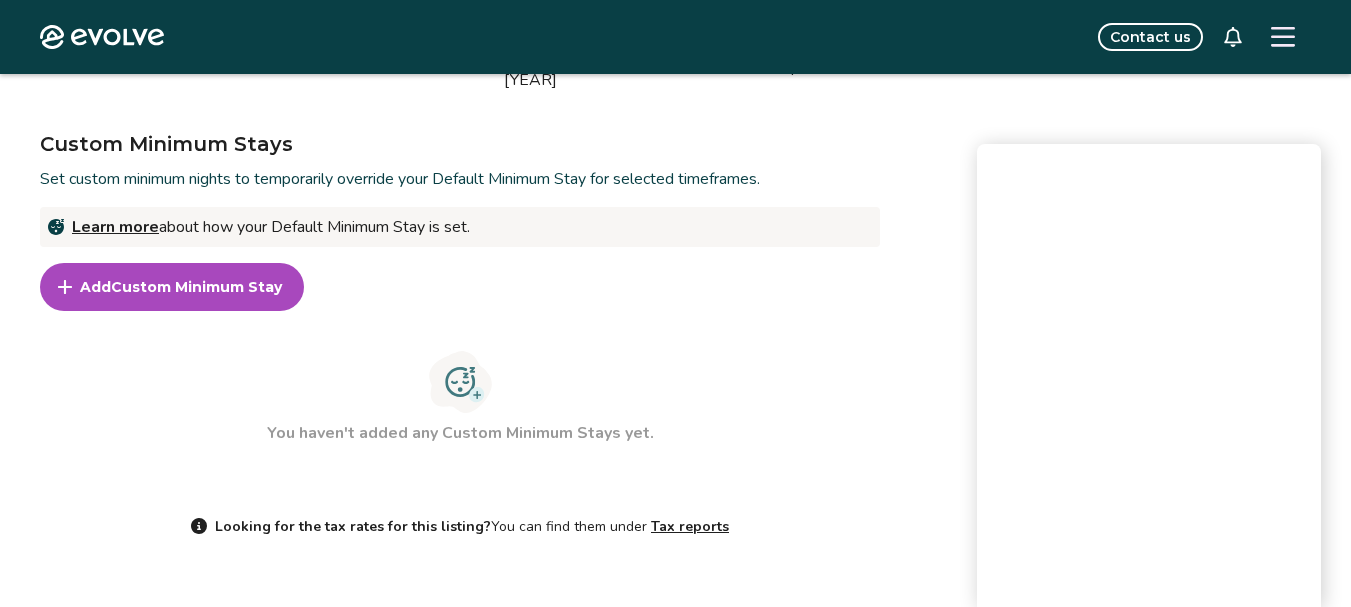scroll, scrollTop: 1095, scrollLeft: 0, axis: vertical 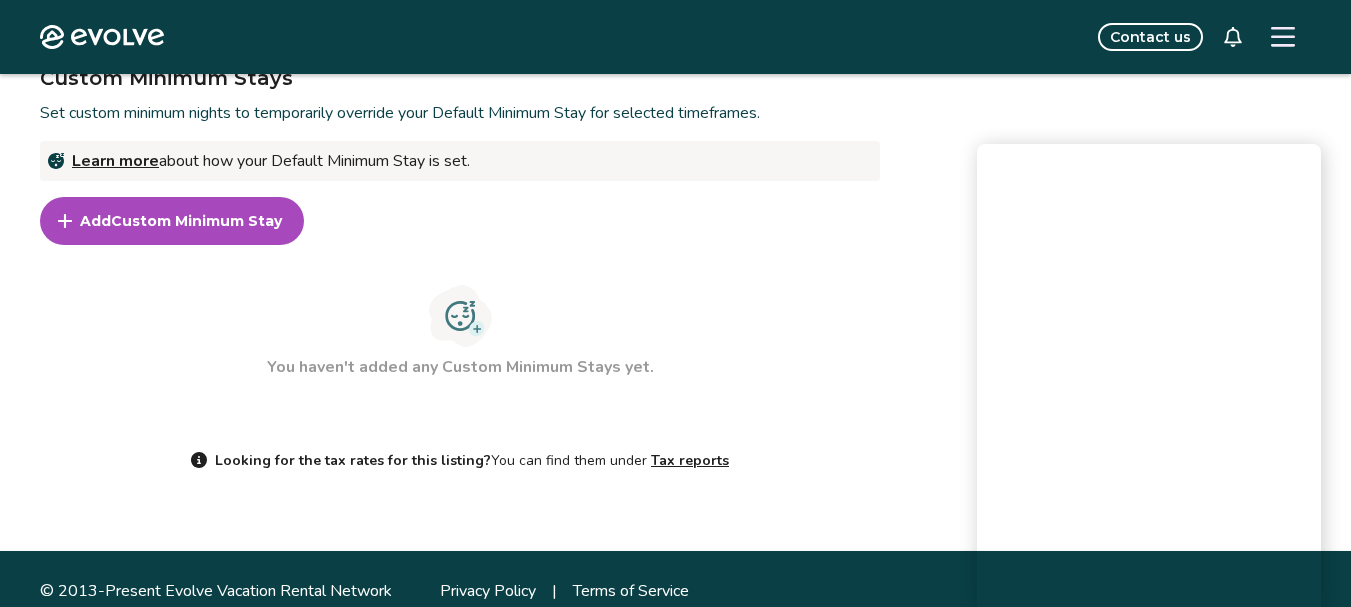 click on "Custom Minimum Stay" at bounding box center [196, 221] 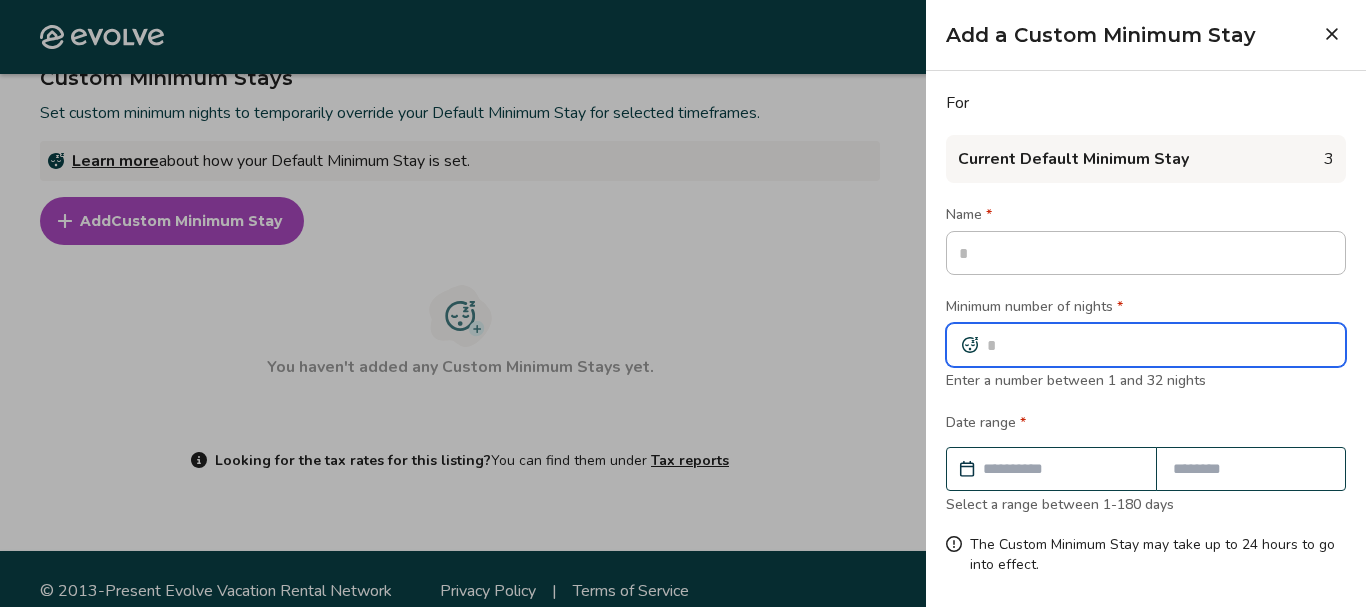 click at bounding box center (1146, 345) 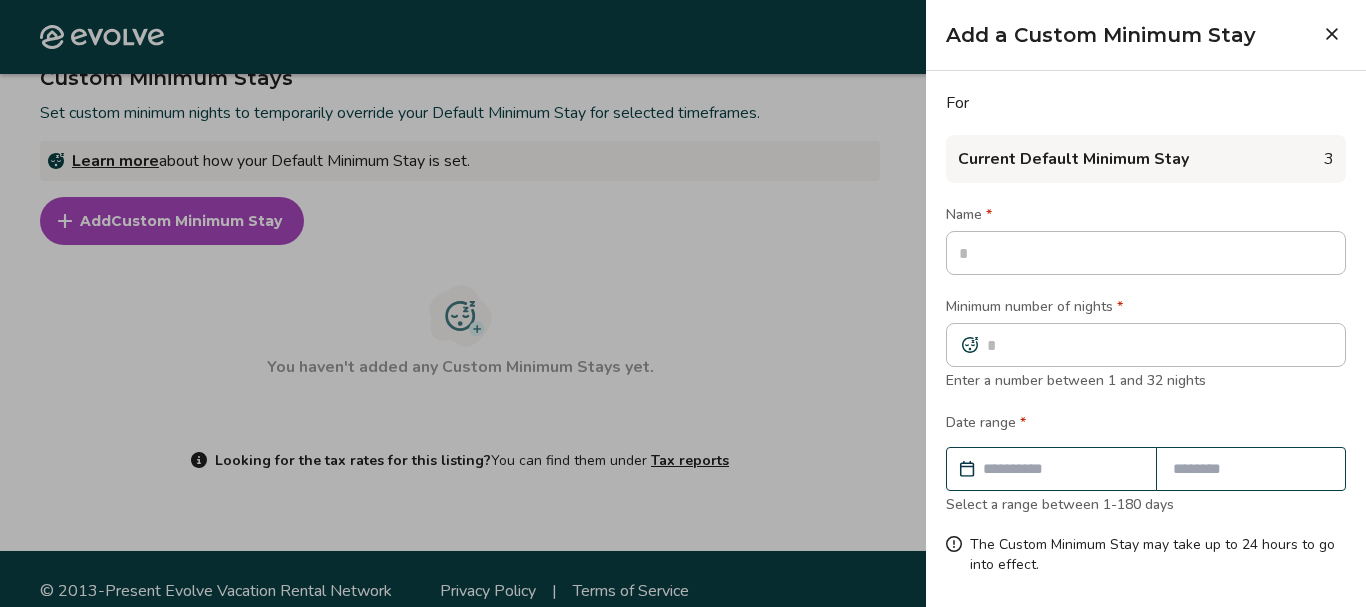 click 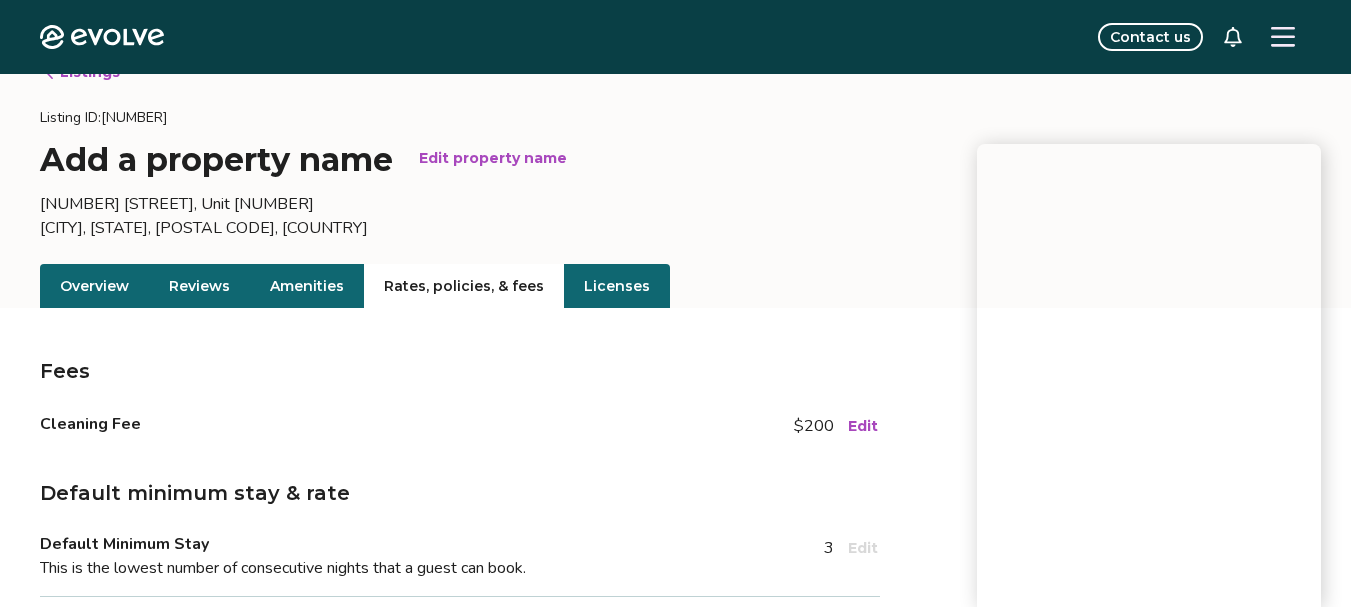 scroll, scrollTop: 0, scrollLeft: 0, axis: both 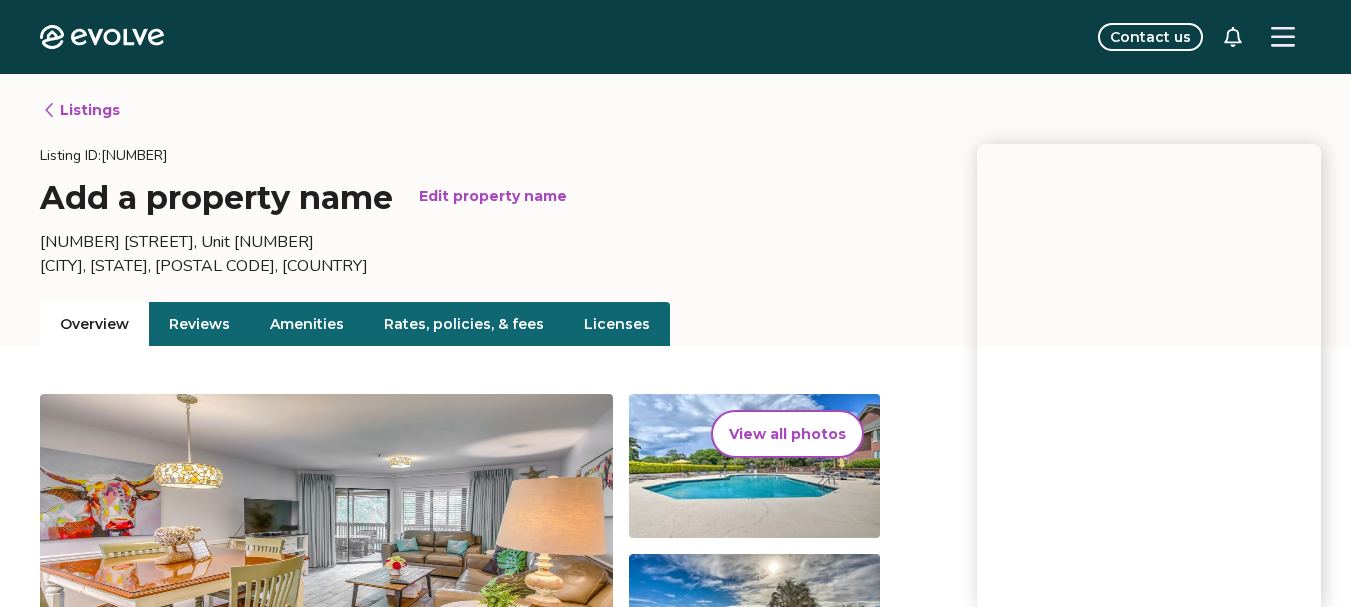 click on "Overview" at bounding box center [94, 324] 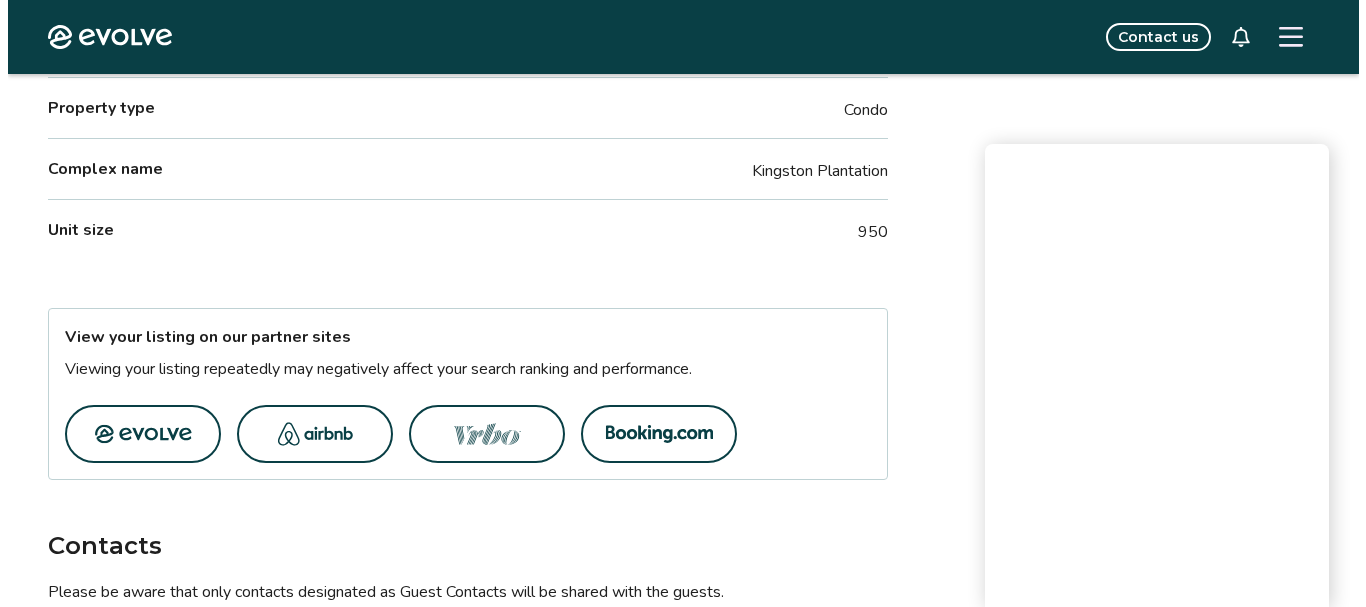 scroll, scrollTop: 960, scrollLeft: 0, axis: vertical 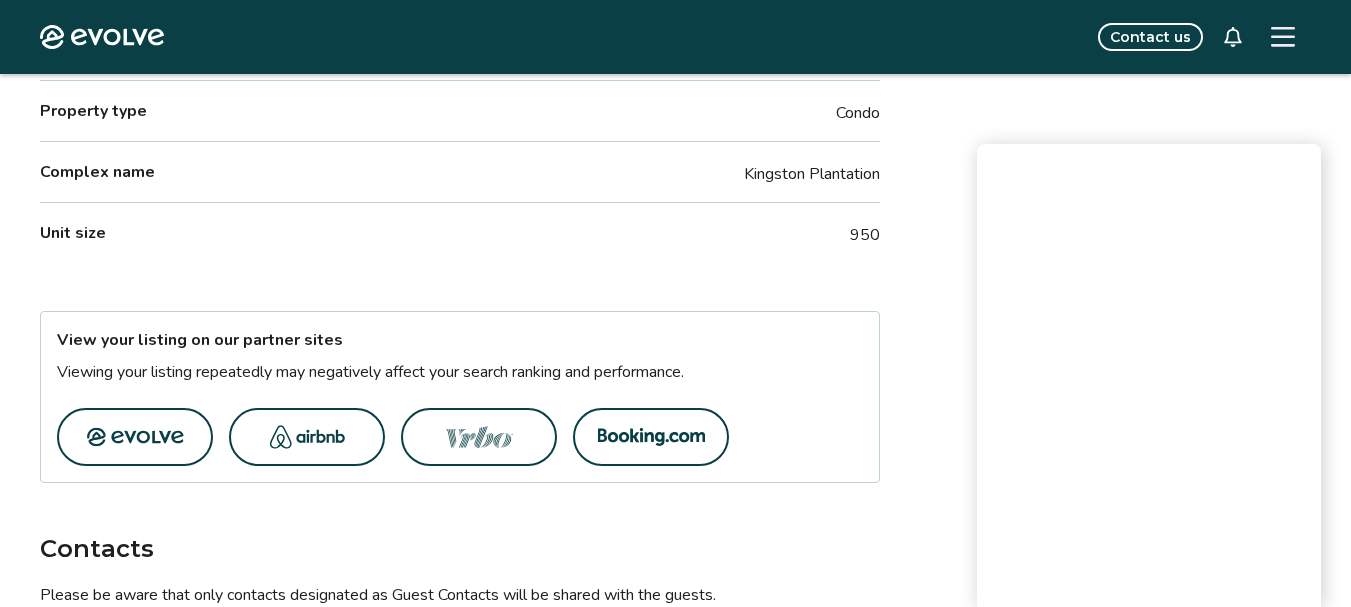 click at bounding box center (135, 437) 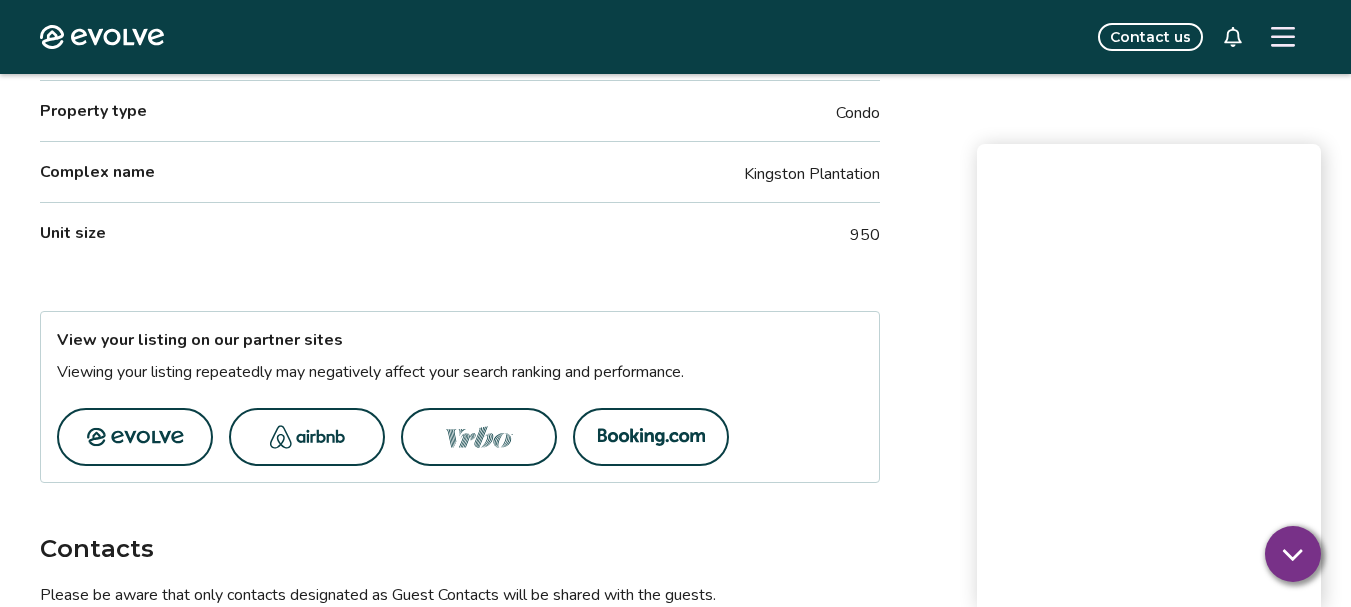 click 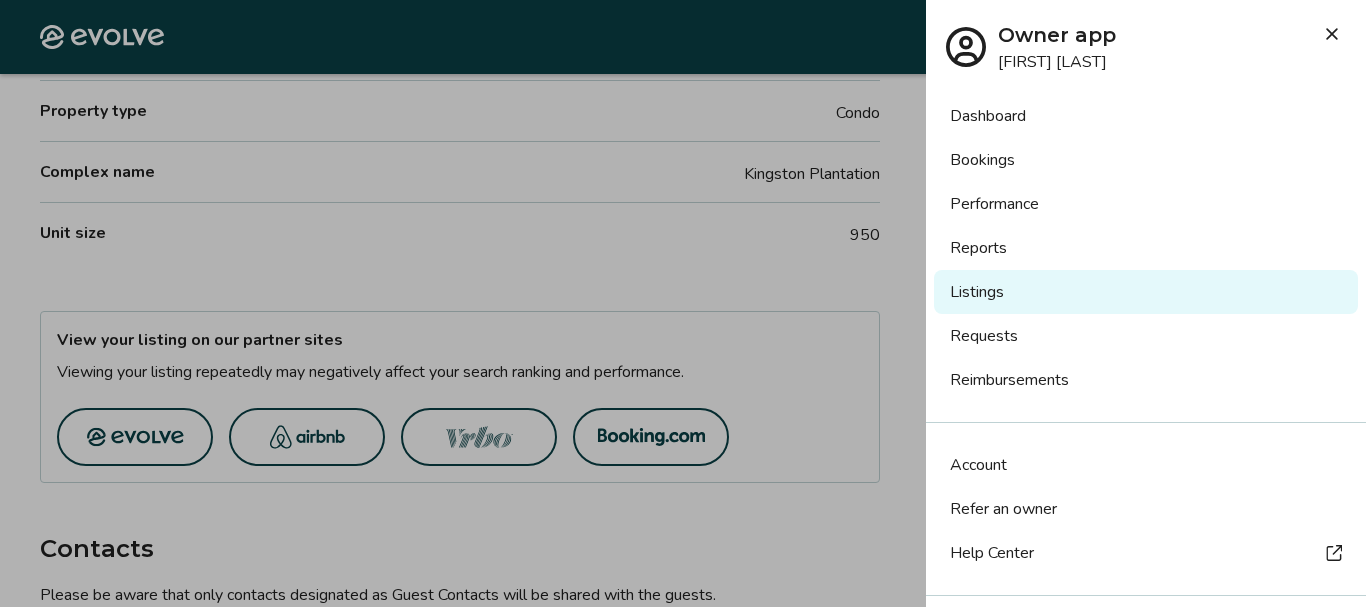 click on "Dashboard" at bounding box center (1146, 116) 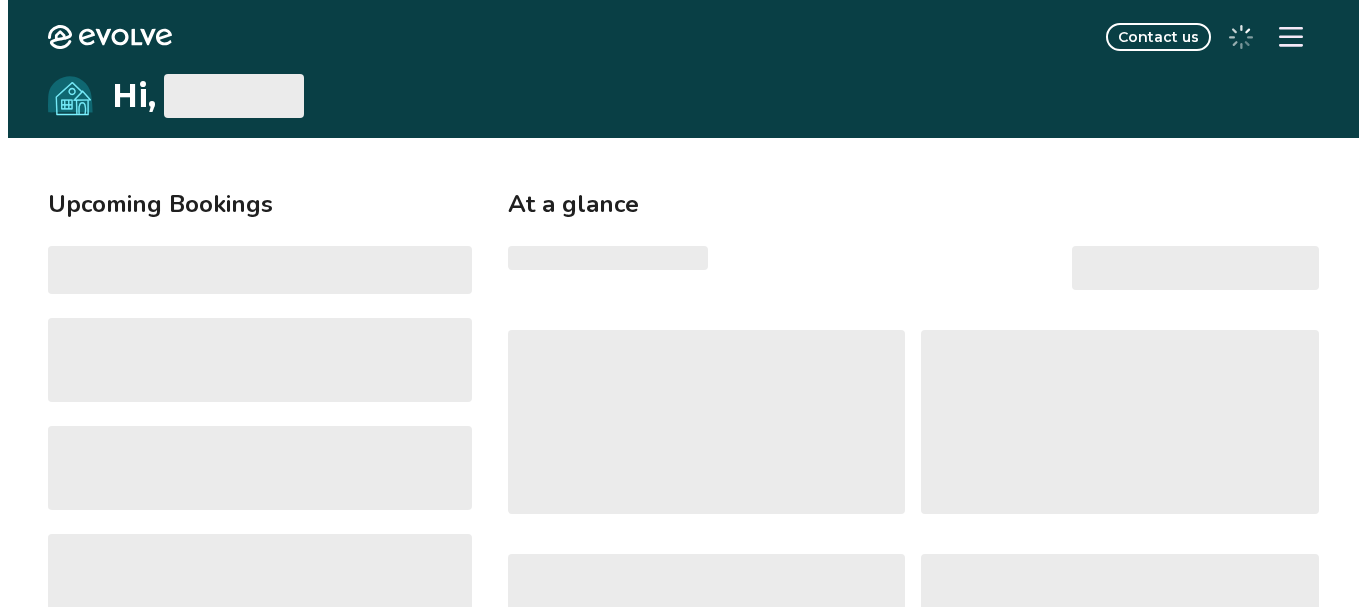 scroll, scrollTop: 0, scrollLeft: 0, axis: both 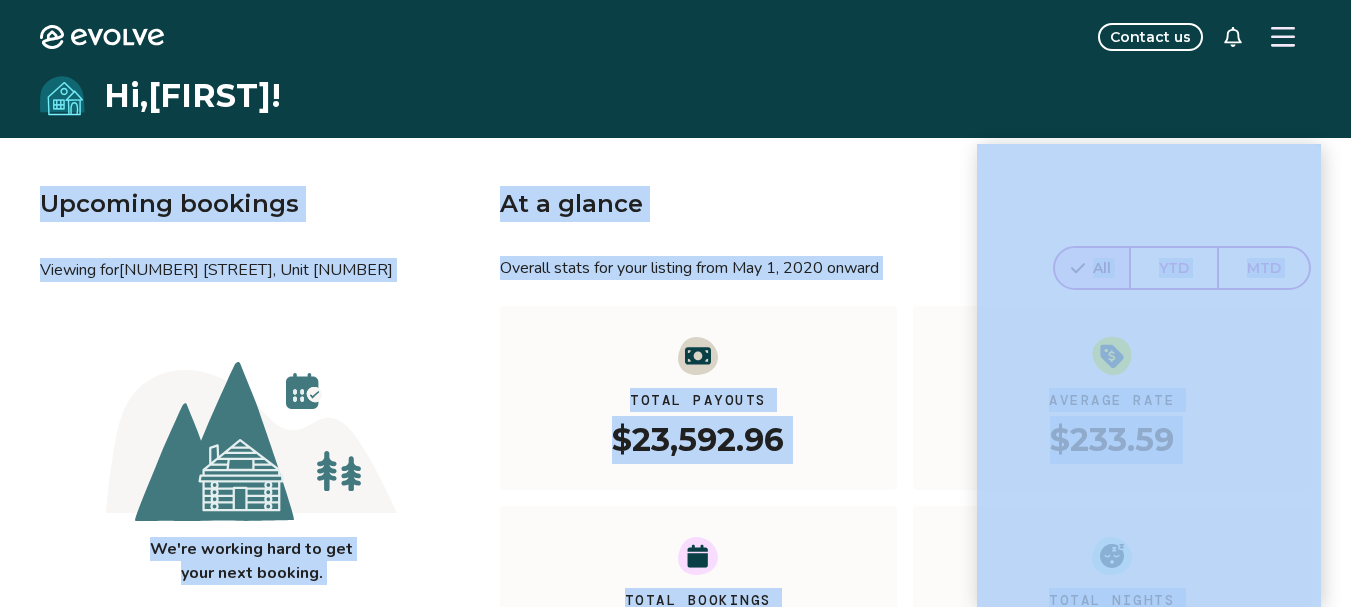 drag, startPoint x: 0, startPoint y: 0, endPoint x: 1315, endPoint y: 341, distance: 1358.494 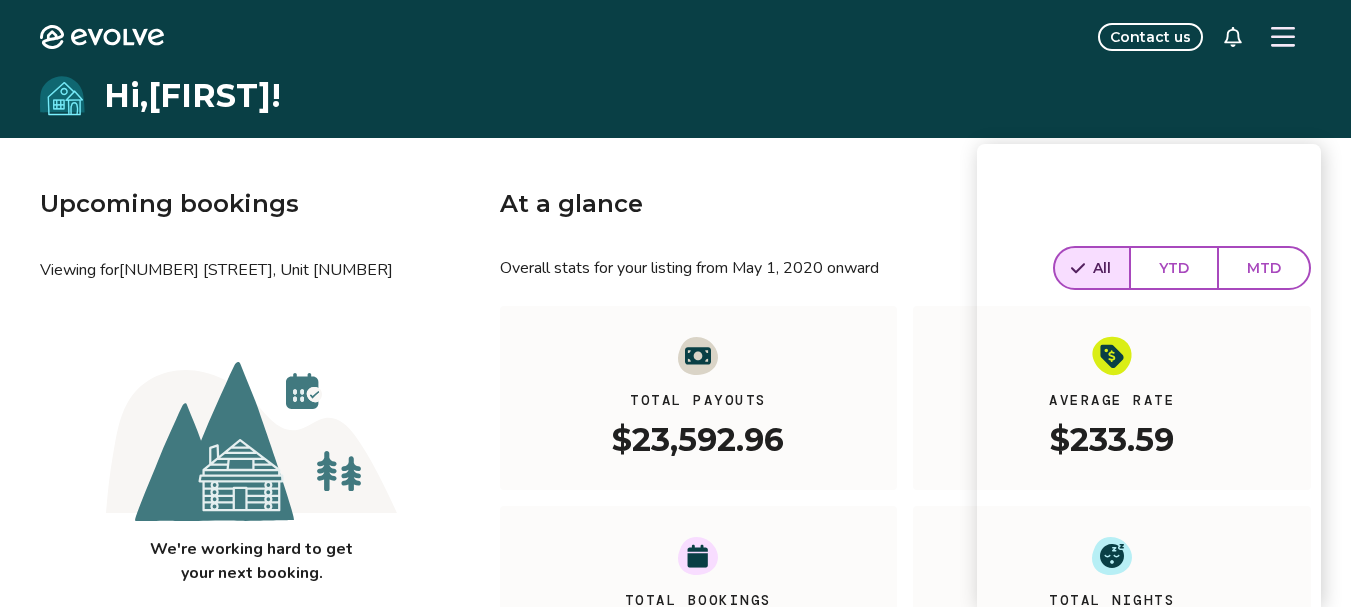 click 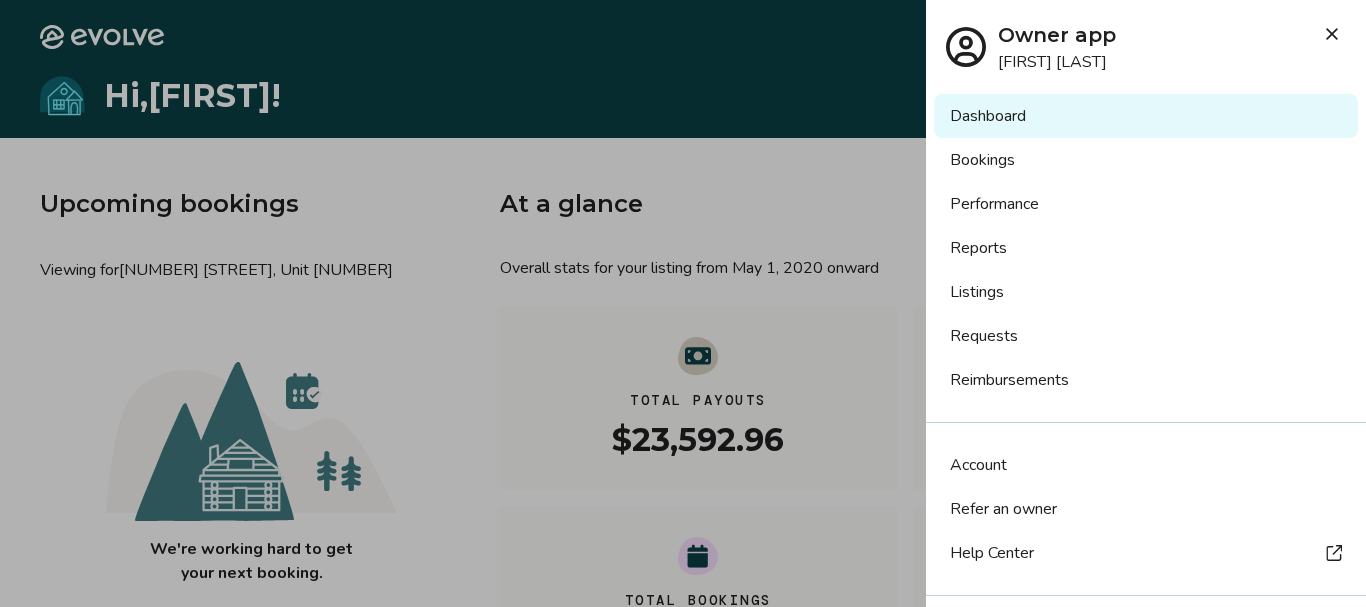 click at bounding box center (683, 303) 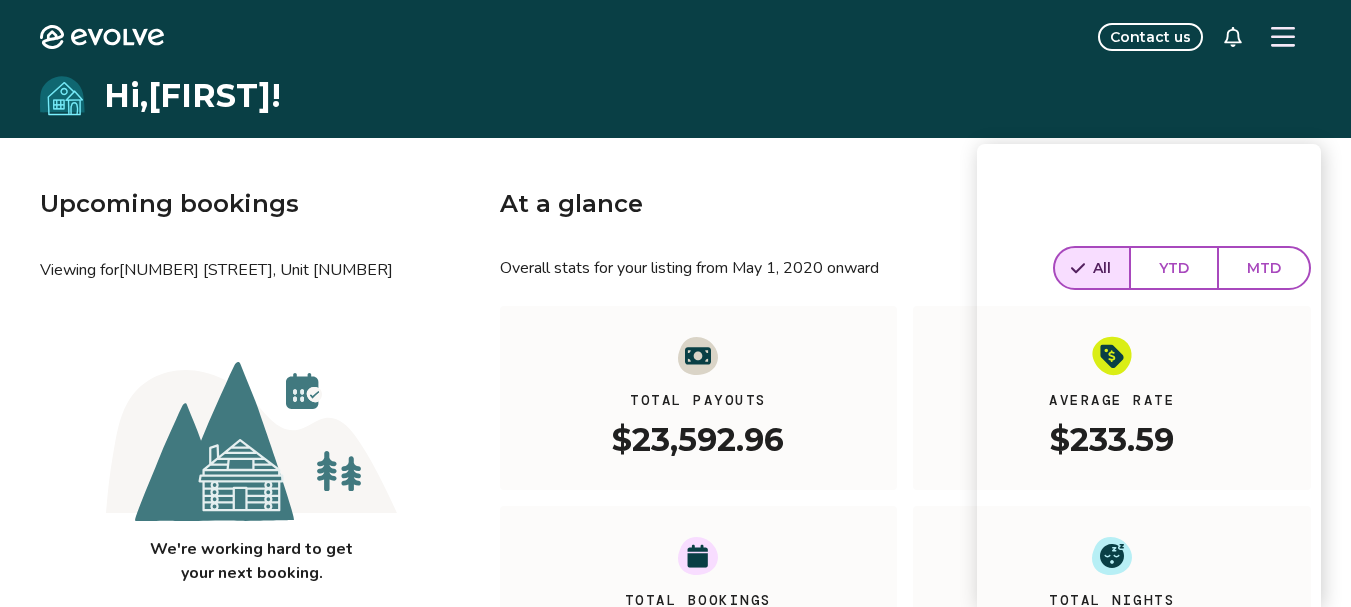 click 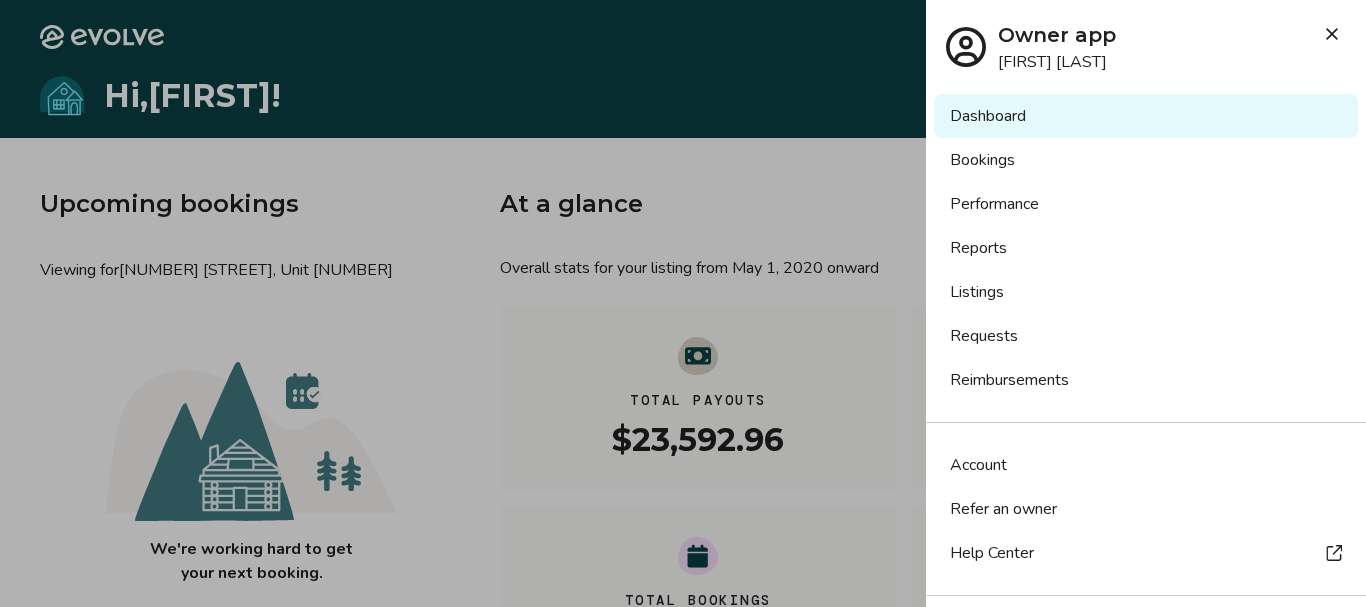click on "Listings" at bounding box center [1146, 292] 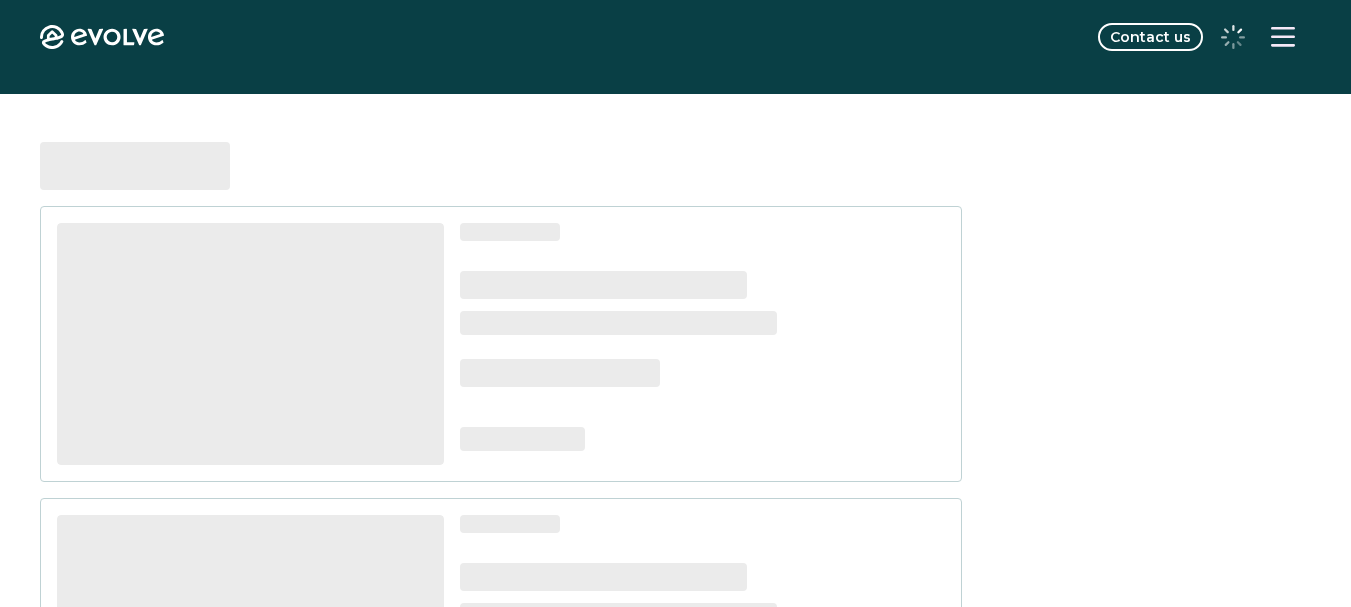scroll, scrollTop: 0, scrollLeft: 0, axis: both 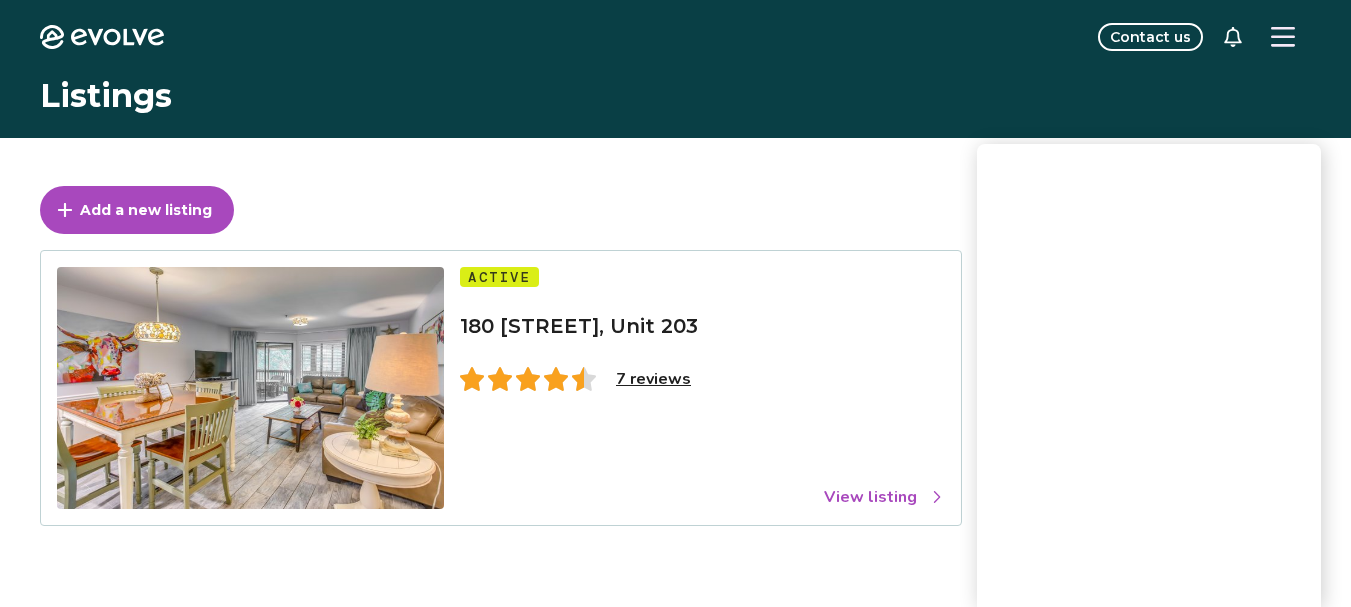 click on "Add a new listing Active 180 [STREET], Unit 203 7 reviews View listing" at bounding box center [675, 436] 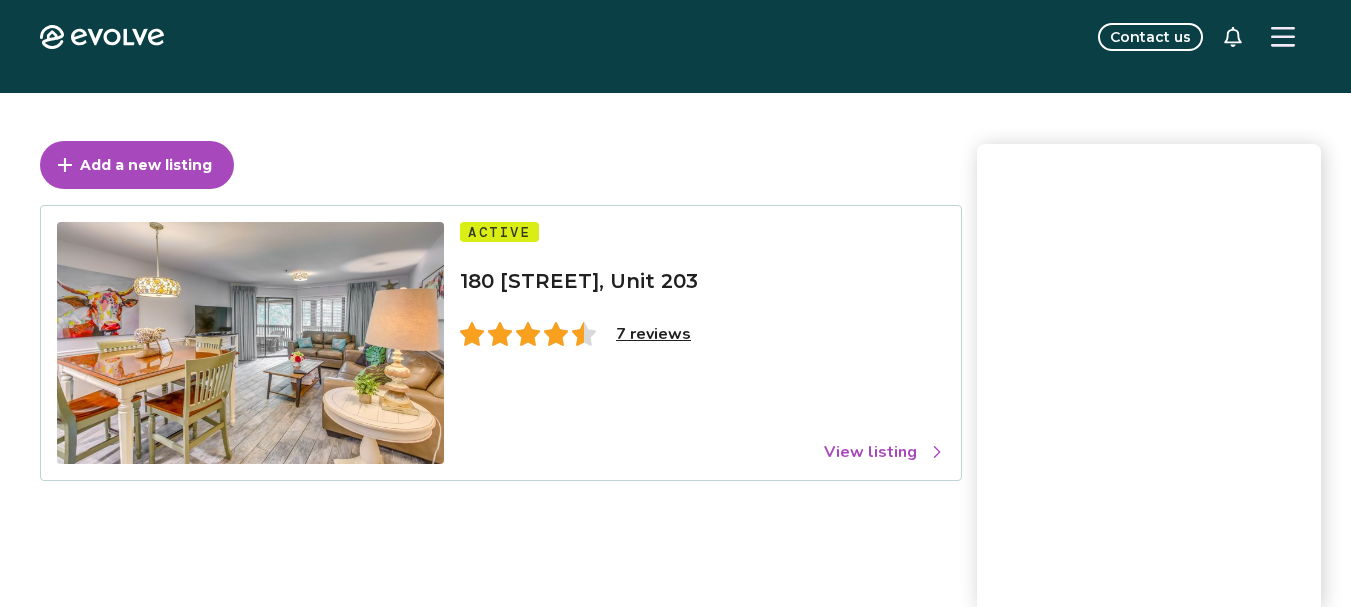 scroll, scrollTop: 0, scrollLeft: 0, axis: both 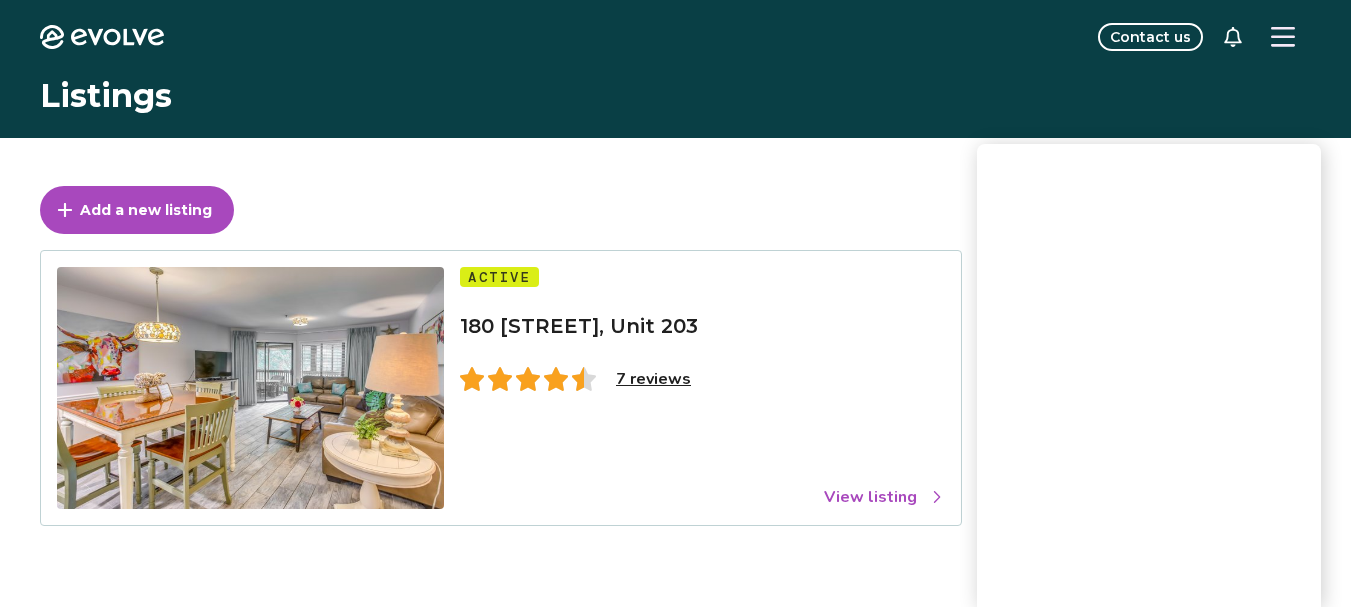 click on "View listing" at bounding box center [884, 497] 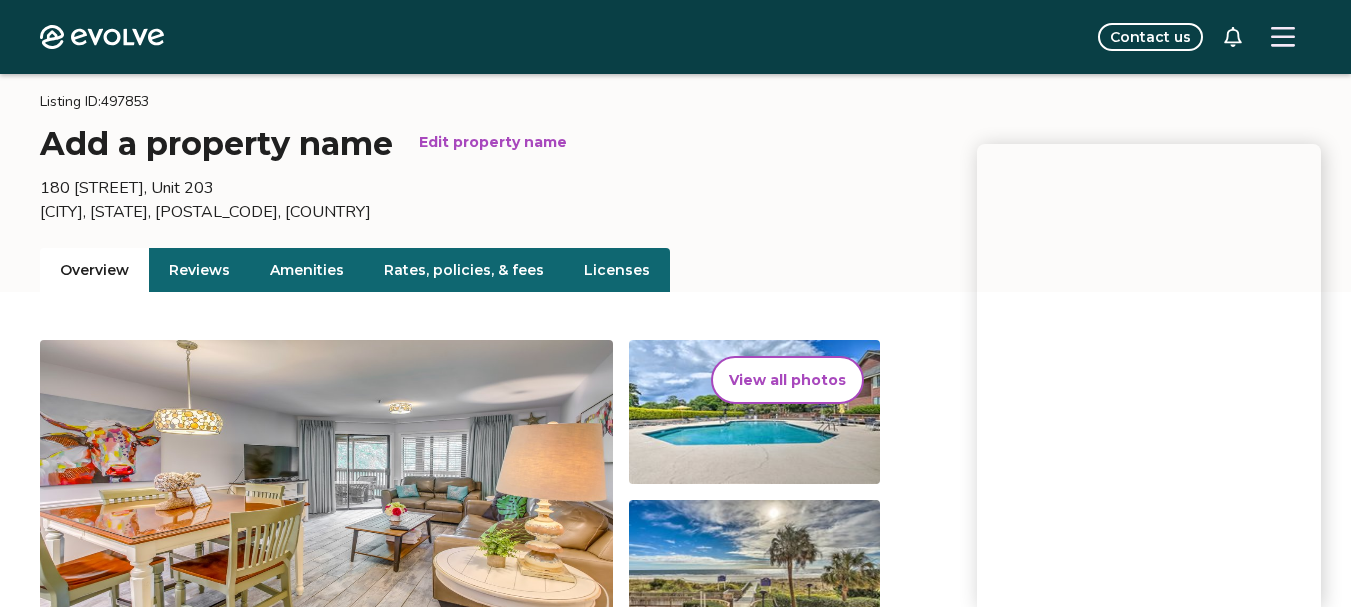 scroll, scrollTop: 0, scrollLeft: 0, axis: both 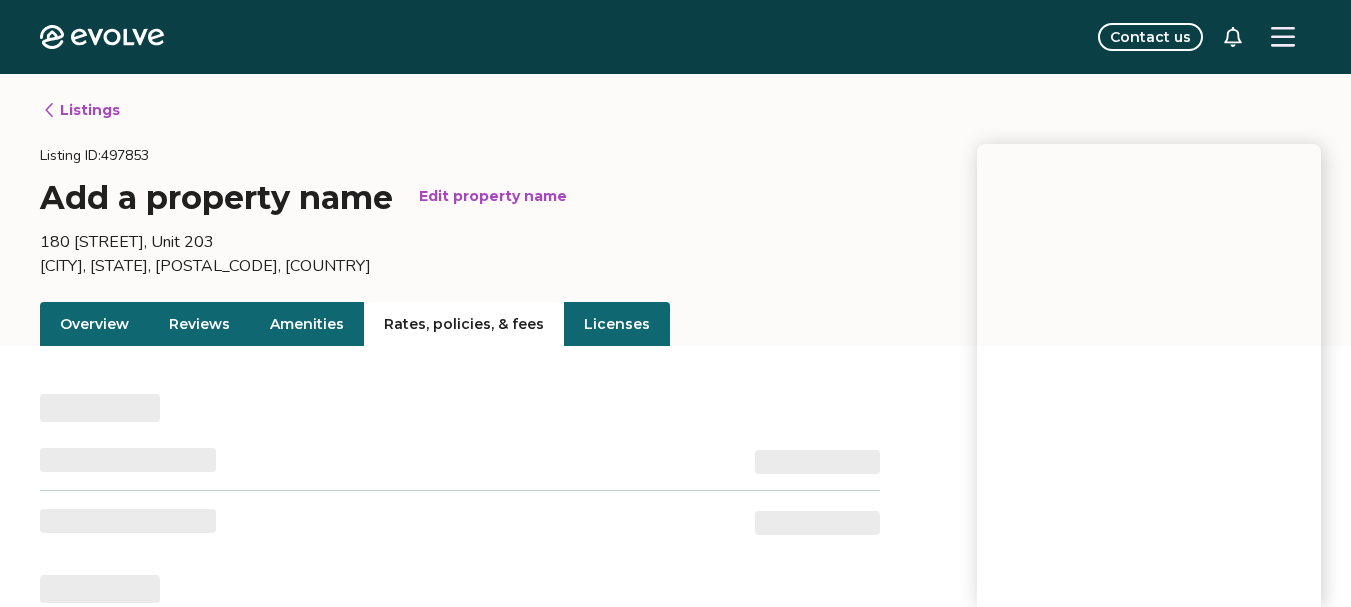 click on "Rates, policies, & fees" at bounding box center (464, 324) 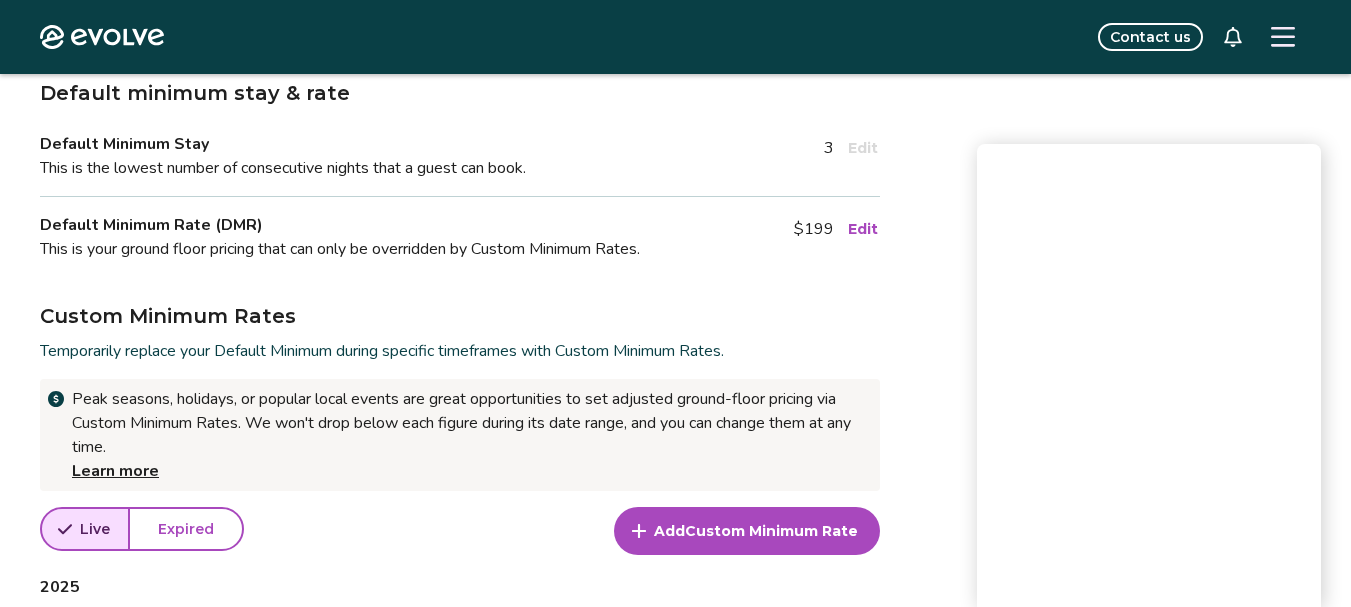 scroll, scrollTop: 440, scrollLeft: 0, axis: vertical 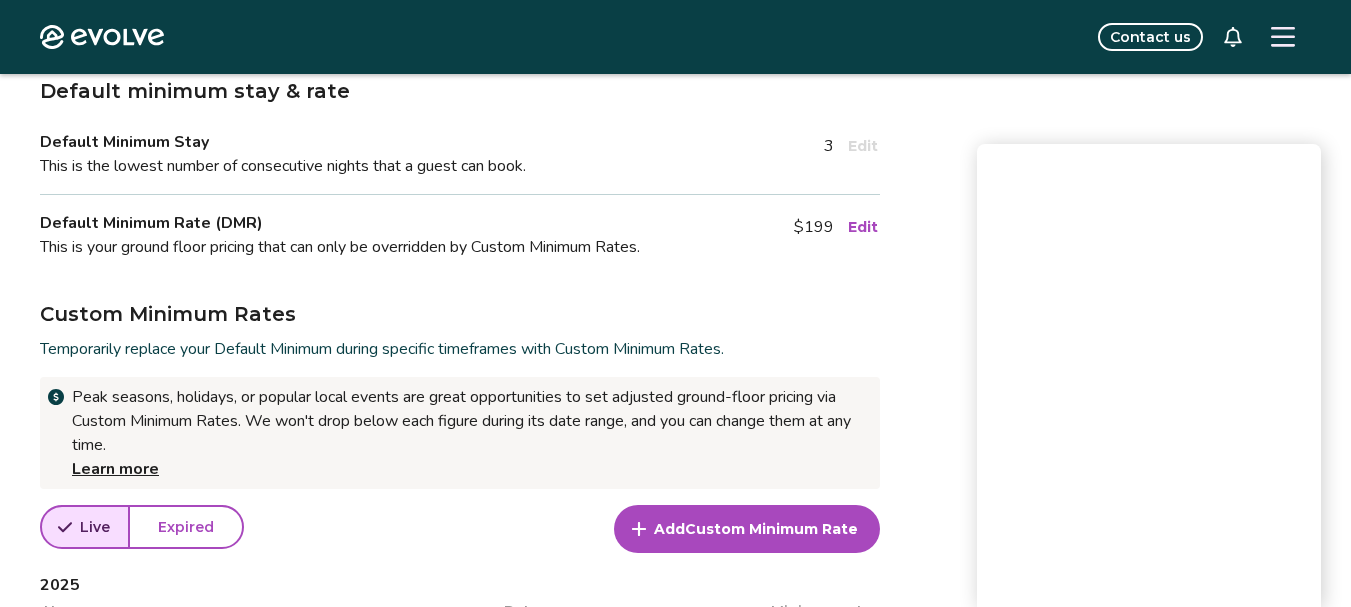 click on "Custom Minimum Rate" at bounding box center (771, 529) 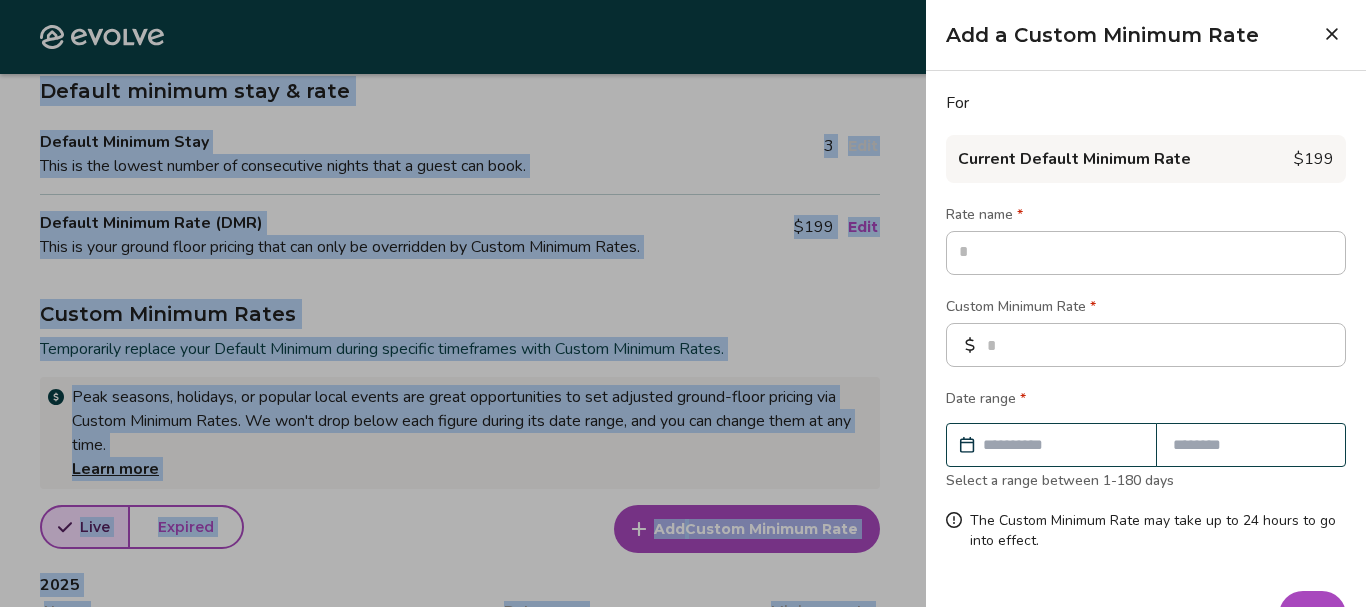 click at bounding box center [683, 303] 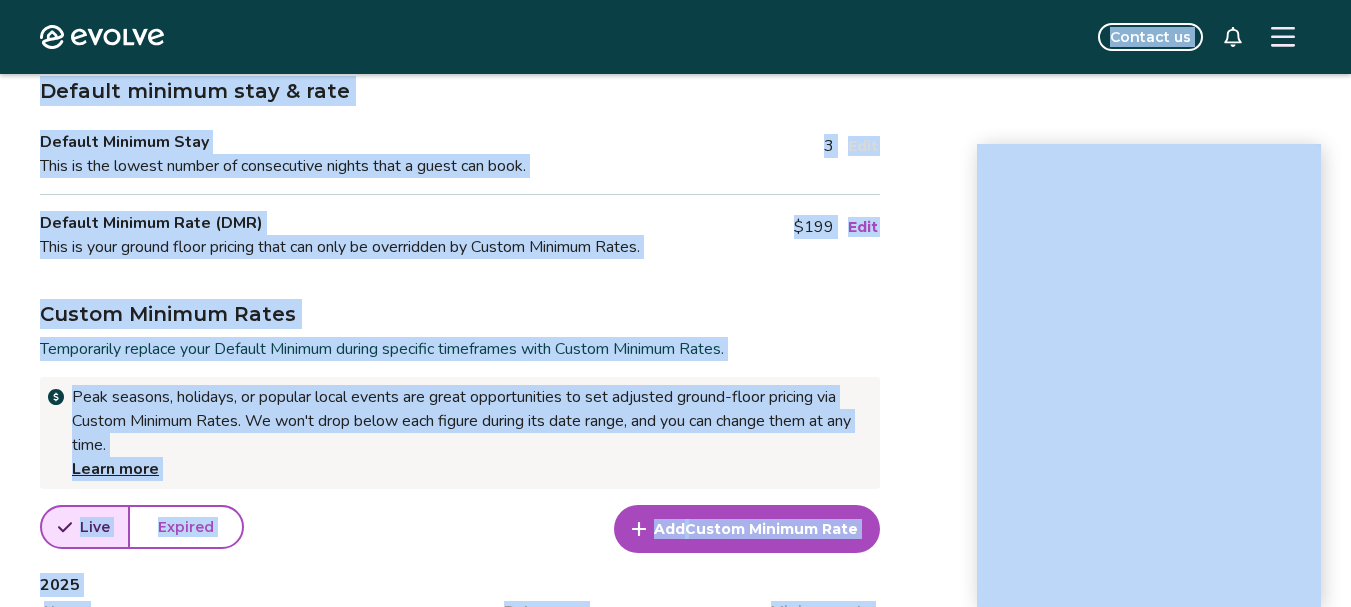 click on "Custom Minimum Rate" at bounding box center [771, 529] 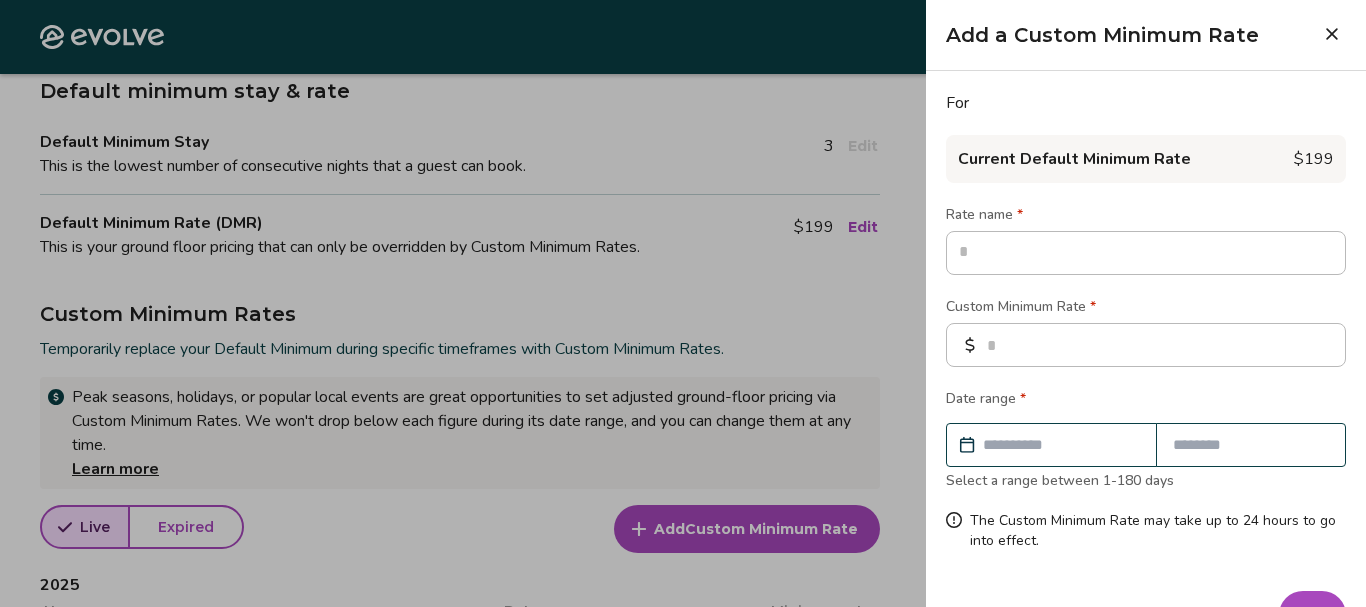 click 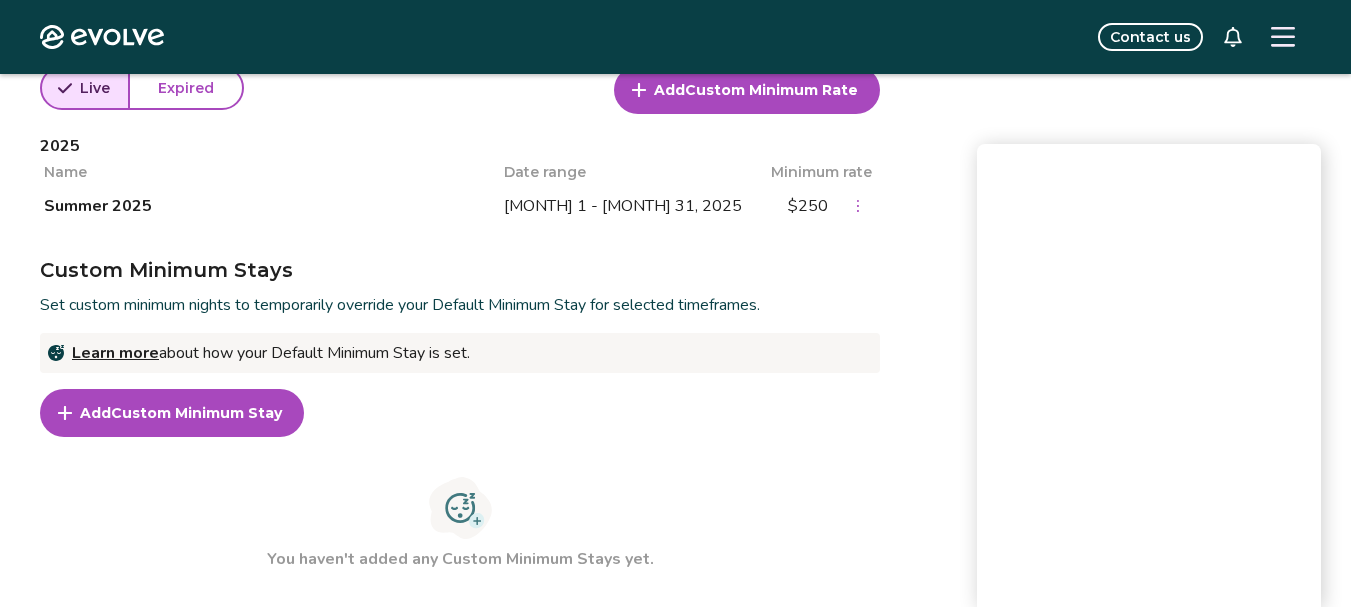 scroll, scrollTop: 880, scrollLeft: 0, axis: vertical 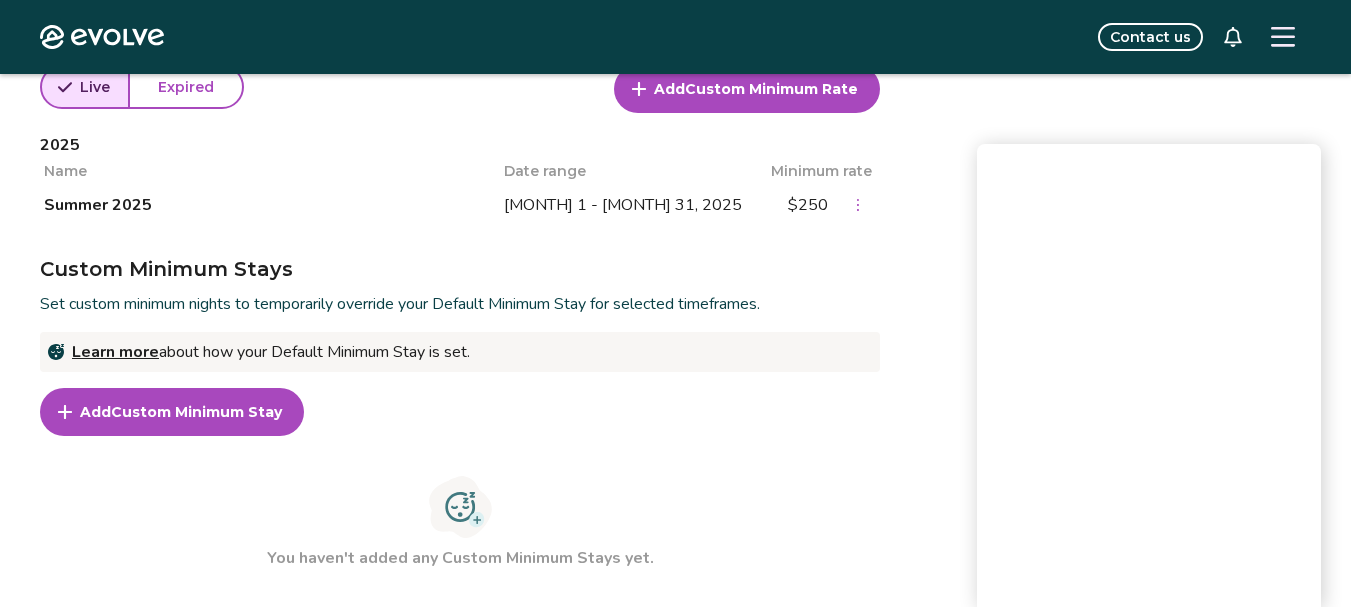 click on "Custom Minimum Stay" at bounding box center (196, 412) 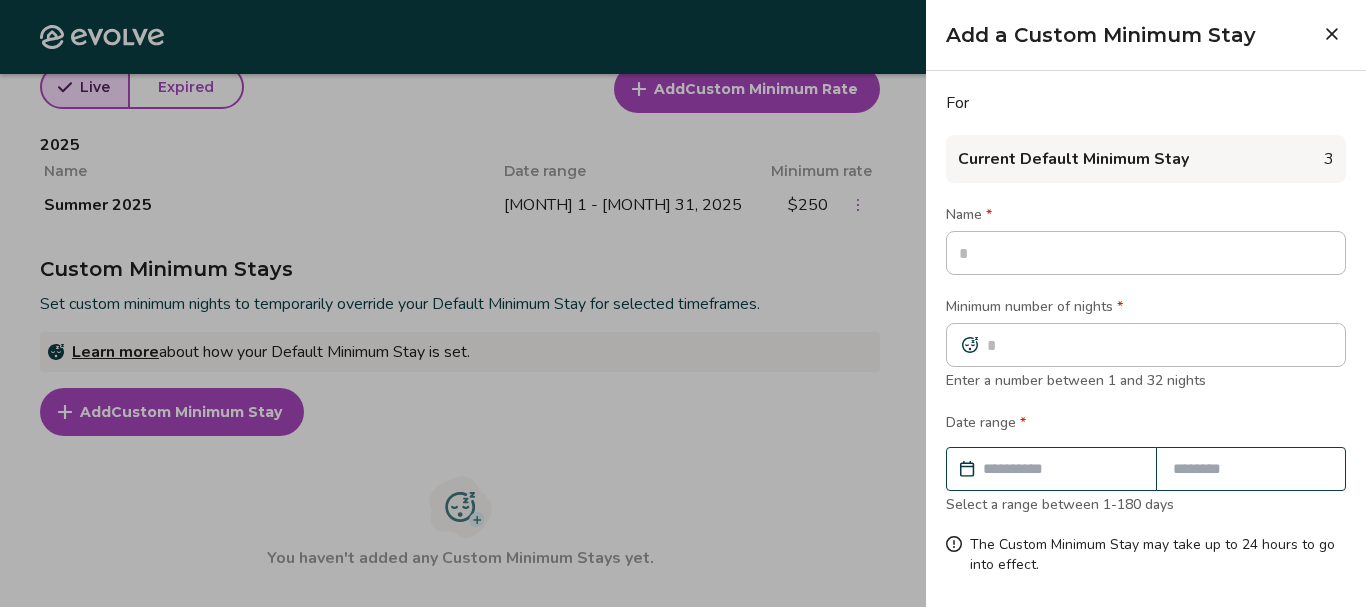 click at bounding box center [683, 303] 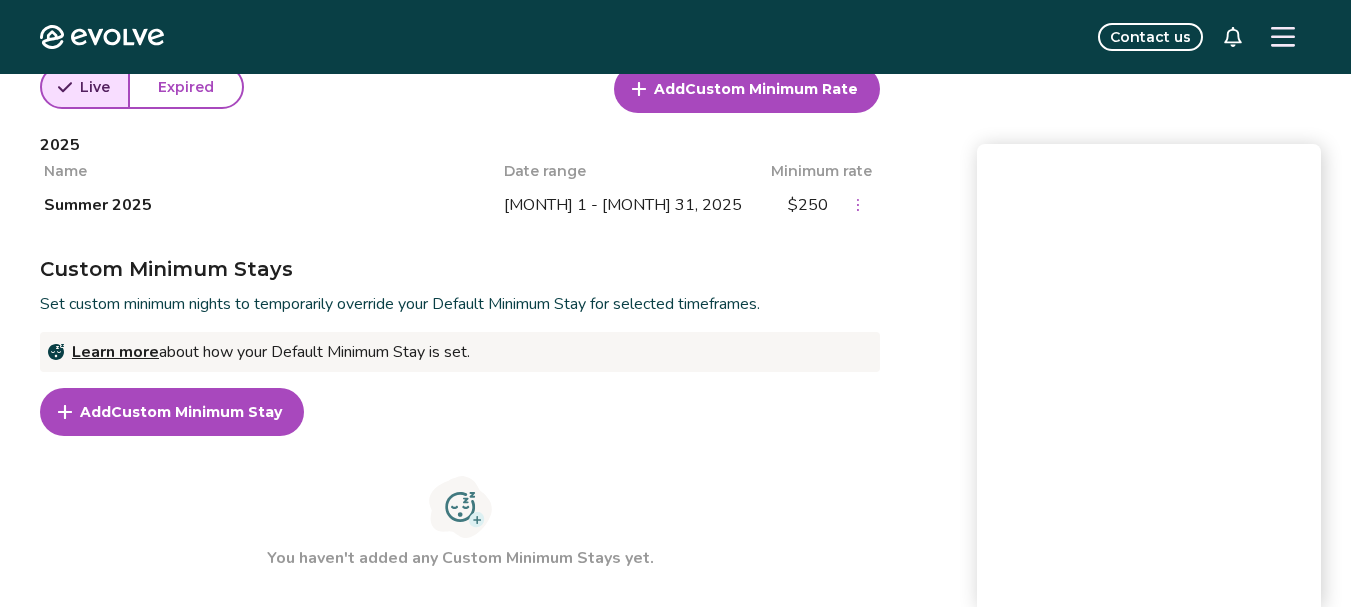 scroll, scrollTop: 0, scrollLeft: 0, axis: both 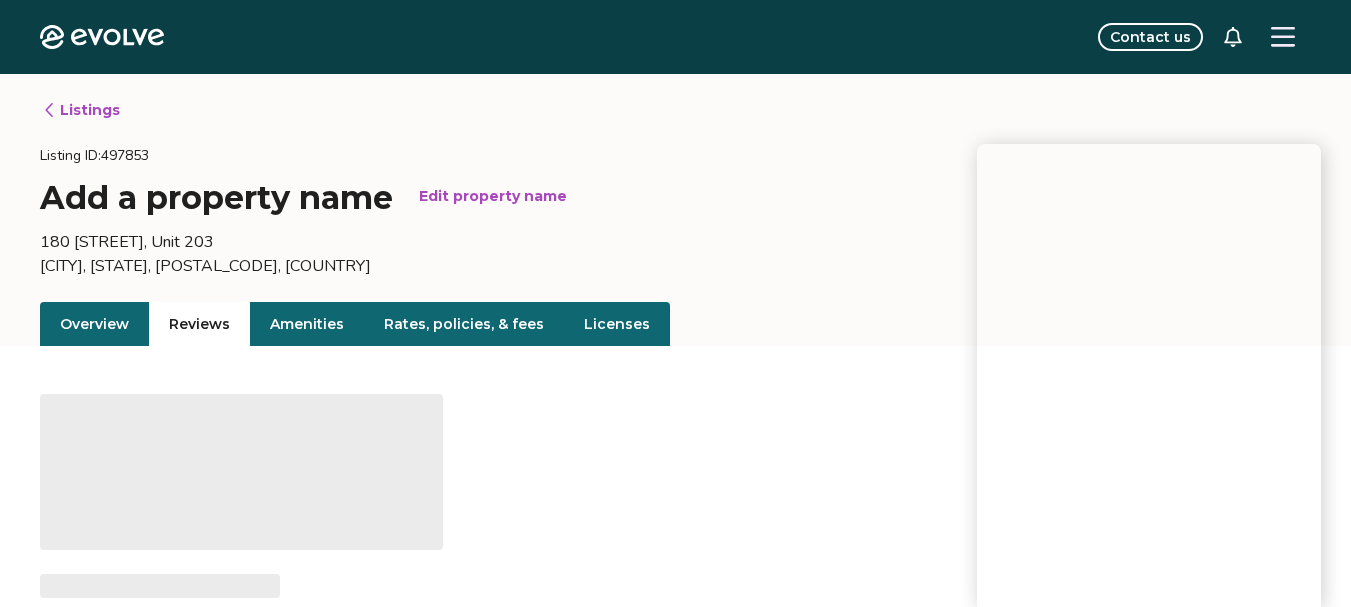 click on "Reviews" at bounding box center (199, 324) 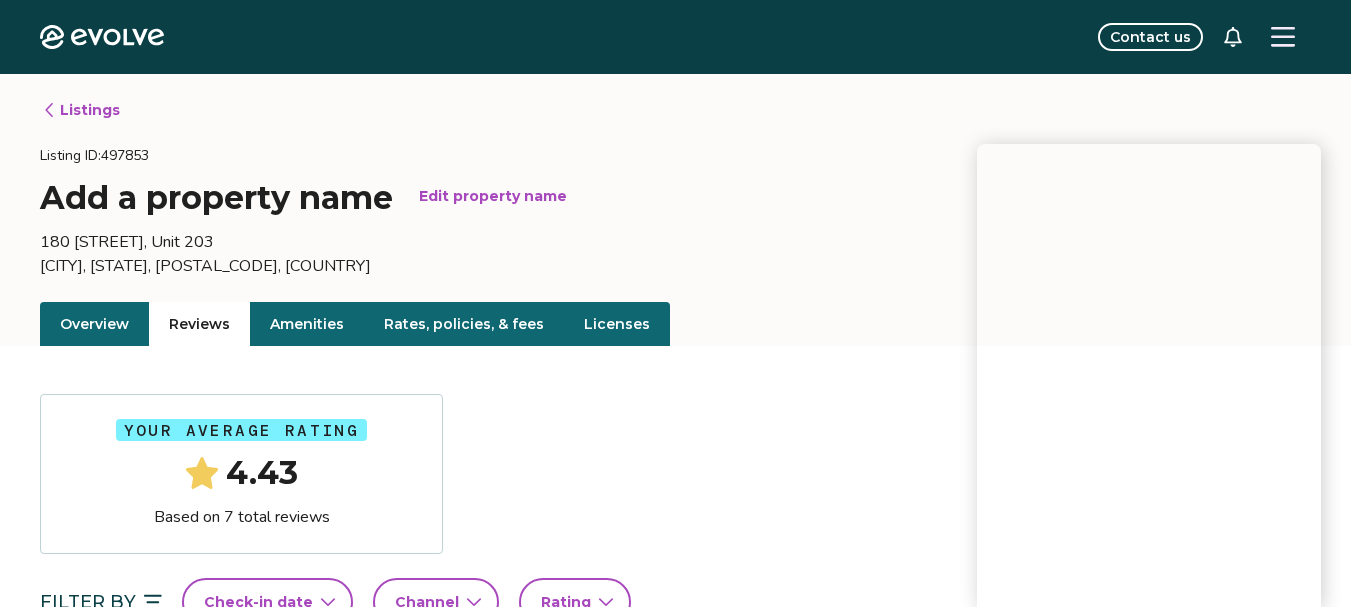type 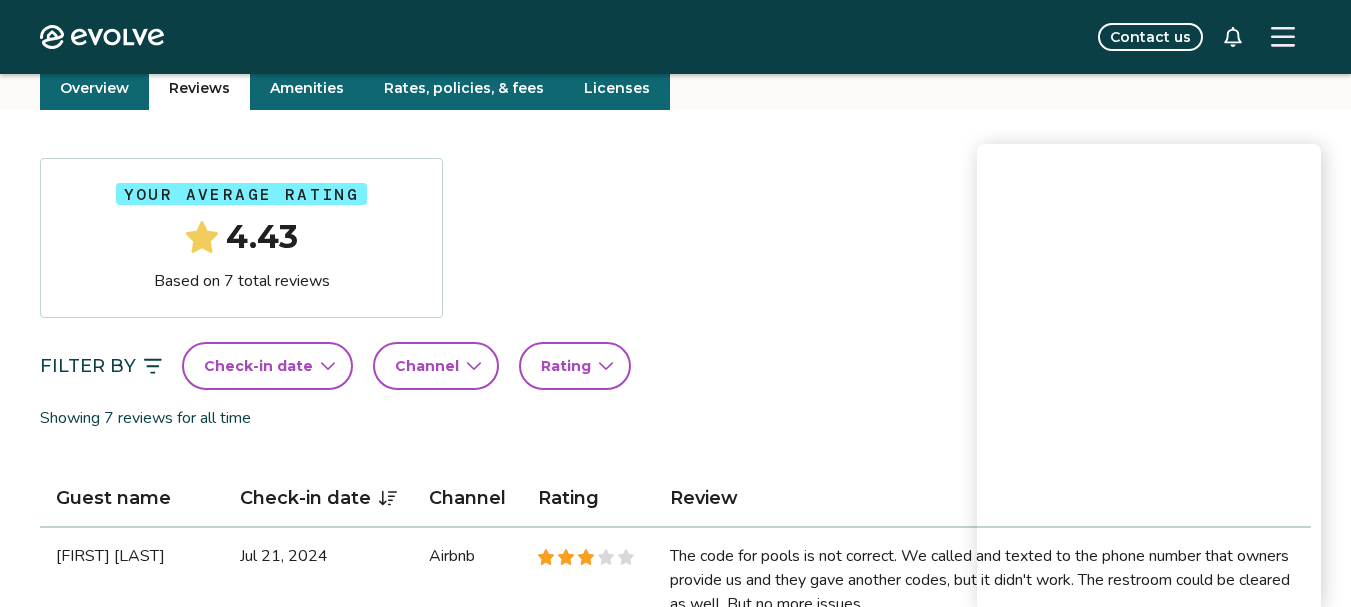 scroll, scrollTop: 280, scrollLeft: 0, axis: vertical 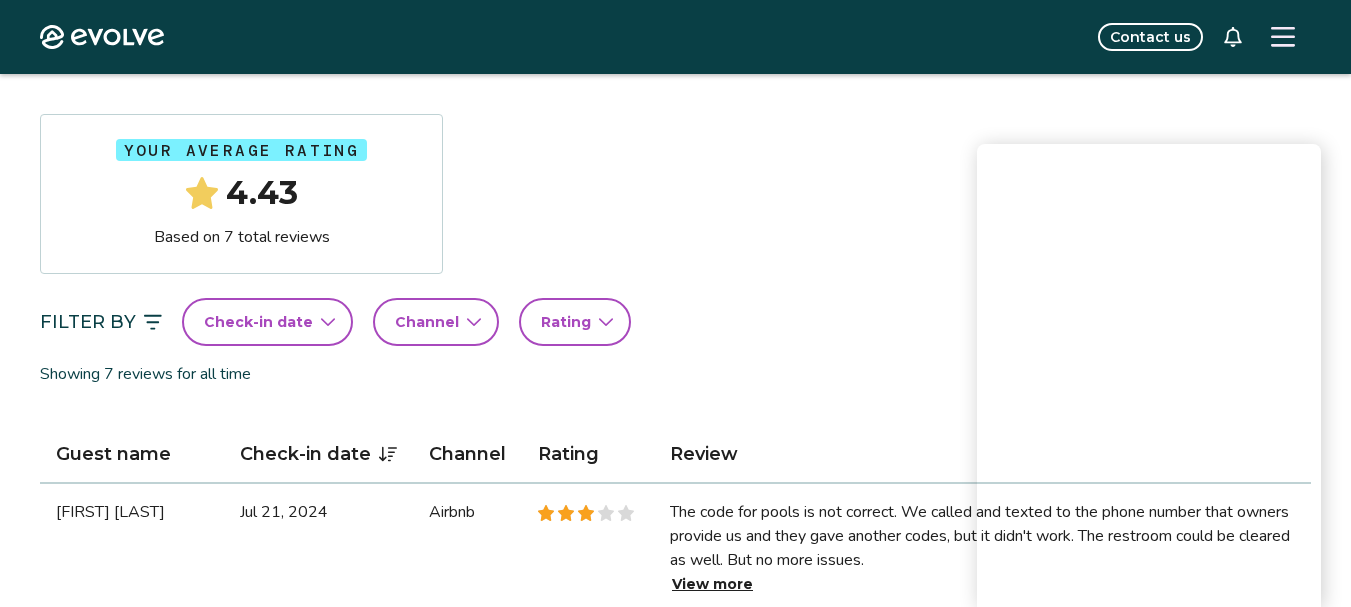 click on "Rating" at bounding box center (566, 322) 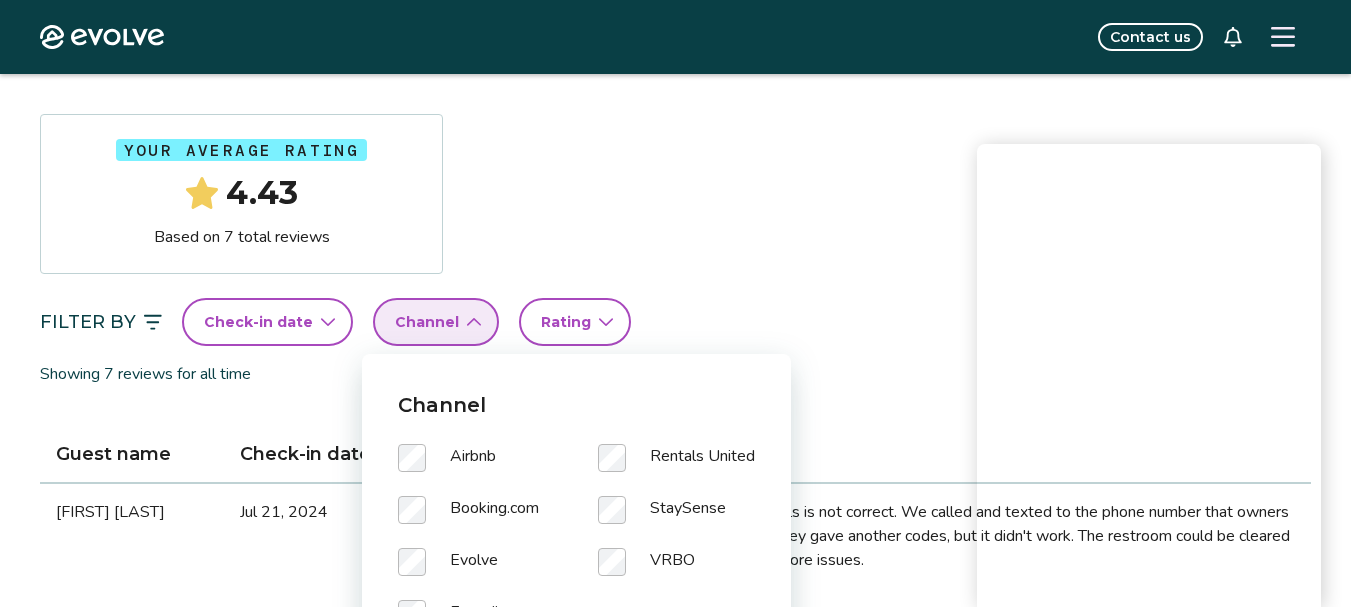 click 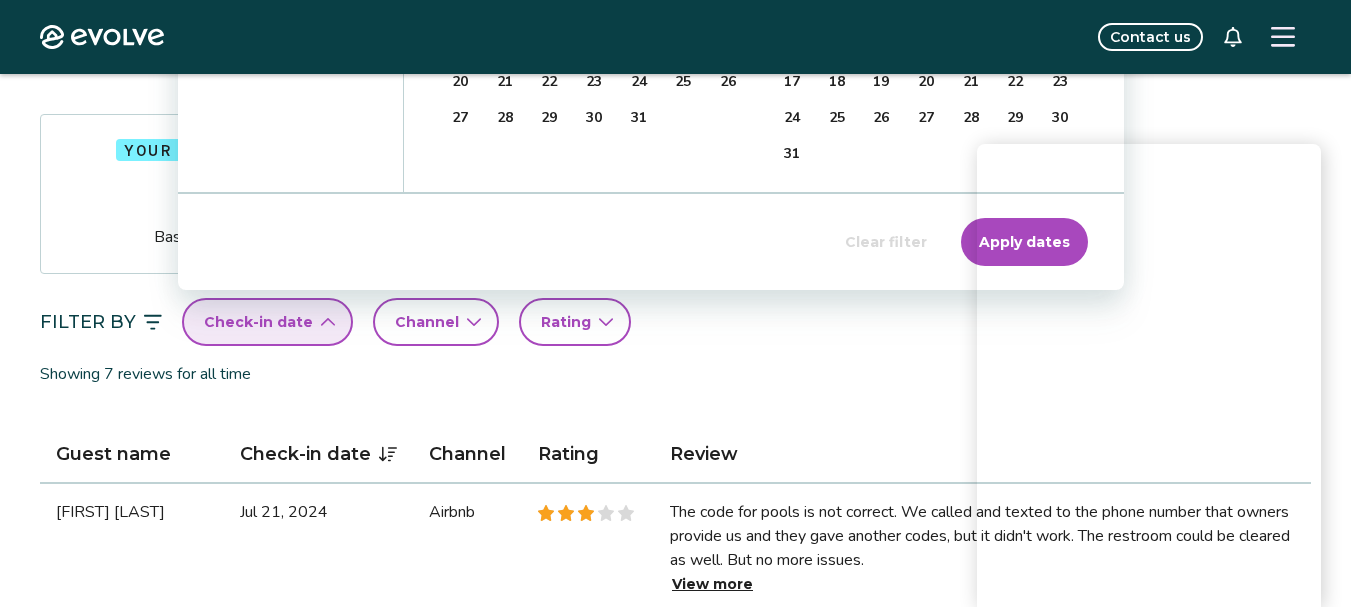 click on "Your average rating 4.43 Based on 7 total reviews" at bounding box center (241, 194) 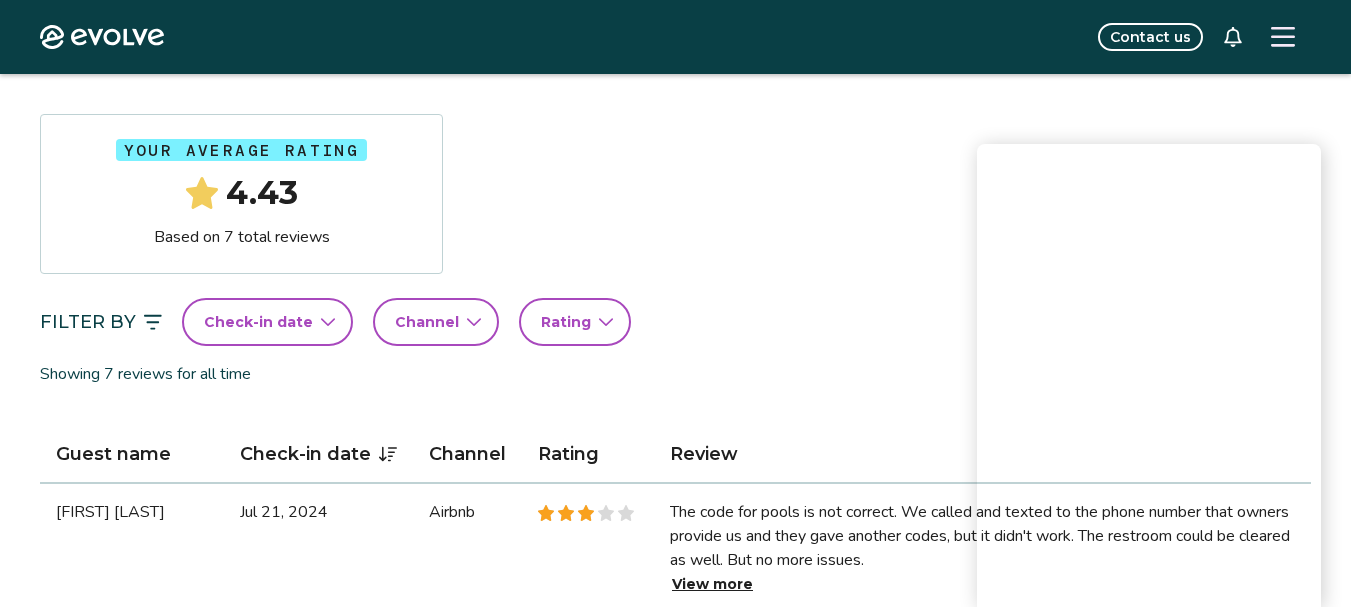 scroll, scrollTop: 0, scrollLeft: 0, axis: both 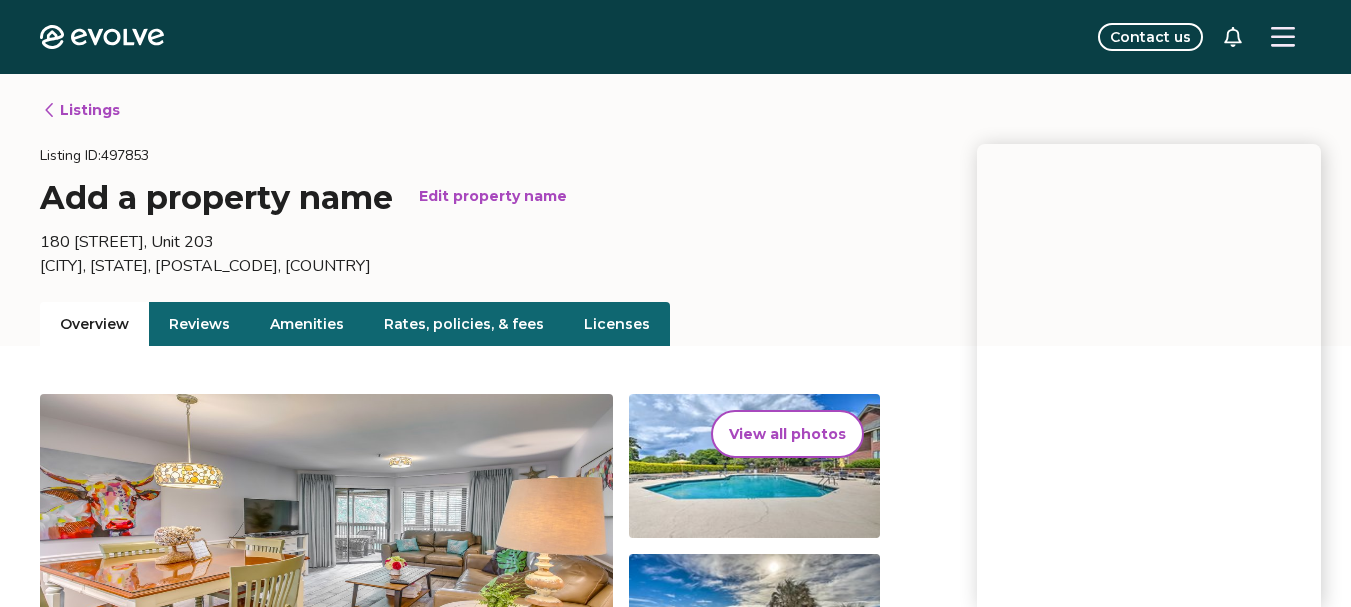click on "Overview" at bounding box center (94, 324) 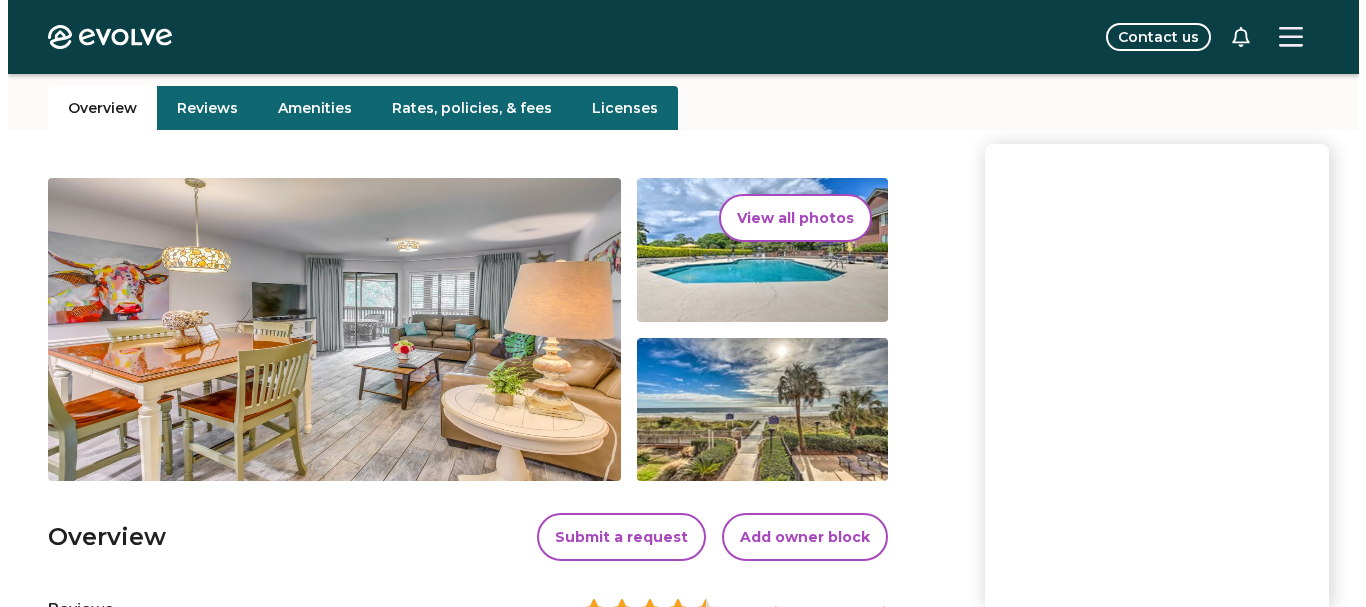 scroll, scrollTop: 240, scrollLeft: 0, axis: vertical 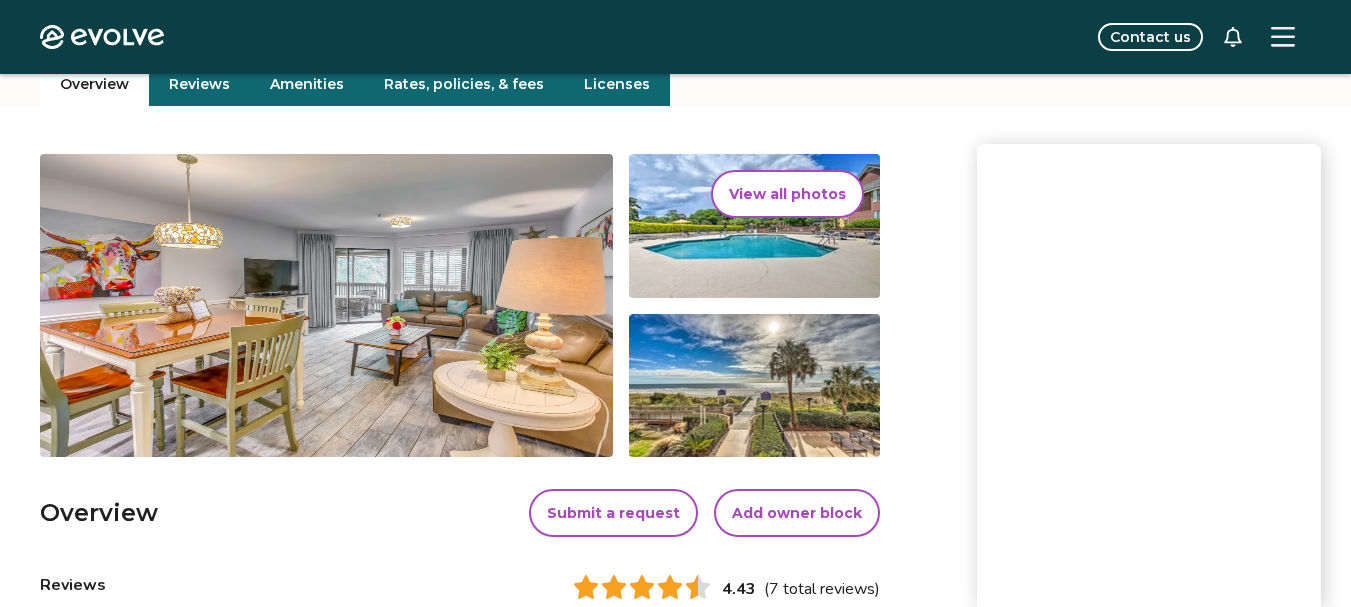 click on "View all photos" at bounding box center (787, 194) 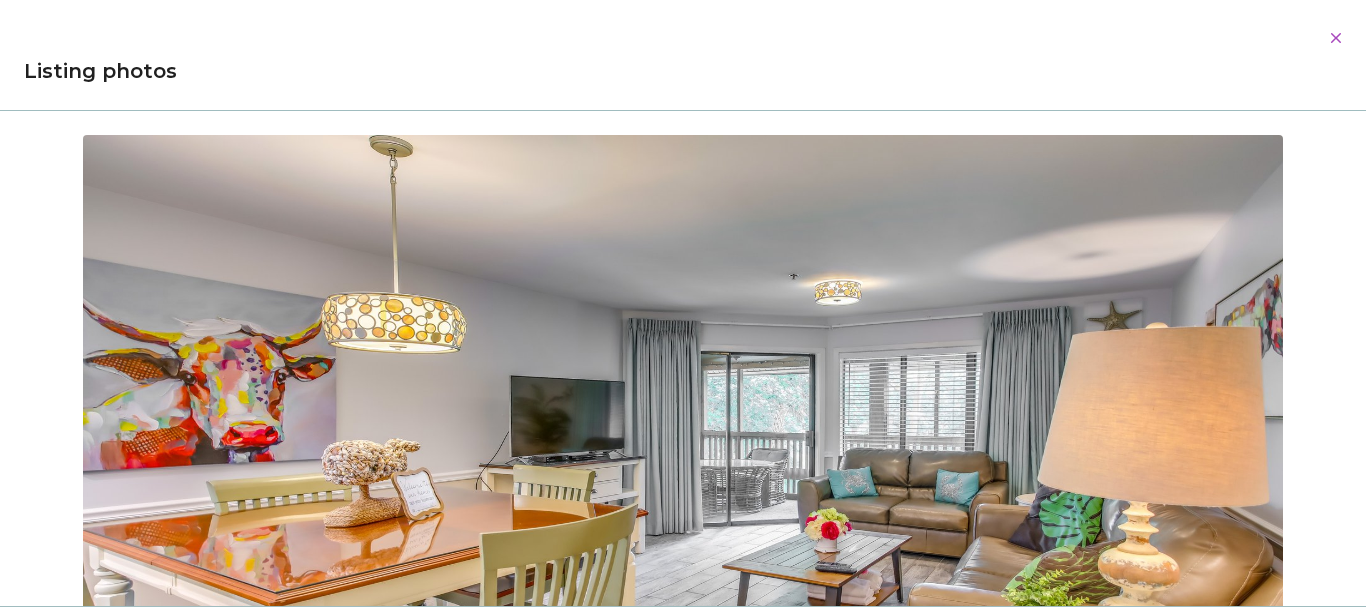 type 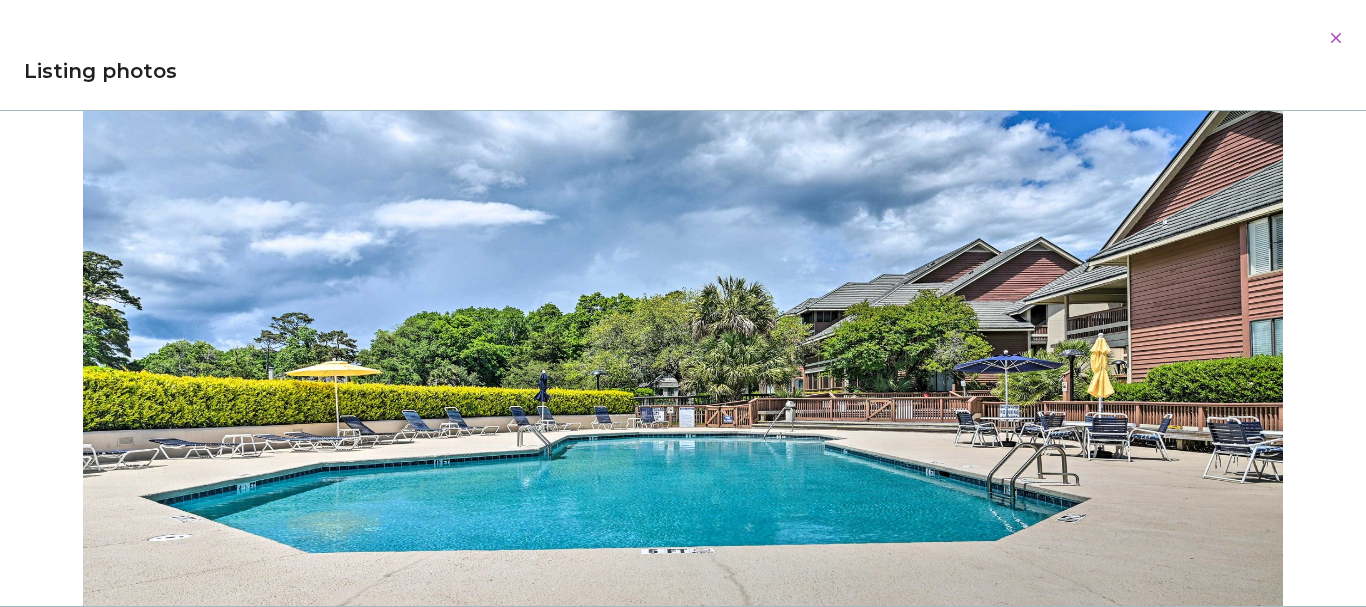 scroll, scrollTop: 0, scrollLeft: 0, axis: both 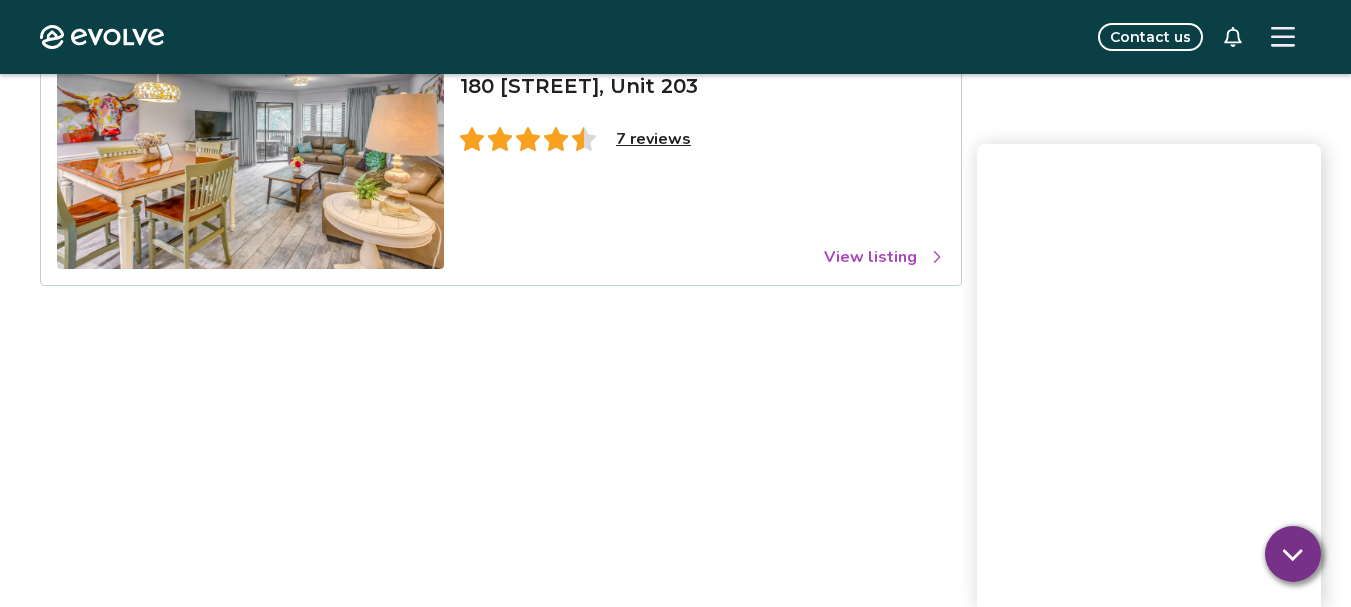 click on "View listing" at bounding box center [884, 257] 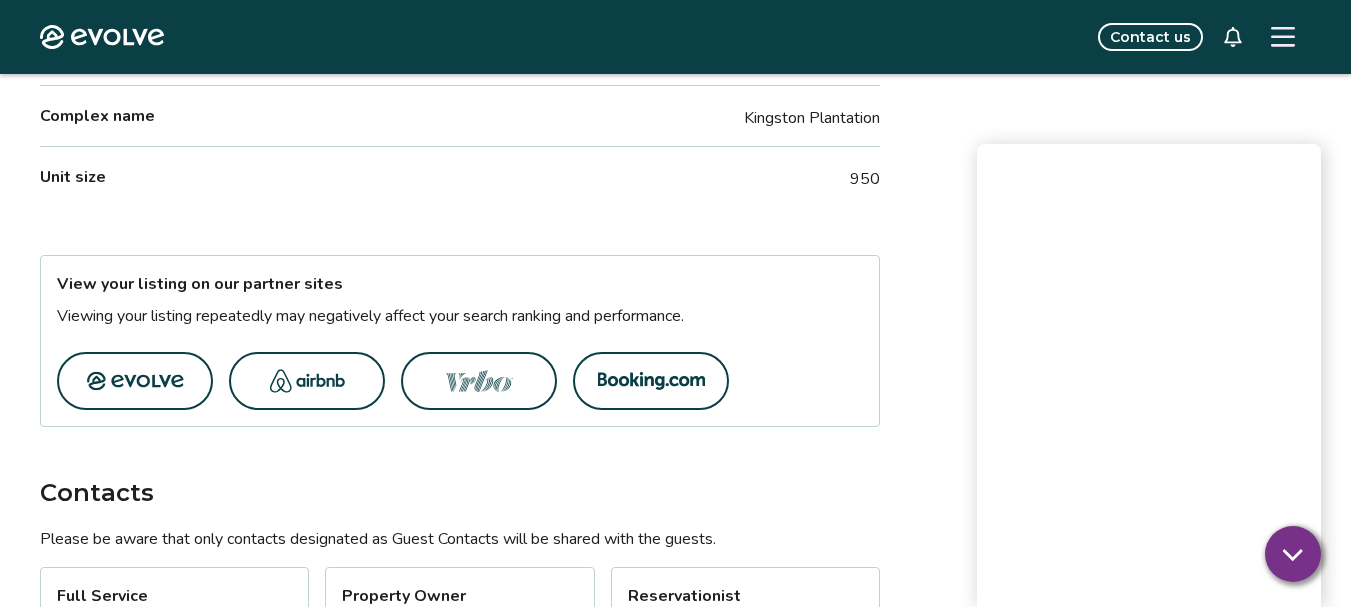 scroll, scrollTop: 1056, scrollLeft: 0, axis: vertical 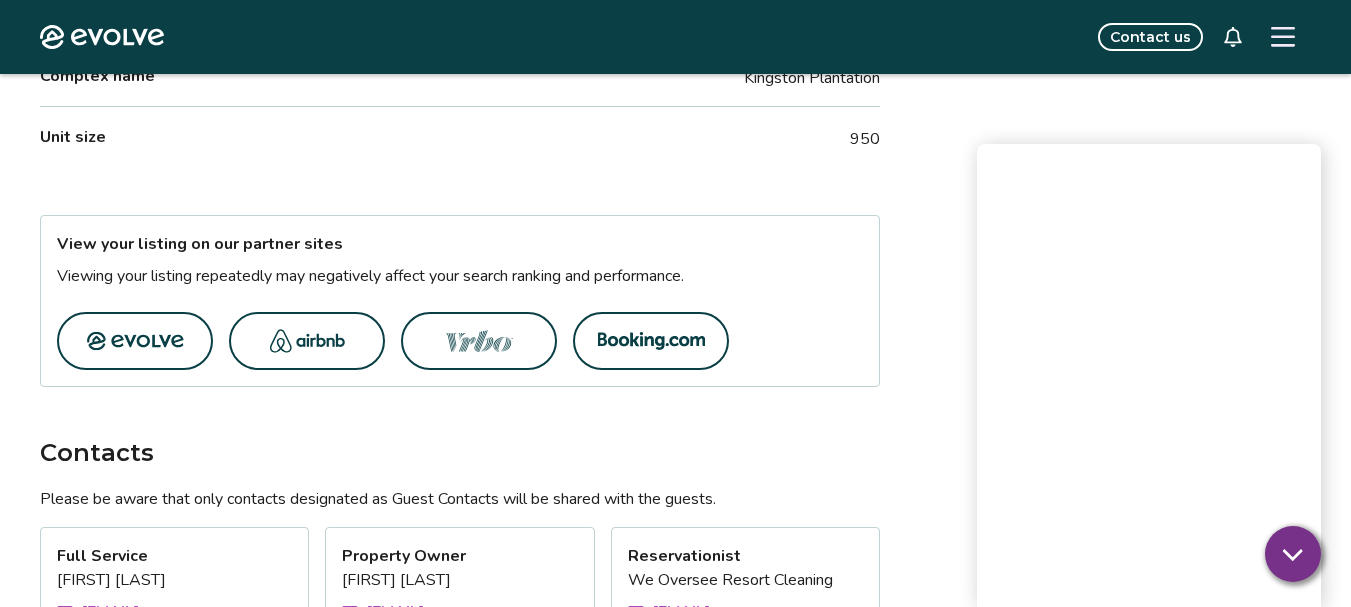 click at bounding box center (135, 341) 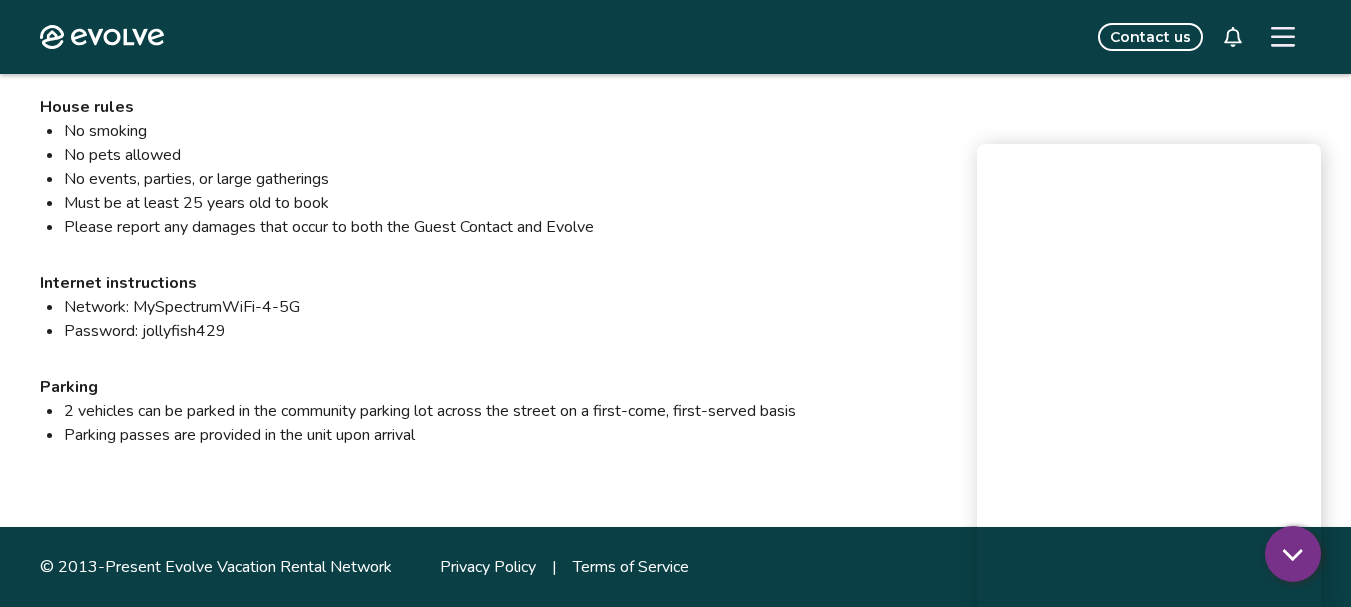 scroll, scrollTop: 0, scrollLeft: 0, axis: both 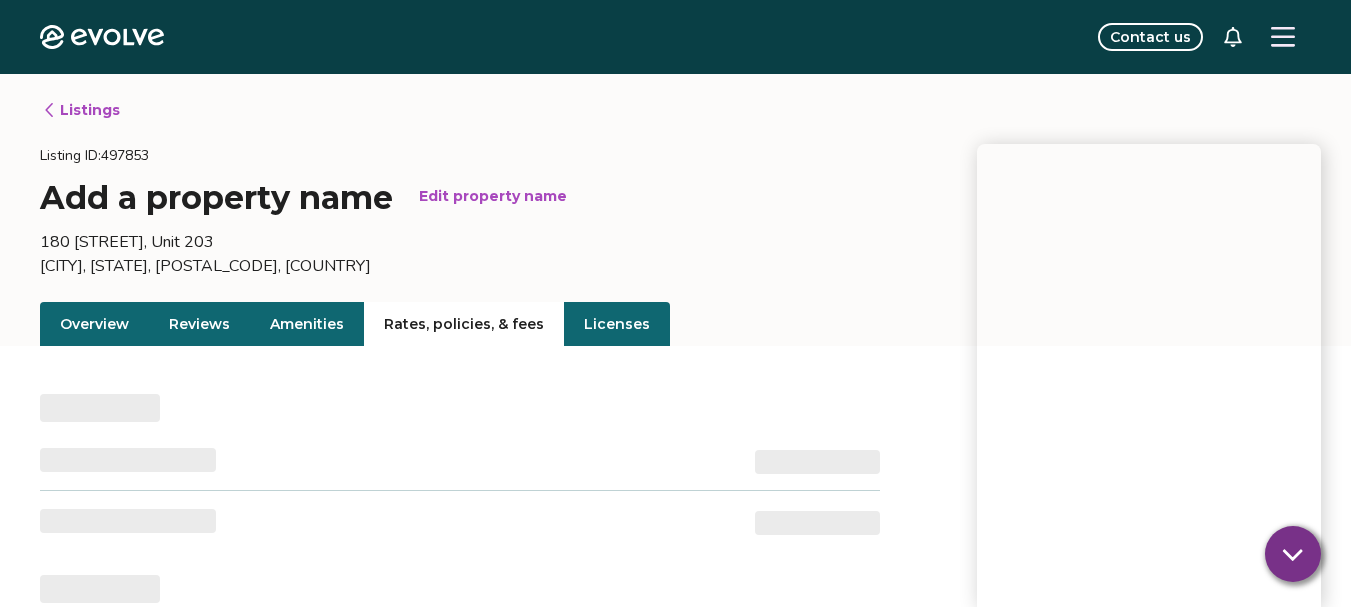 click on "Rates, policies, & fees" at bounding box center [464, 324] 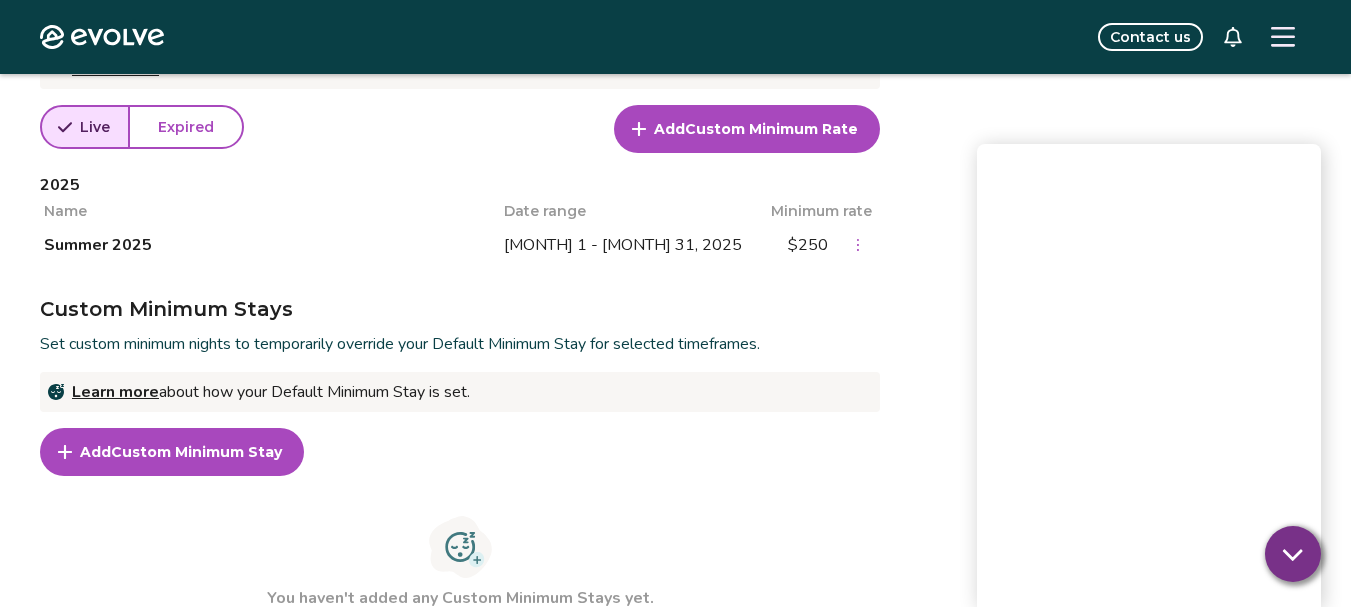 scroll, scrollTop: 815, scrollLeft: 0, axis: vertical 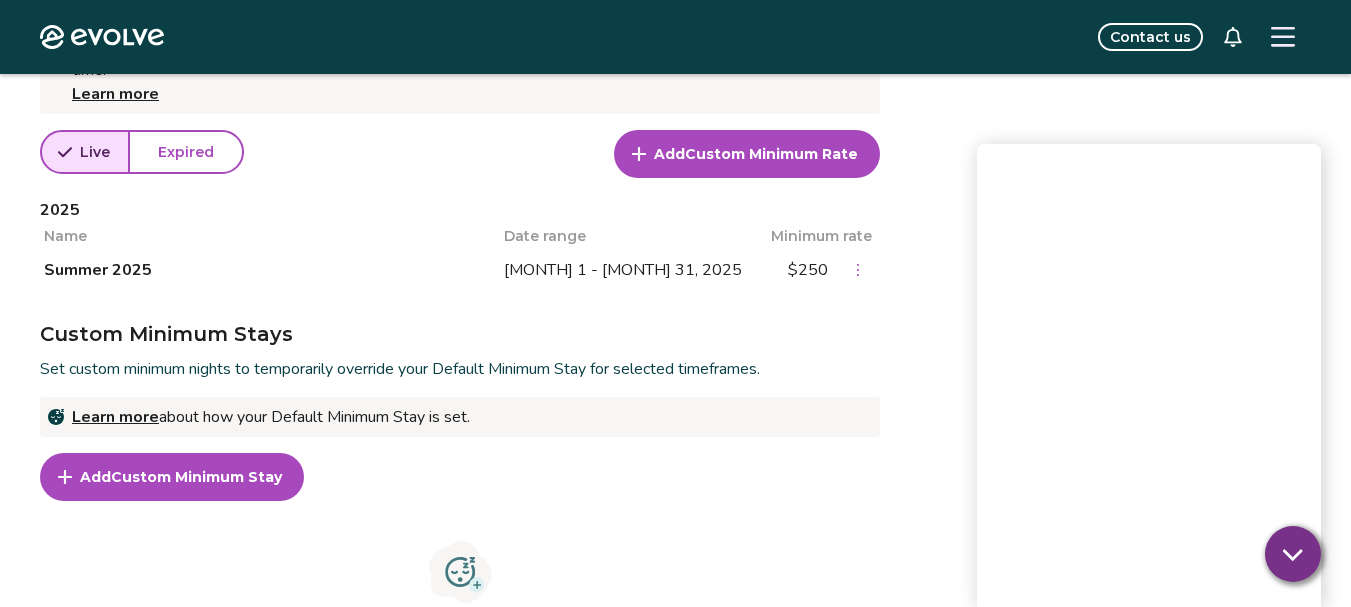 click on "Custom Minimum Rate" at bounding box center (771, 154) 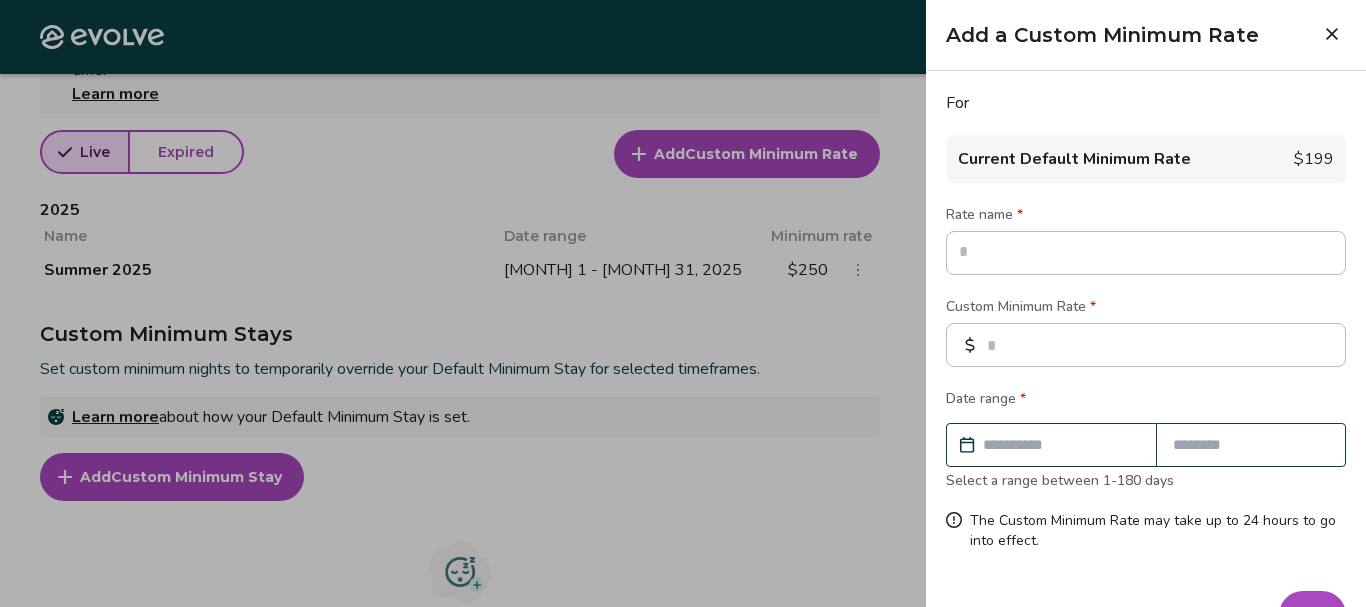 type on "*" 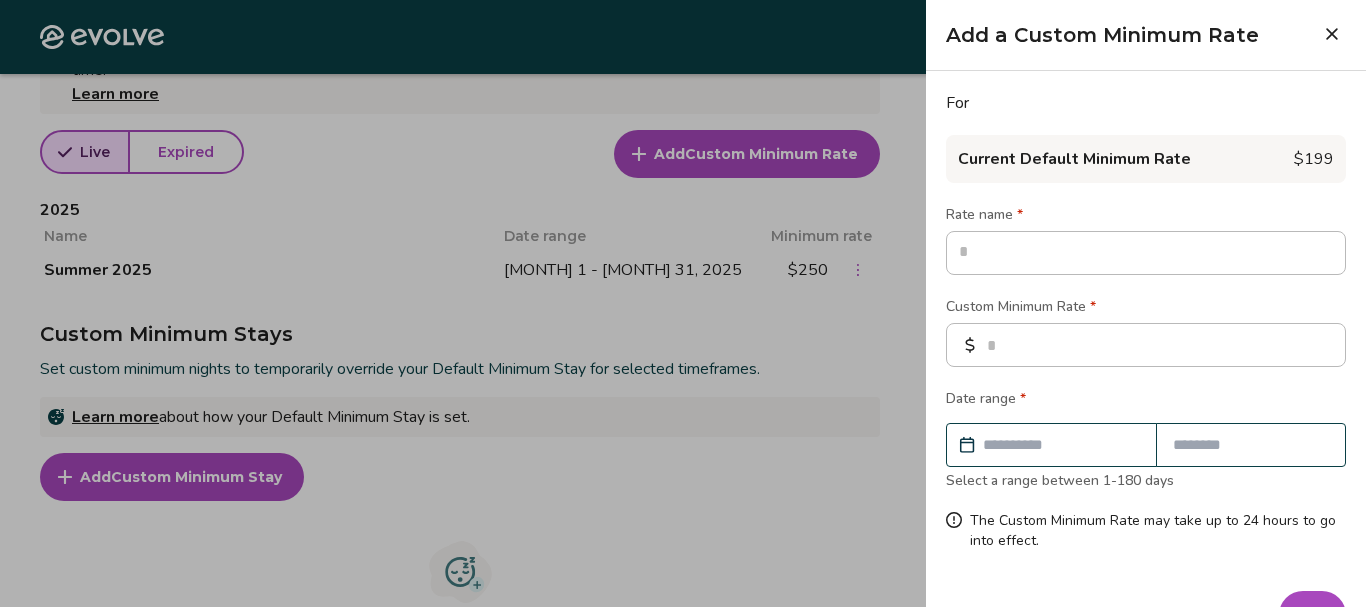 type on "*" 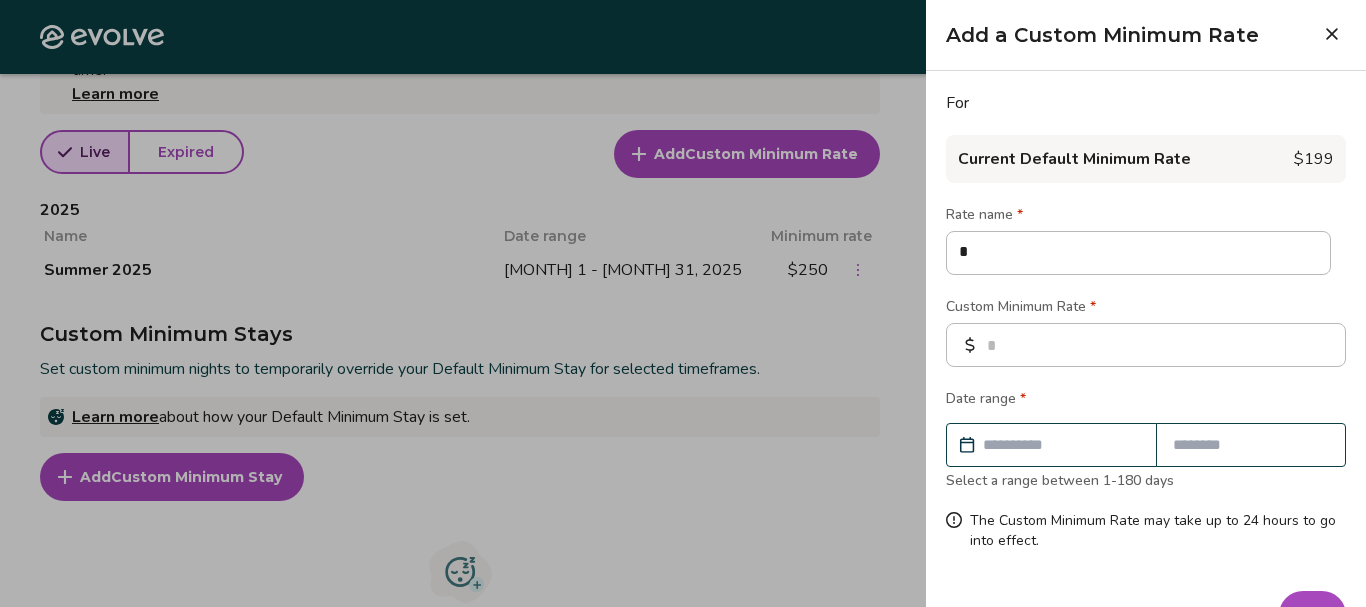type on "*" 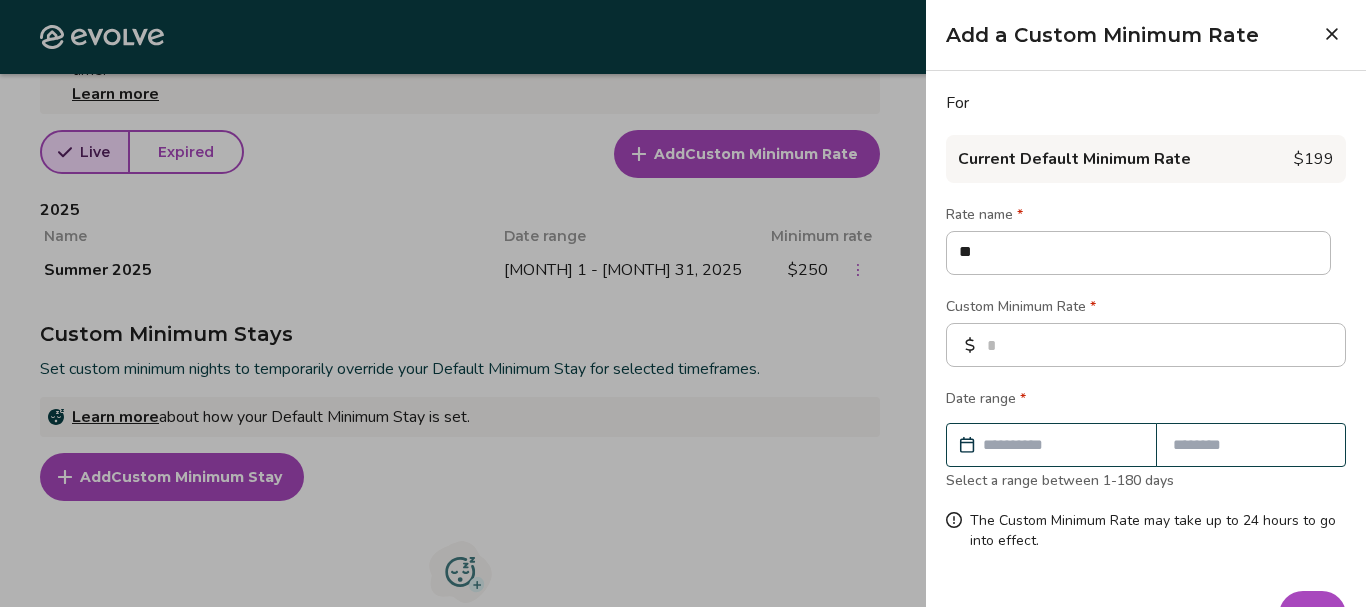 type on "**" 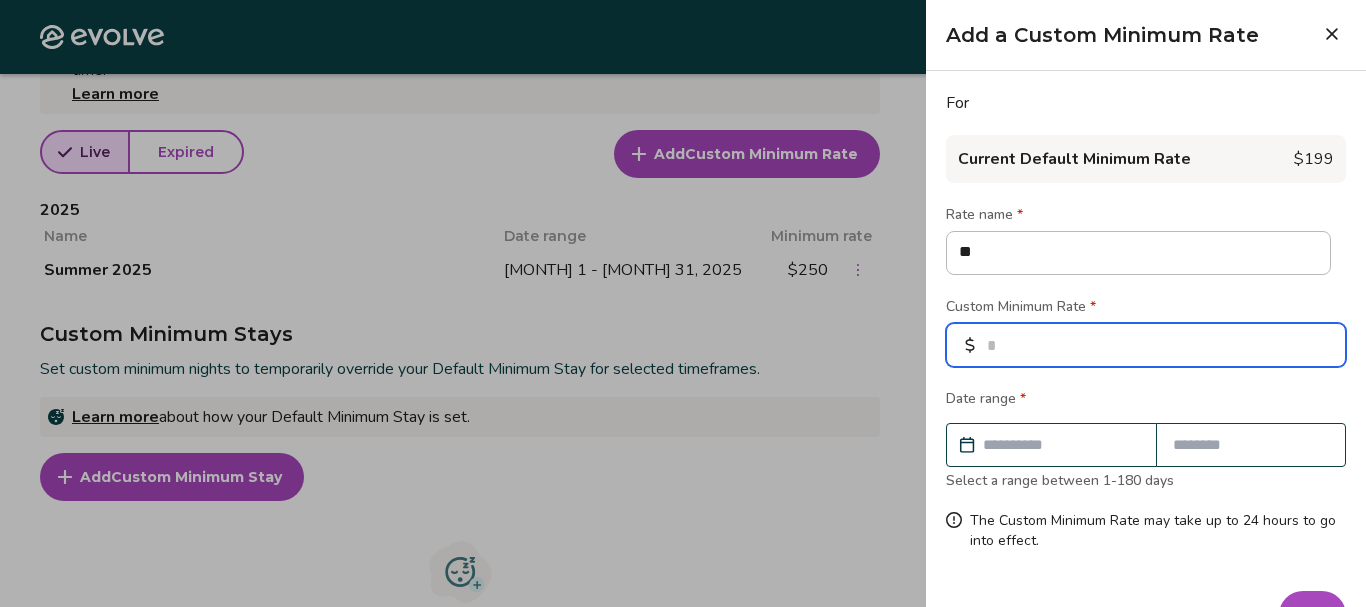 click at bounding box center [1146, 345] 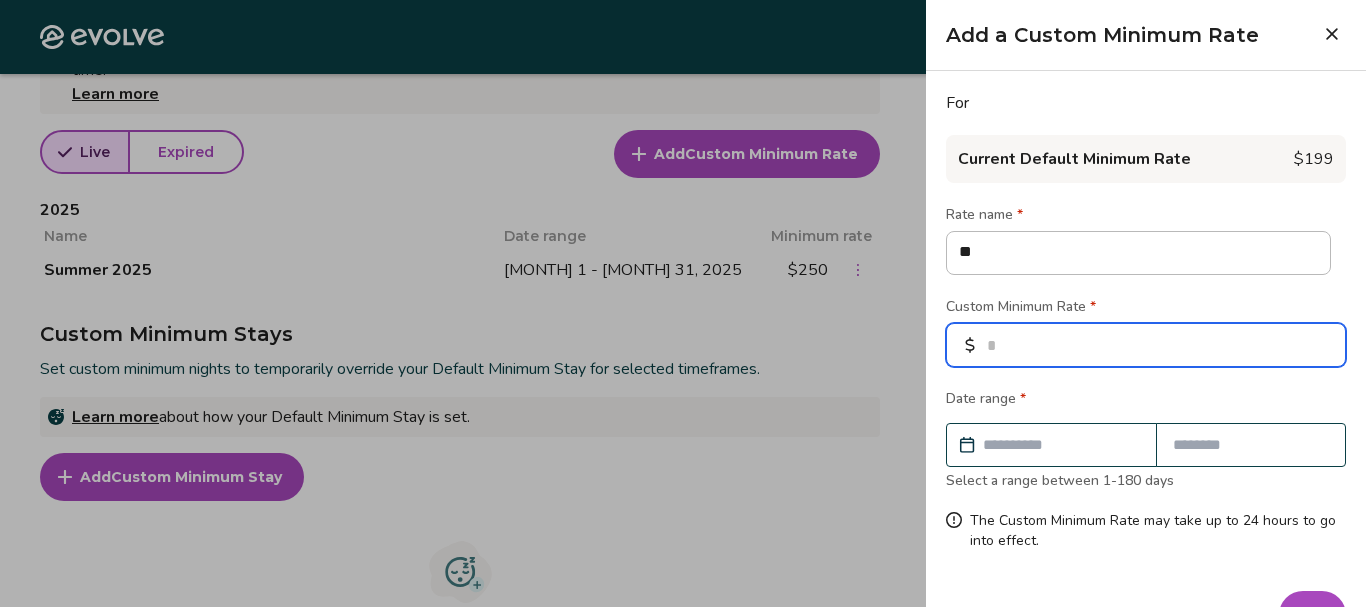 type on "*" 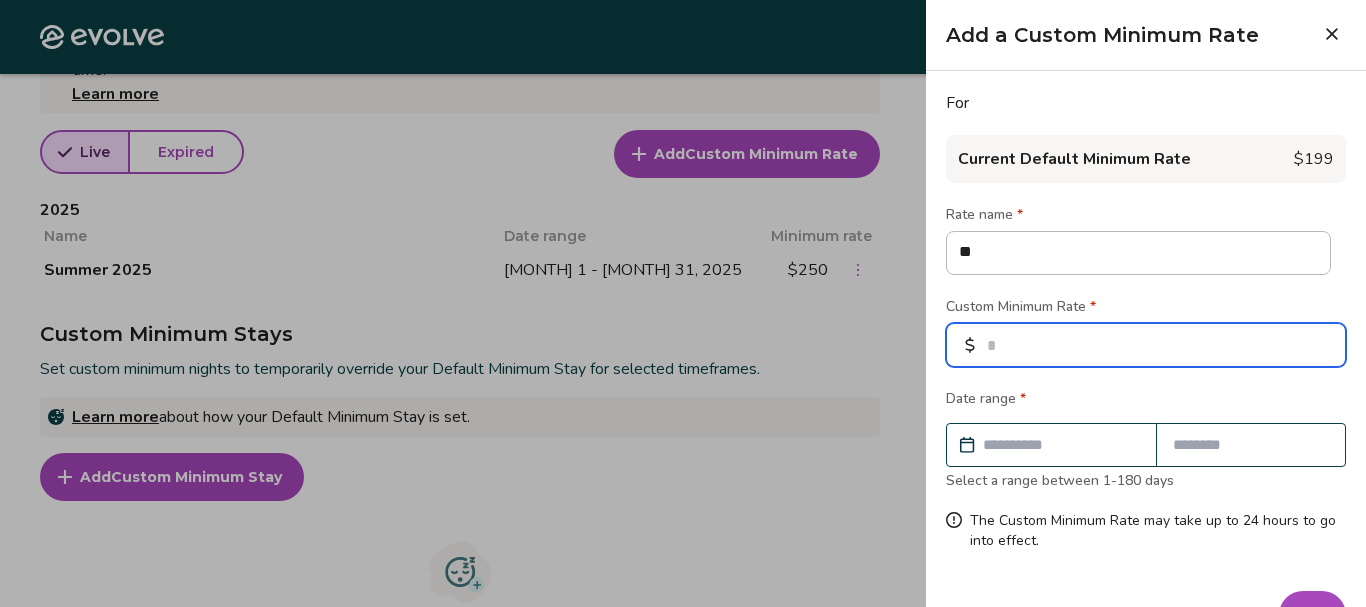 type on "*" 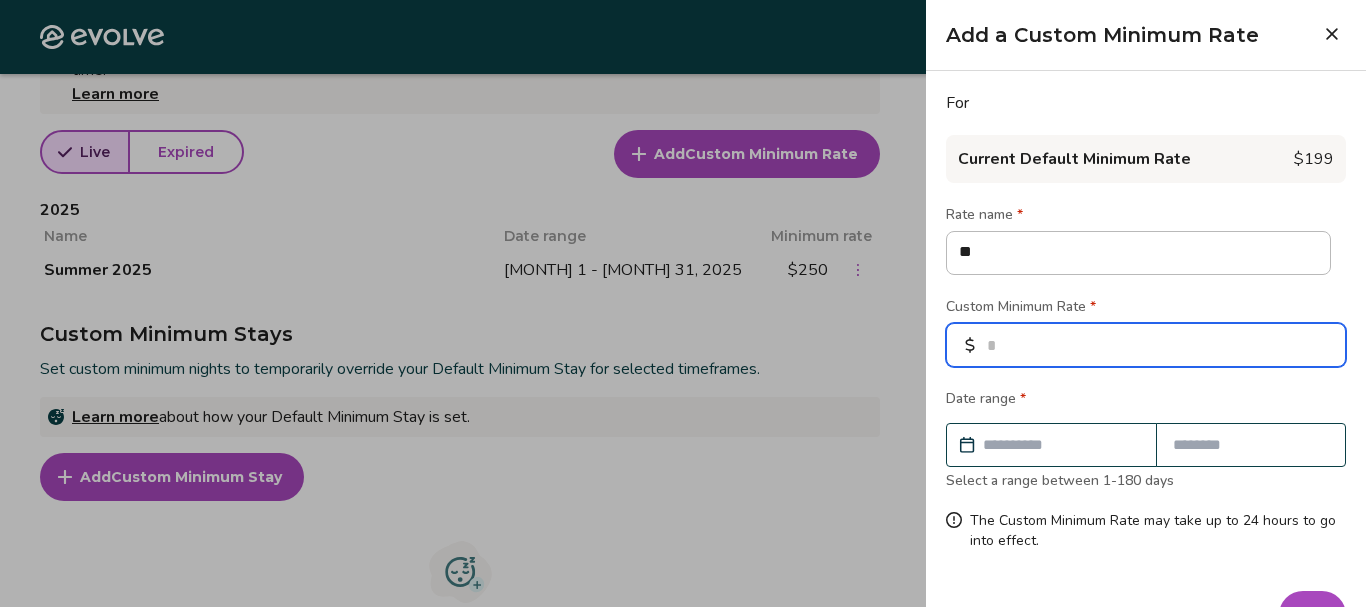 type on "***" 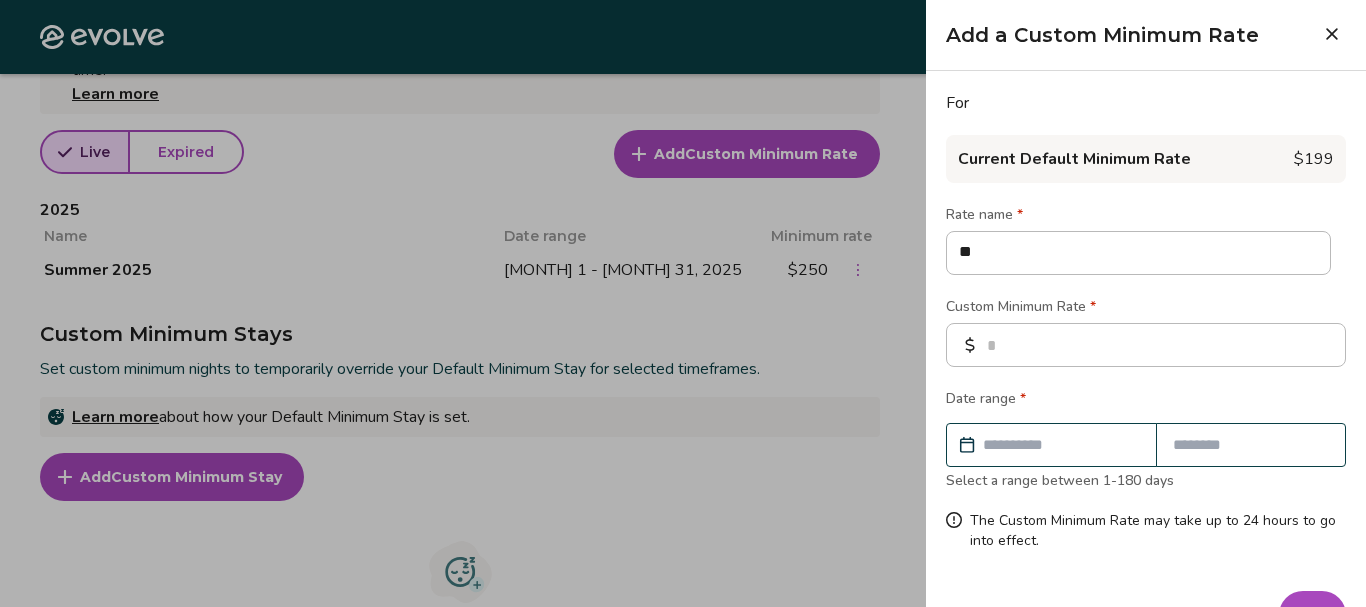 click at bounding box center [1061, 445] 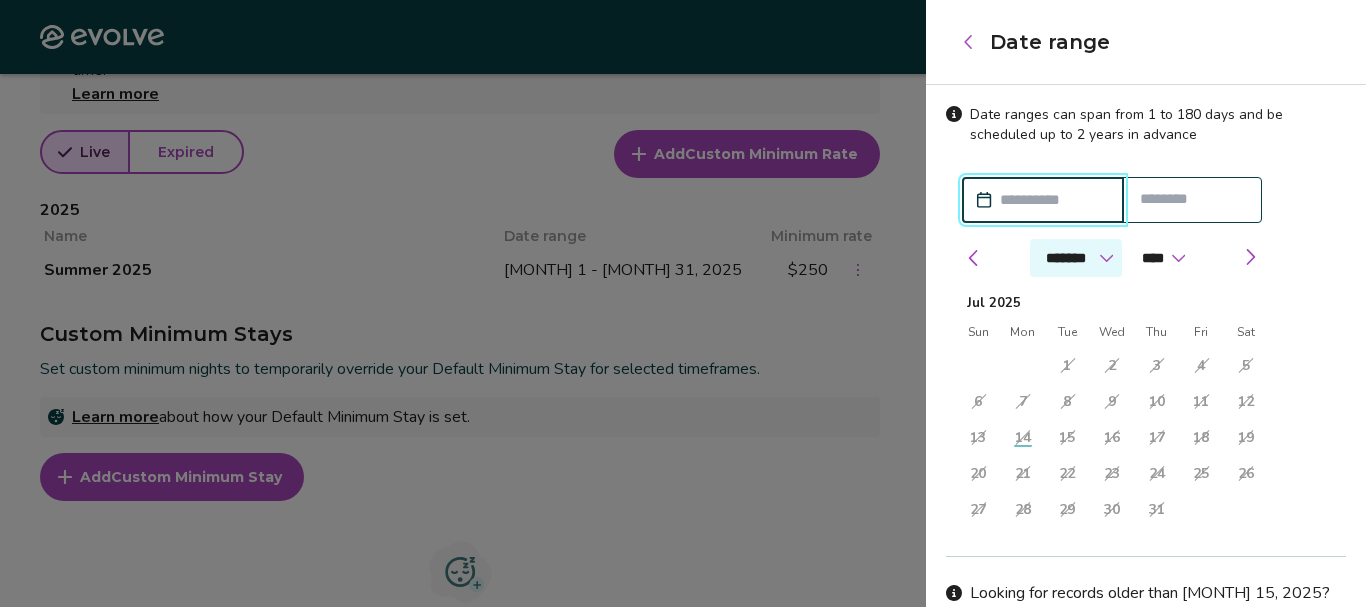 click on "******* ******** ***** ***** *** **** **** ****** ********* ******* ******** ********" at bounding box center (1076, 258) 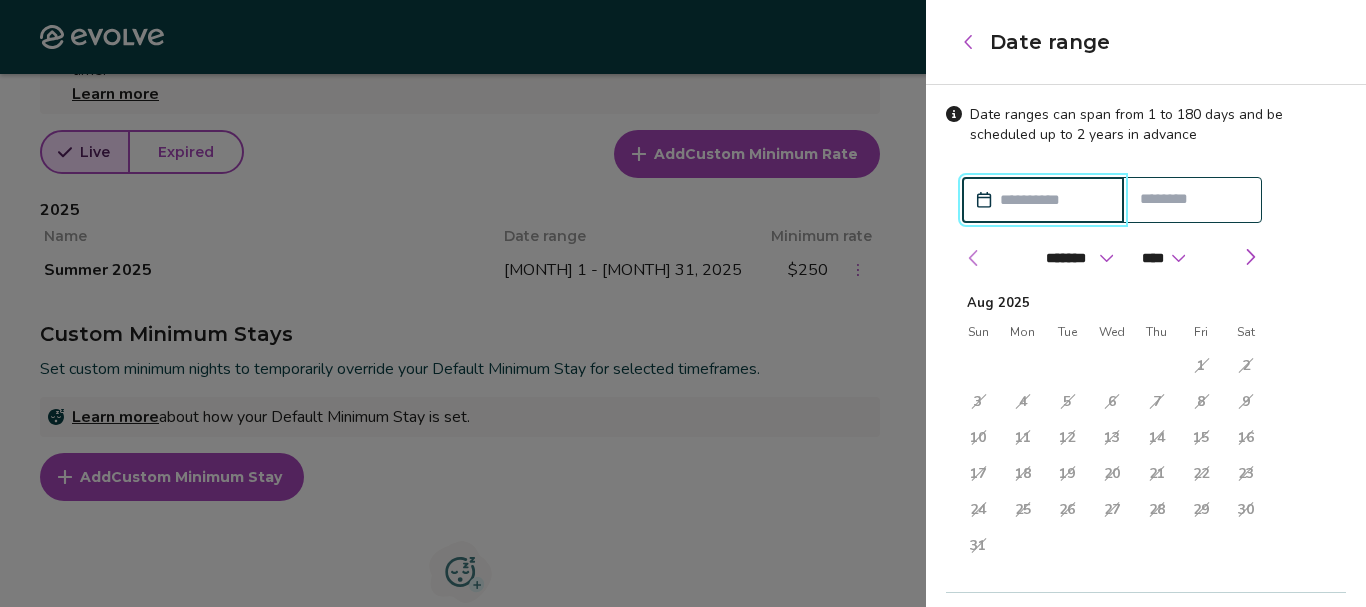 click at bounding box center (974, 258) 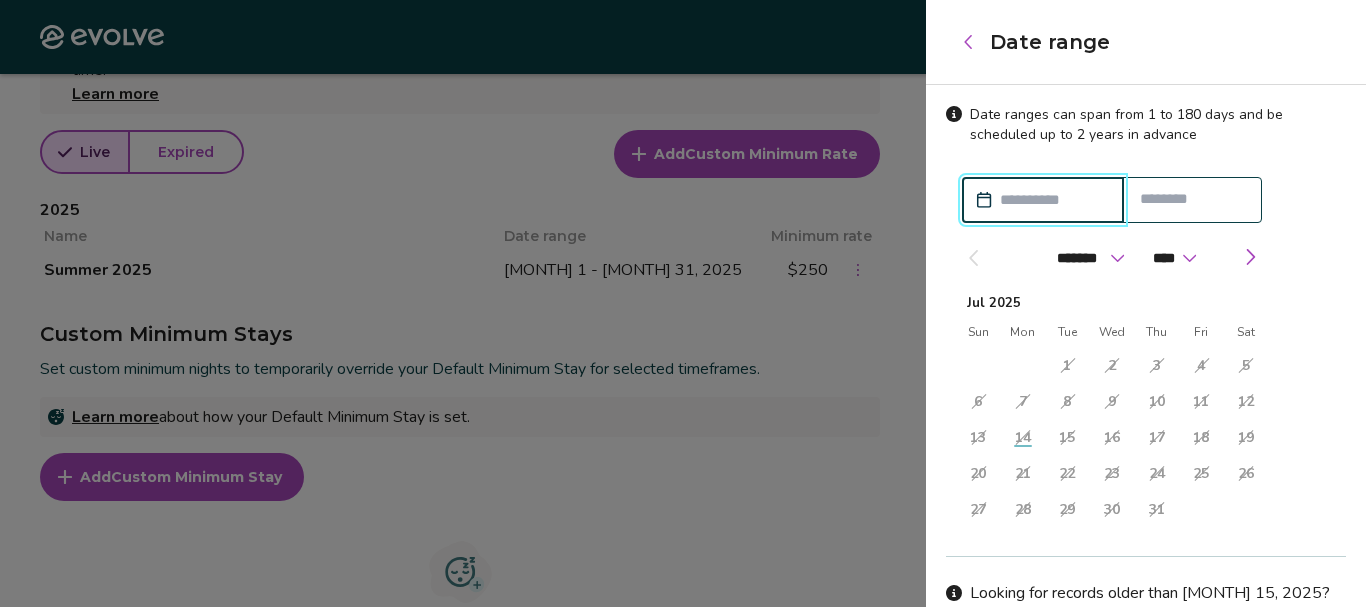 click at bounding box center (683, 303) 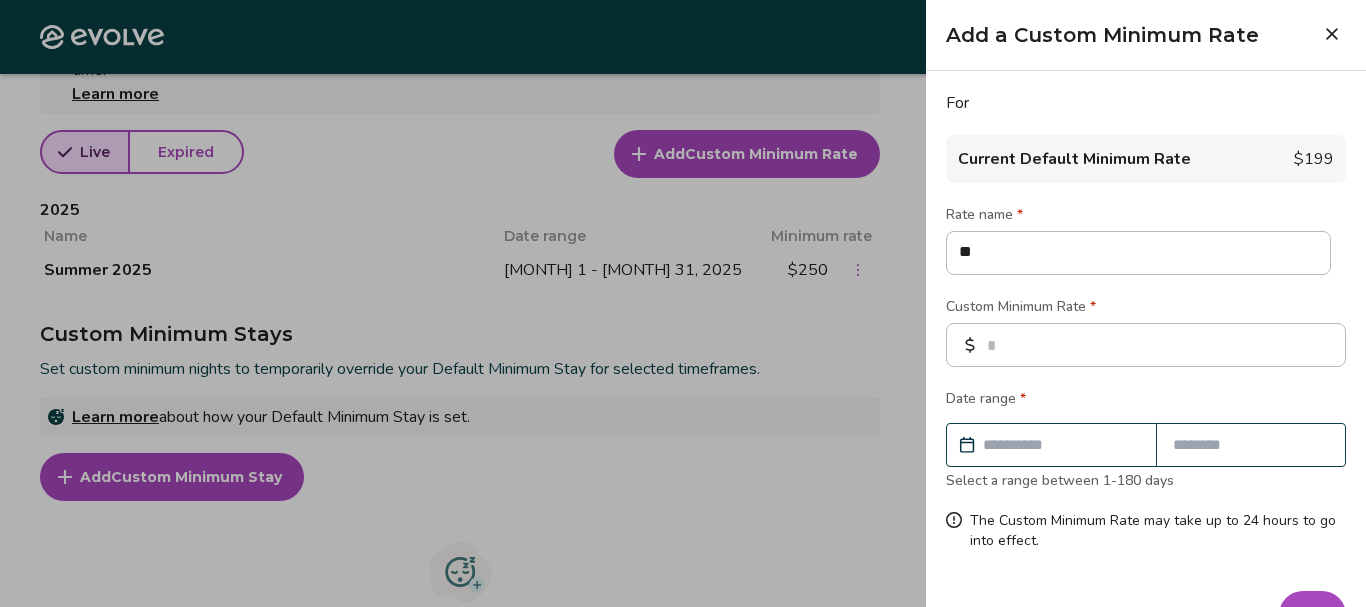 click 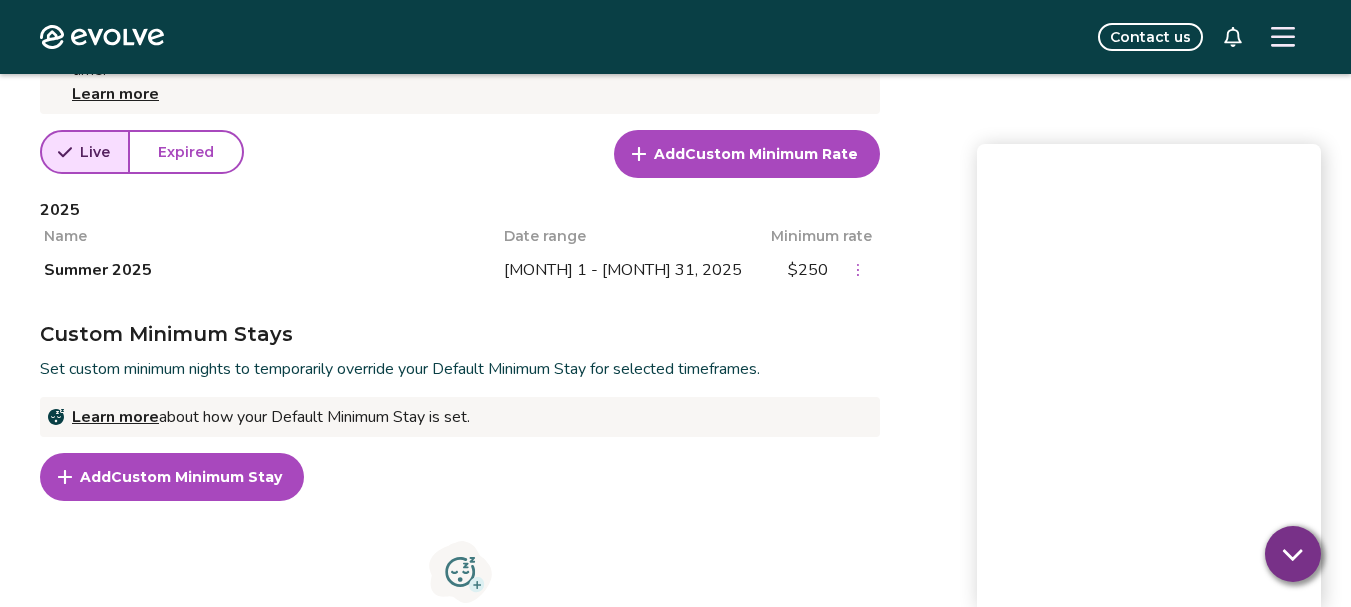 click on "Custom Minimum Rate" at bounding box center (771, 154) 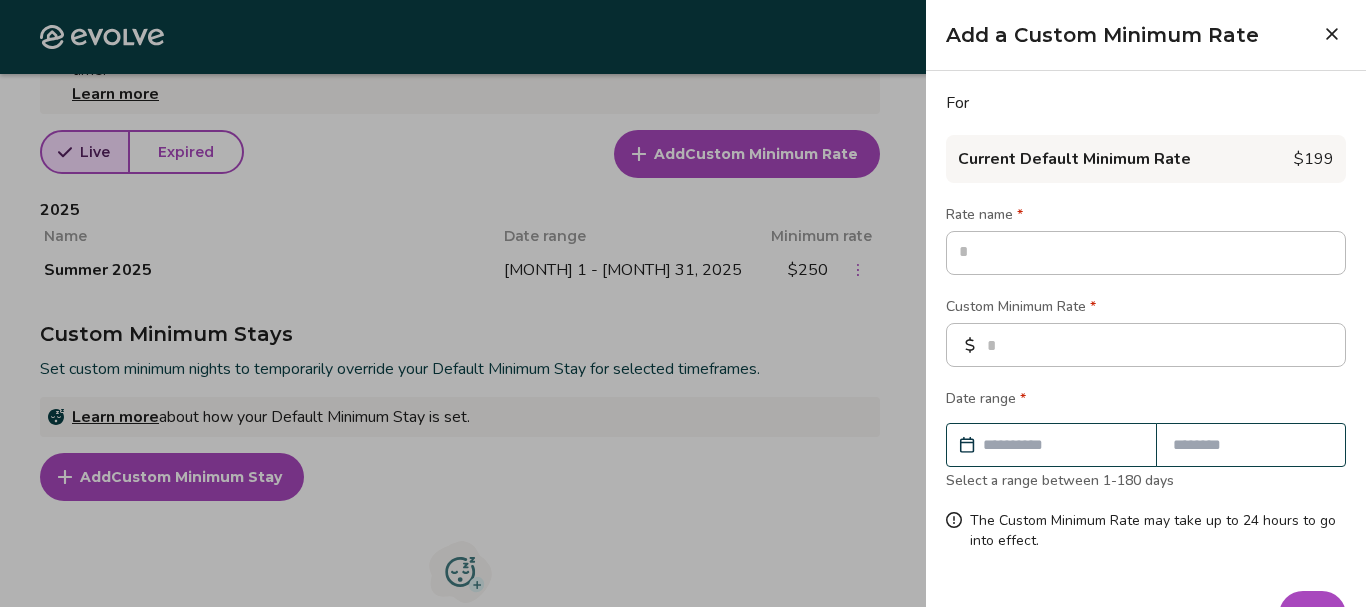 click 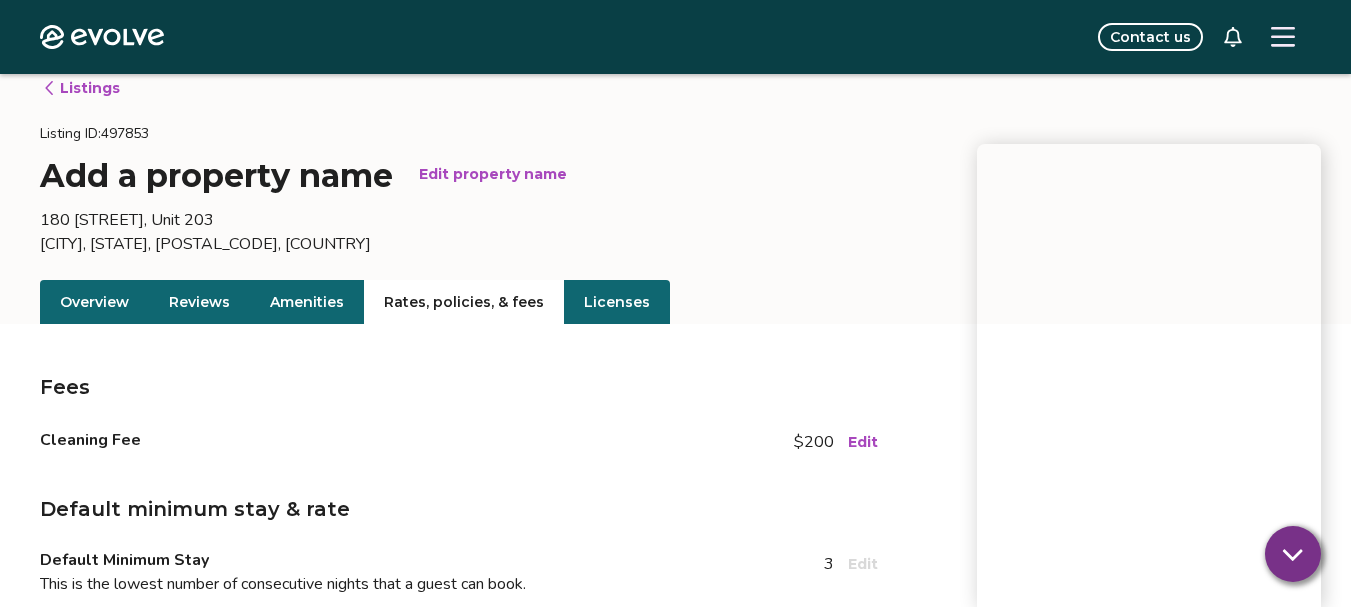 scroll, scrollTop: 0, scrollLeft: 0, axis: both 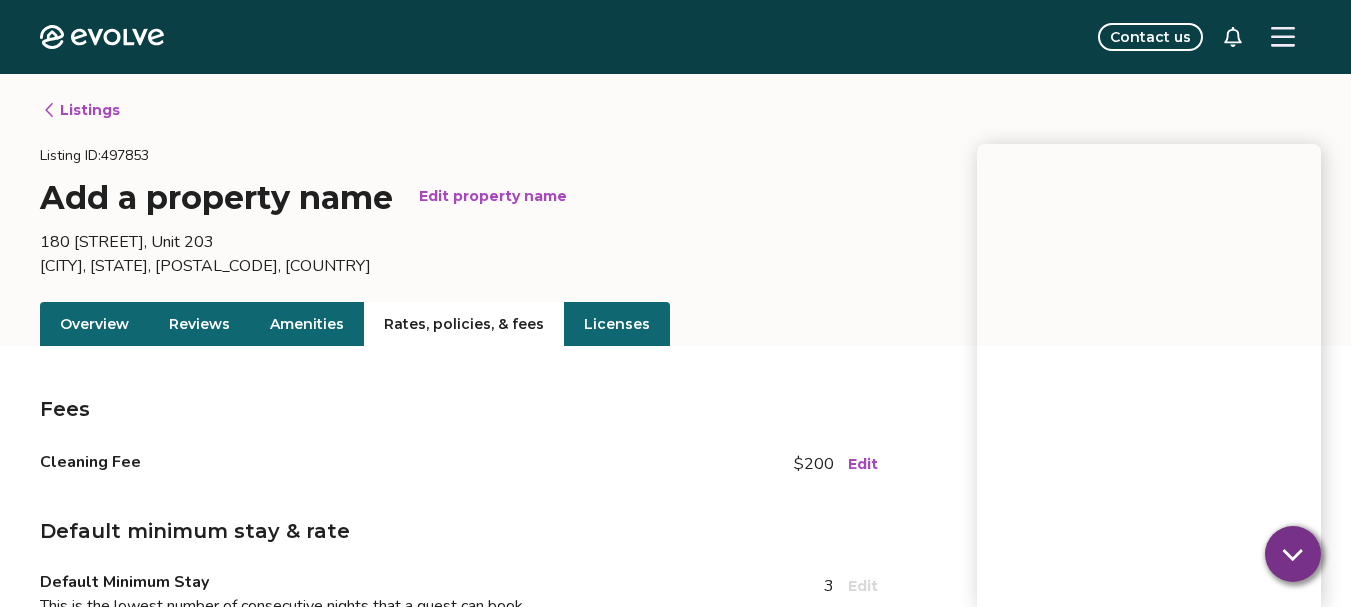 click on "Rates, policies, & fees" at bounding box center [464, 324] 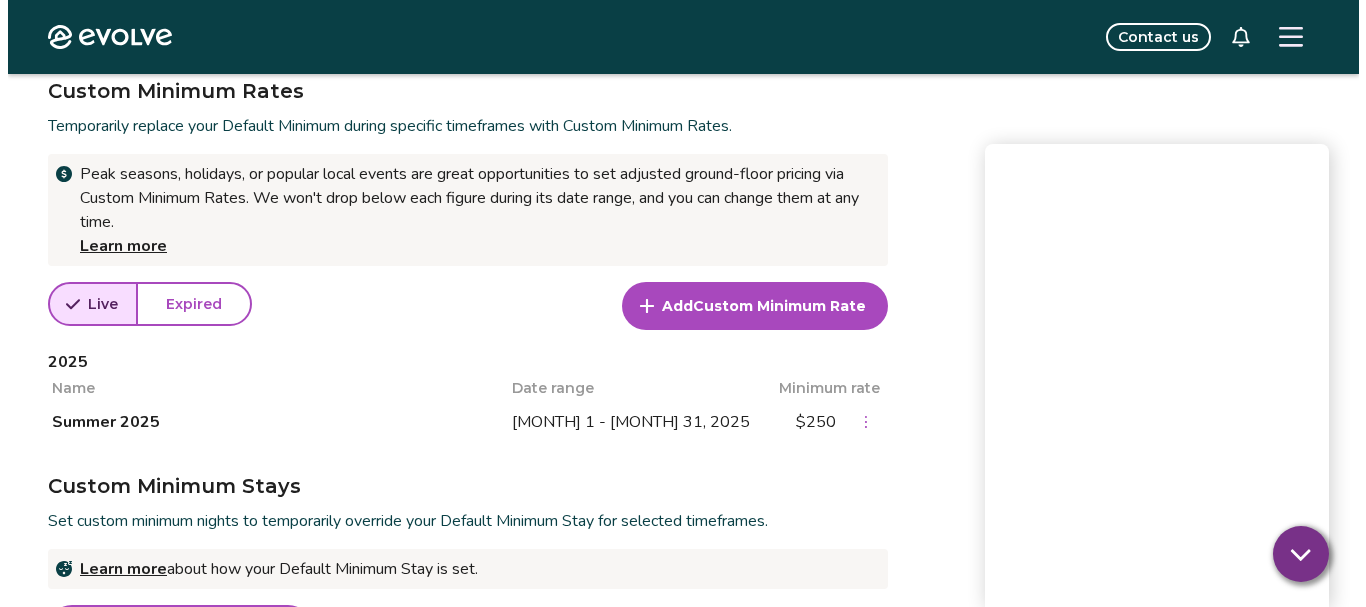 scroll, scrollTop: 720, scrollLeft: 0, axis: vertical 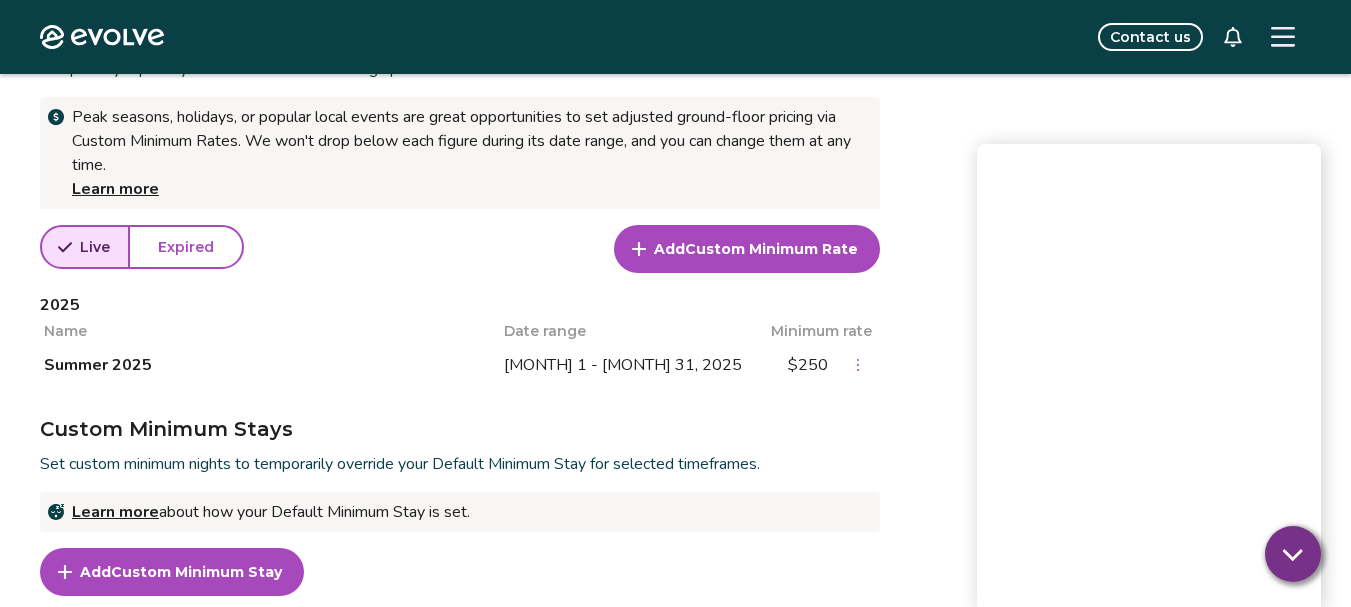 click on "Custom Minimum Rate" at bounding box center (771, 249) 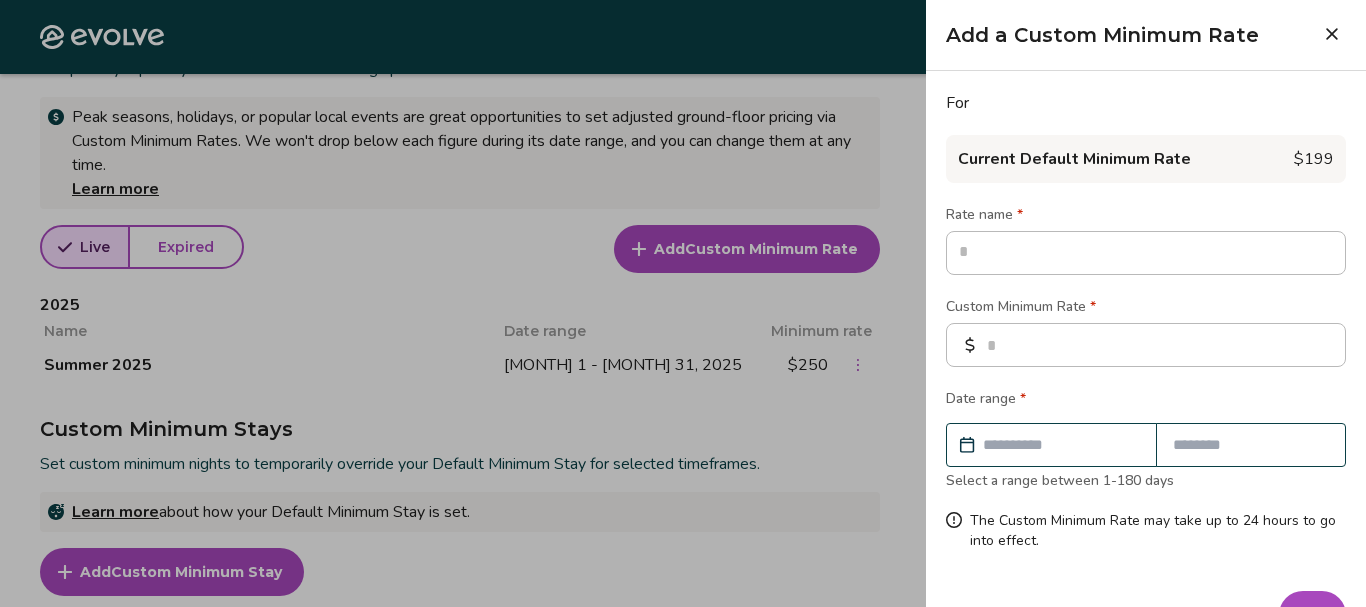 click at bounding box center [683, 303] 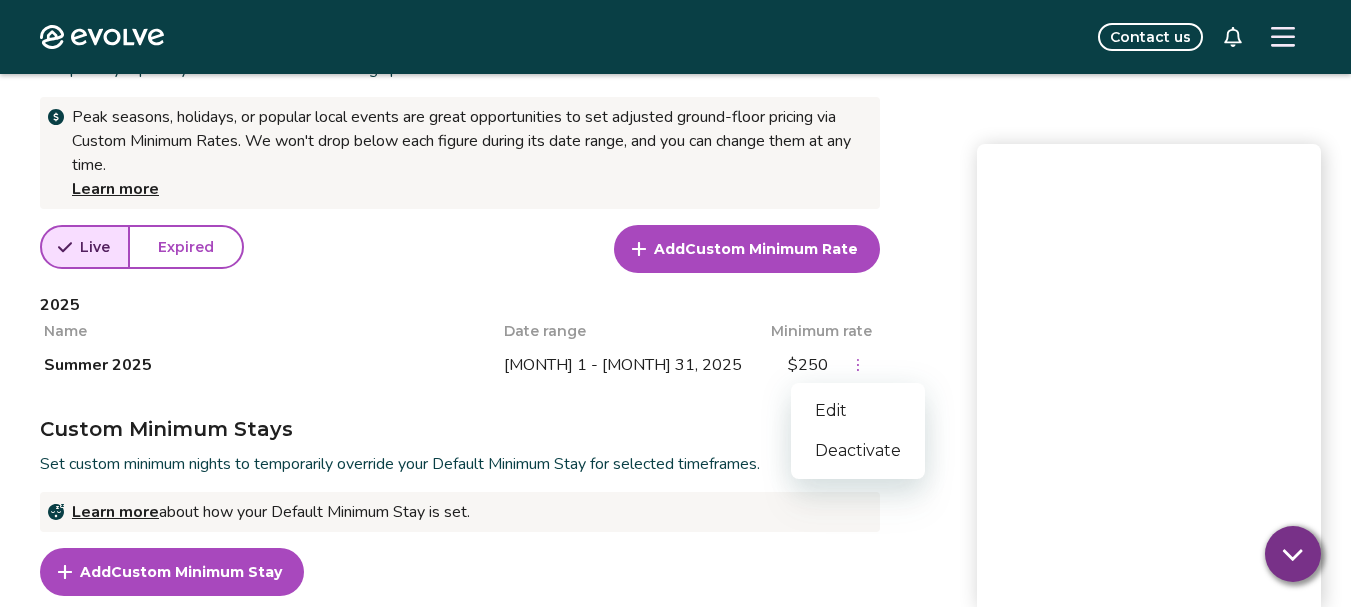 click 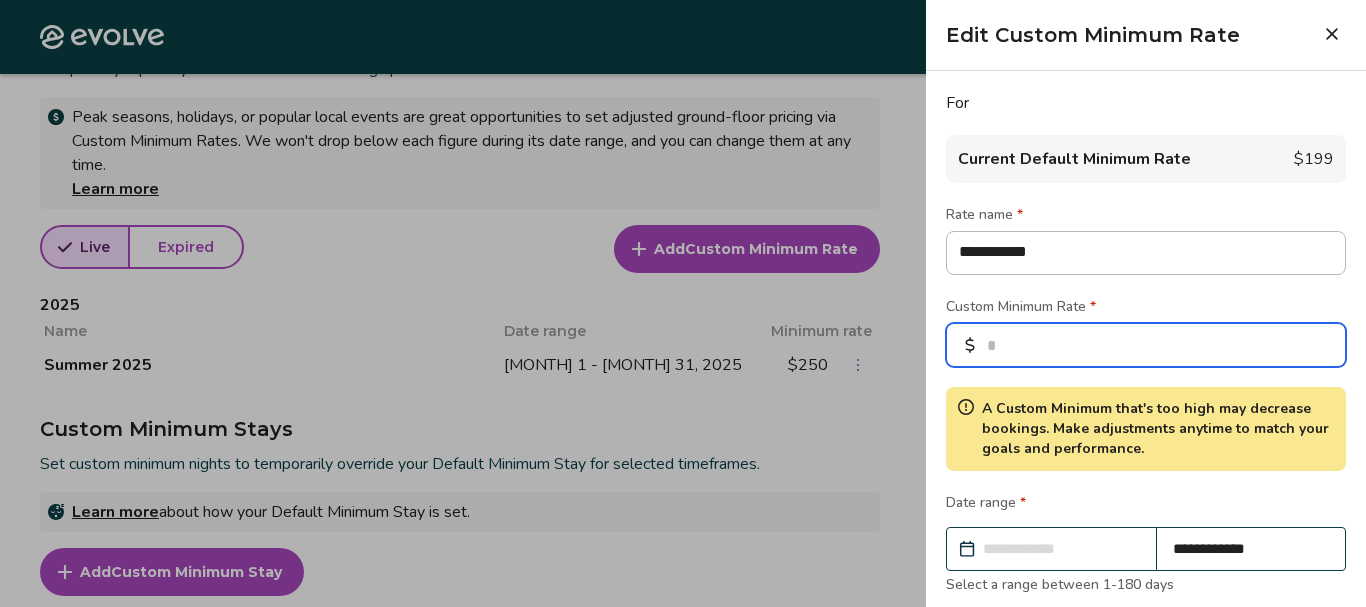 click on "***" at bounding box center (1146, 345) 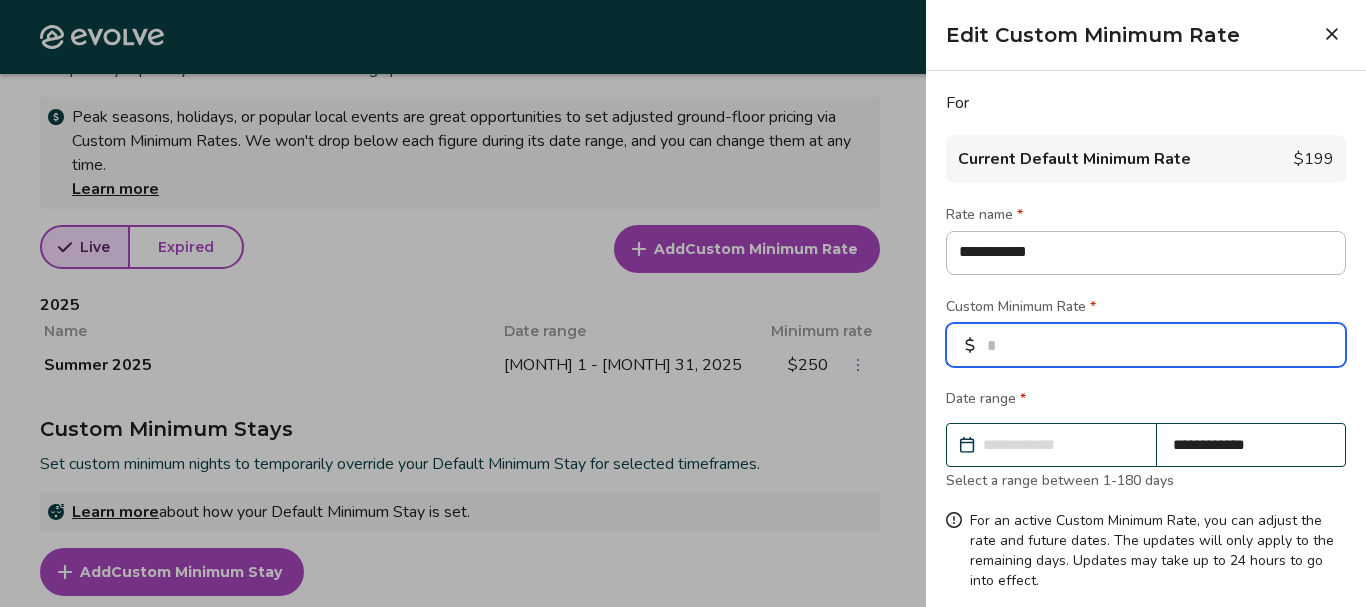 type on "*" 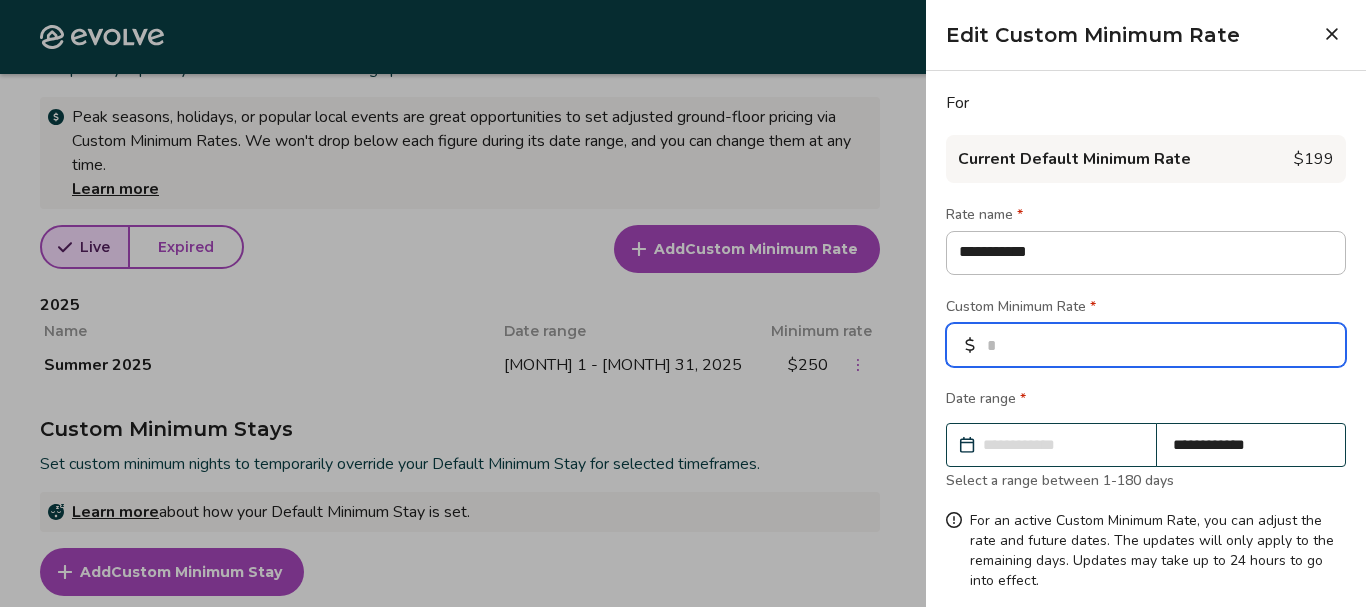 type on "*" 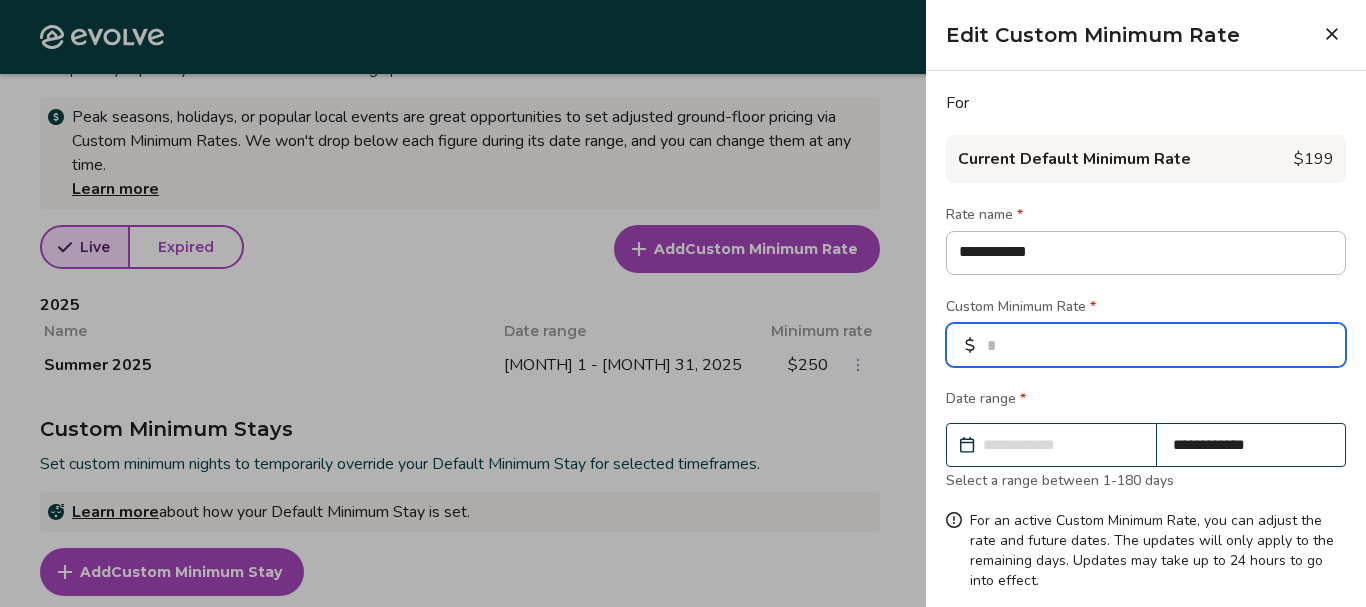 type on "***" 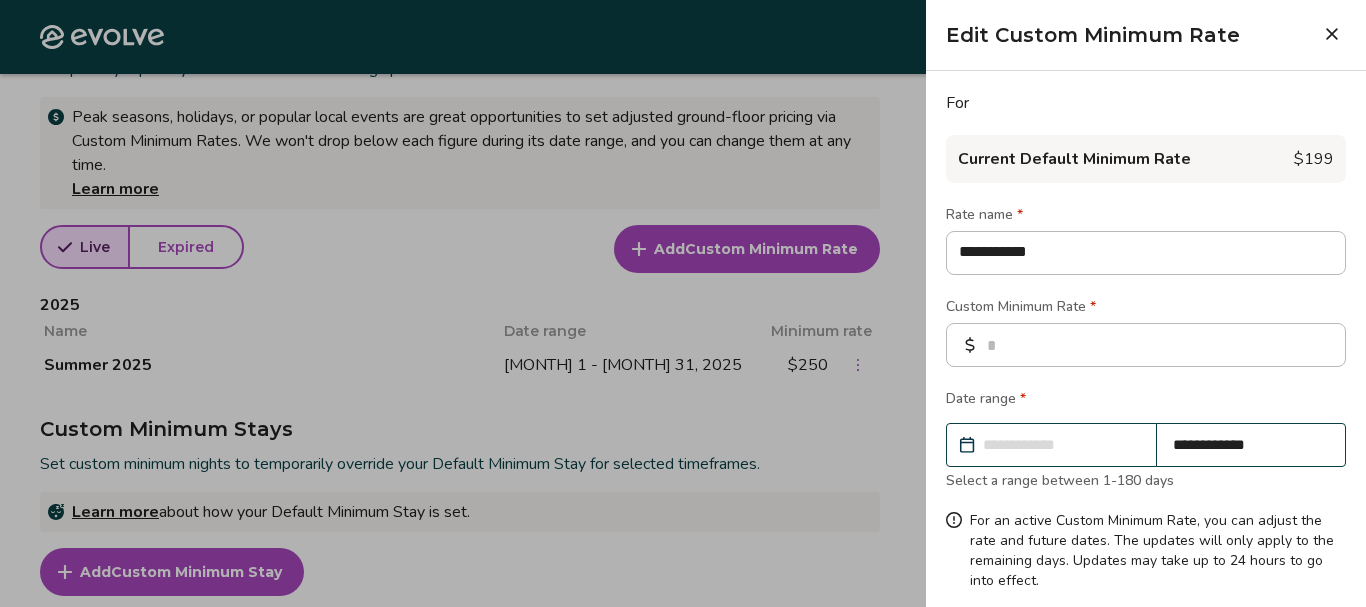 click on "**********" at bounding box center (1061, 445) 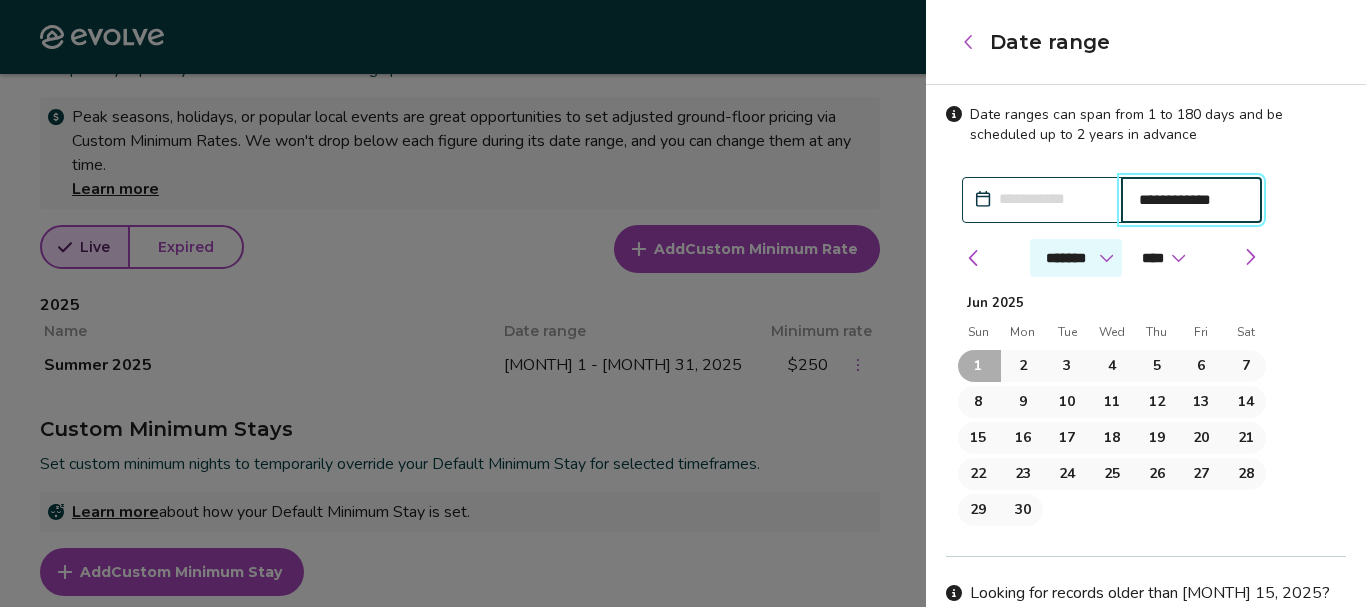 click on "******* ******** ***** ***** *** **** **** ****** ********* ******* ******** ********" at bounding box center (1076, 258) 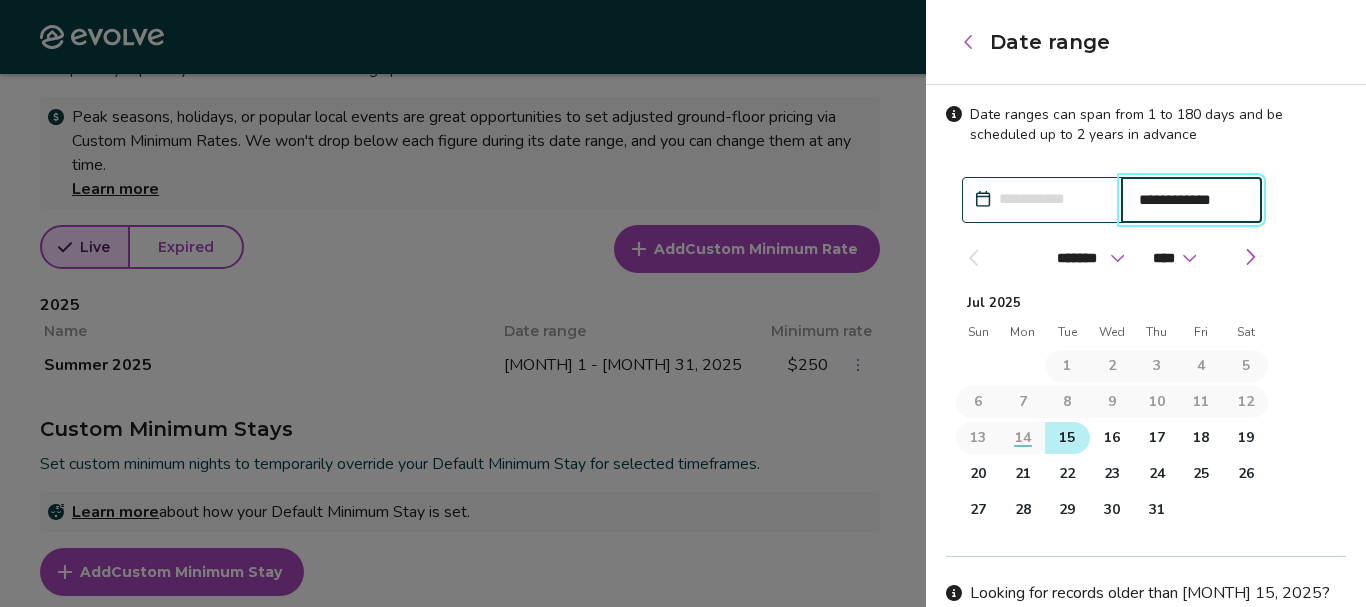 click on "15" at bounding box center [1067, 438] 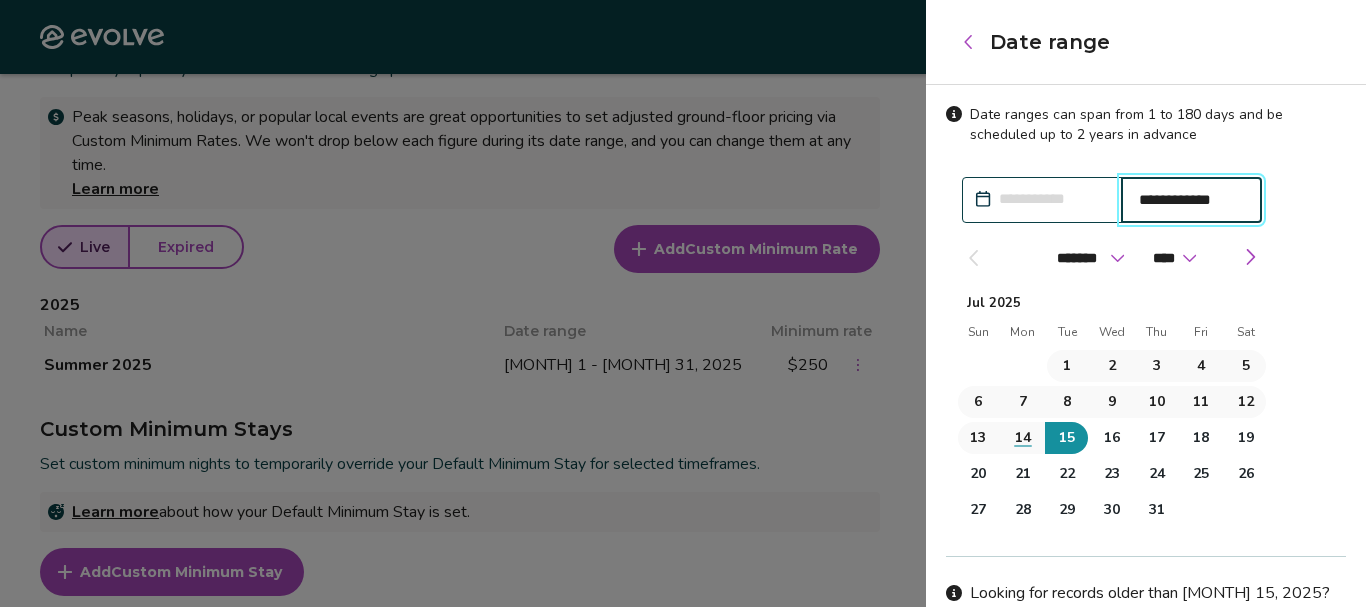 click on "**********" at bounding box center [1042, 200] 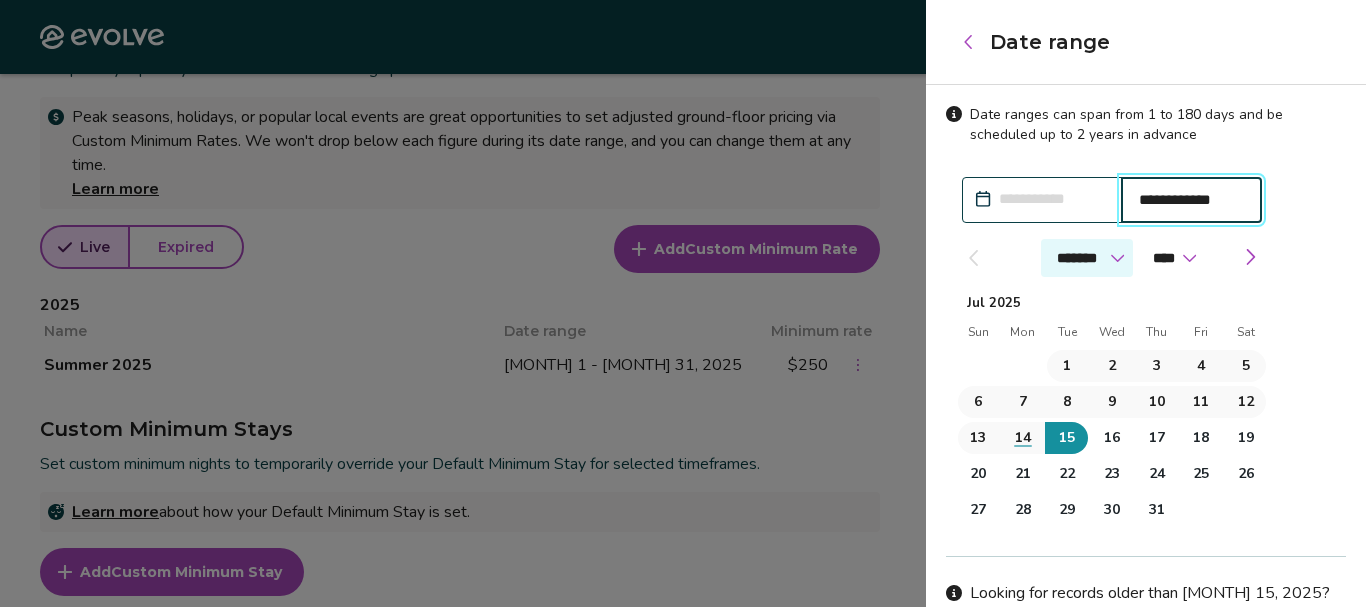 click on "******* ******** ***** ***** *** **** **** ****** ********* ******* ******** ********" at bounding box center [1087, 258] 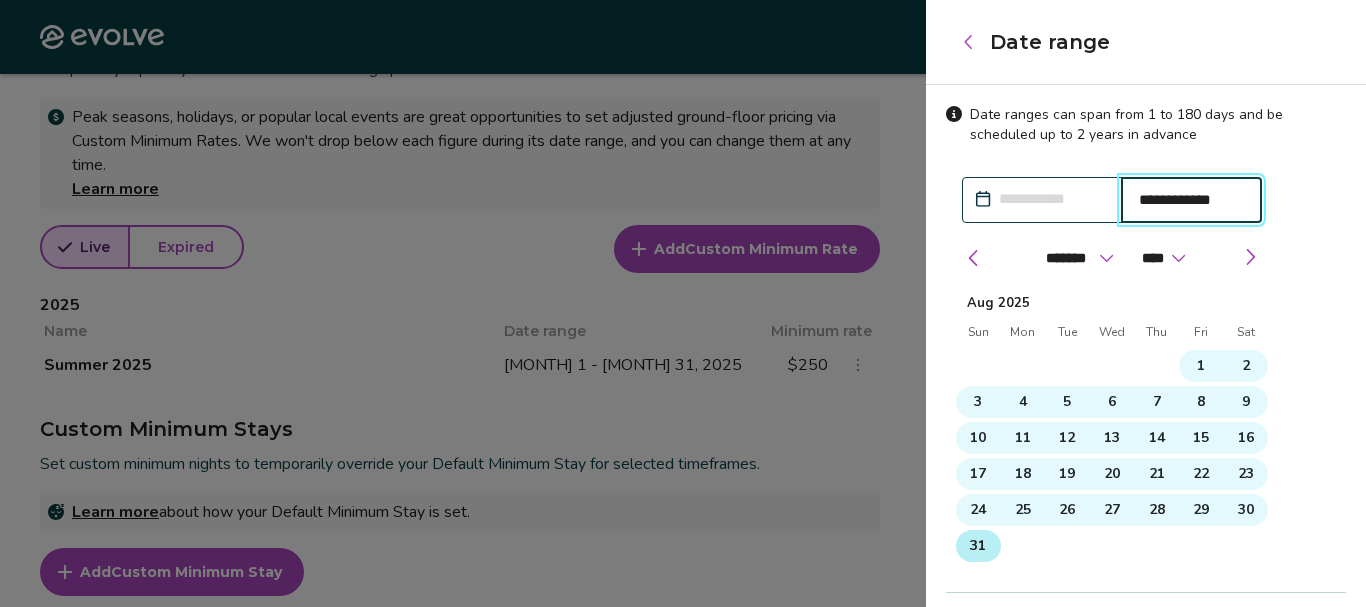 click on "31" at bounding box center [978, 546] 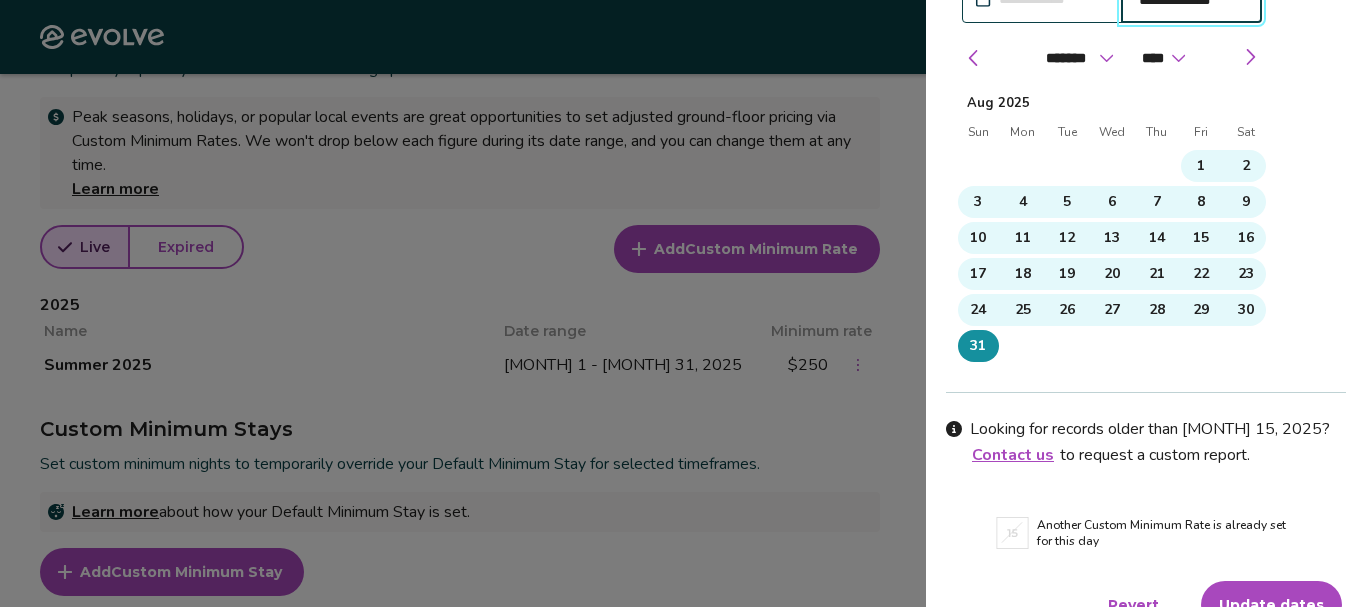 scroll, scrollTop: 234, scrollLeft: 0, axis: vertical 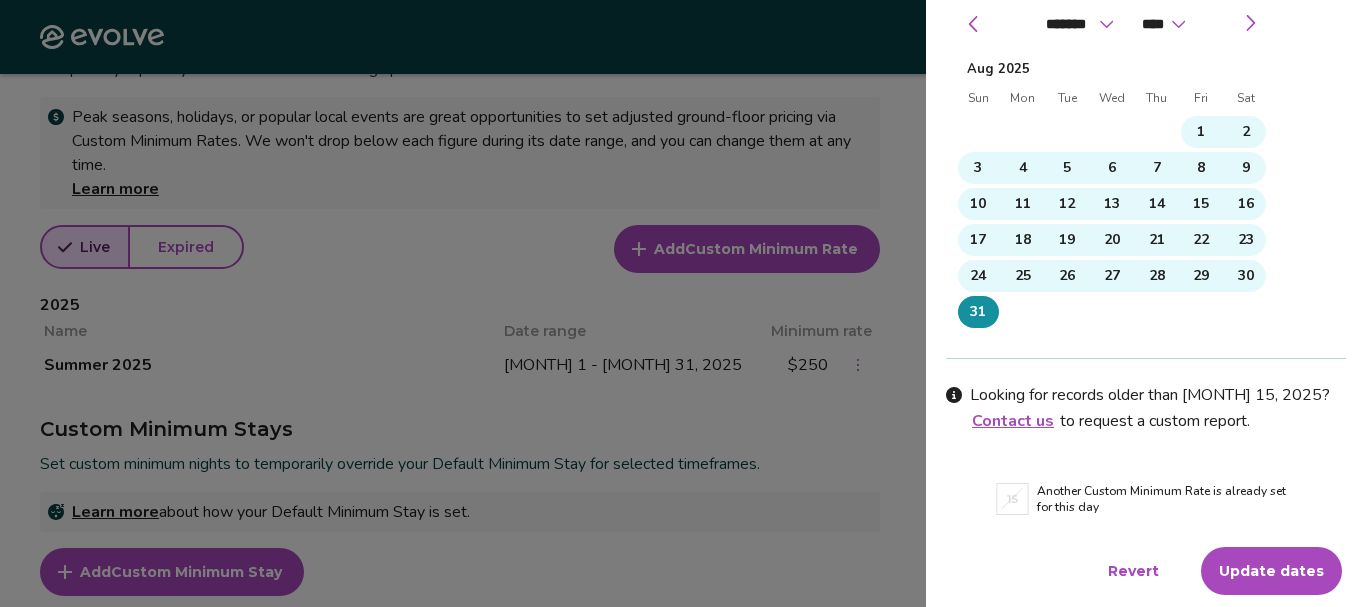 click on "Update dates" at bounding box center [1271, 571] 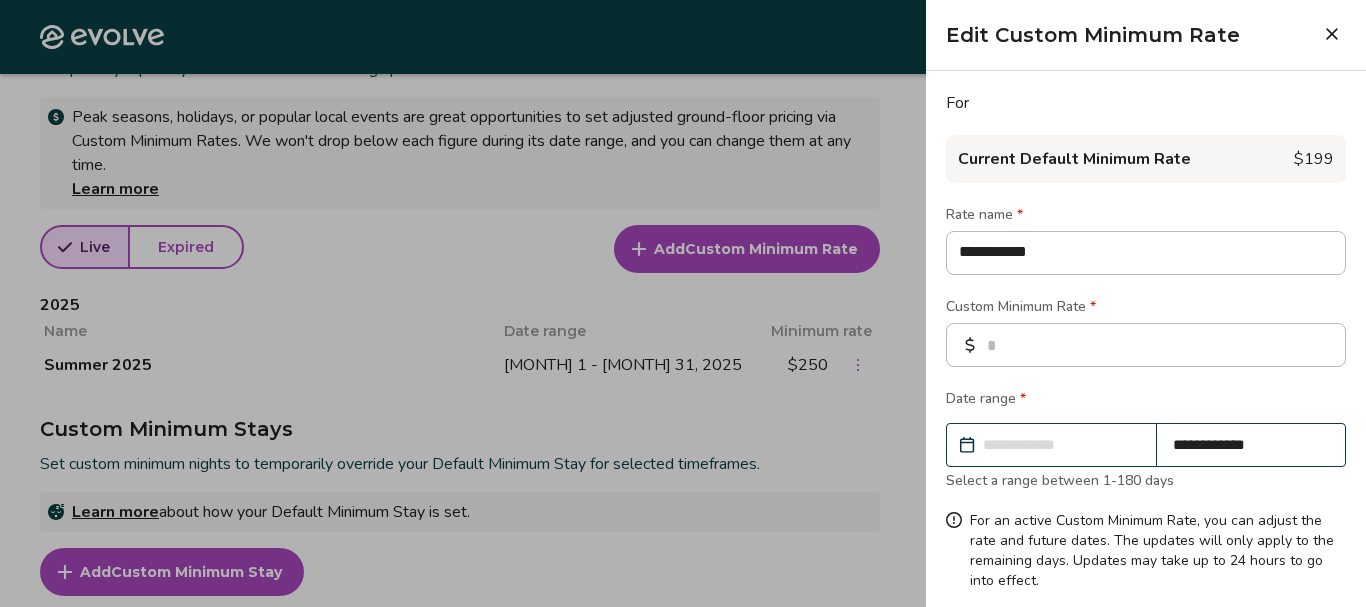 click on "**********" at bounding box center (1051, 445) 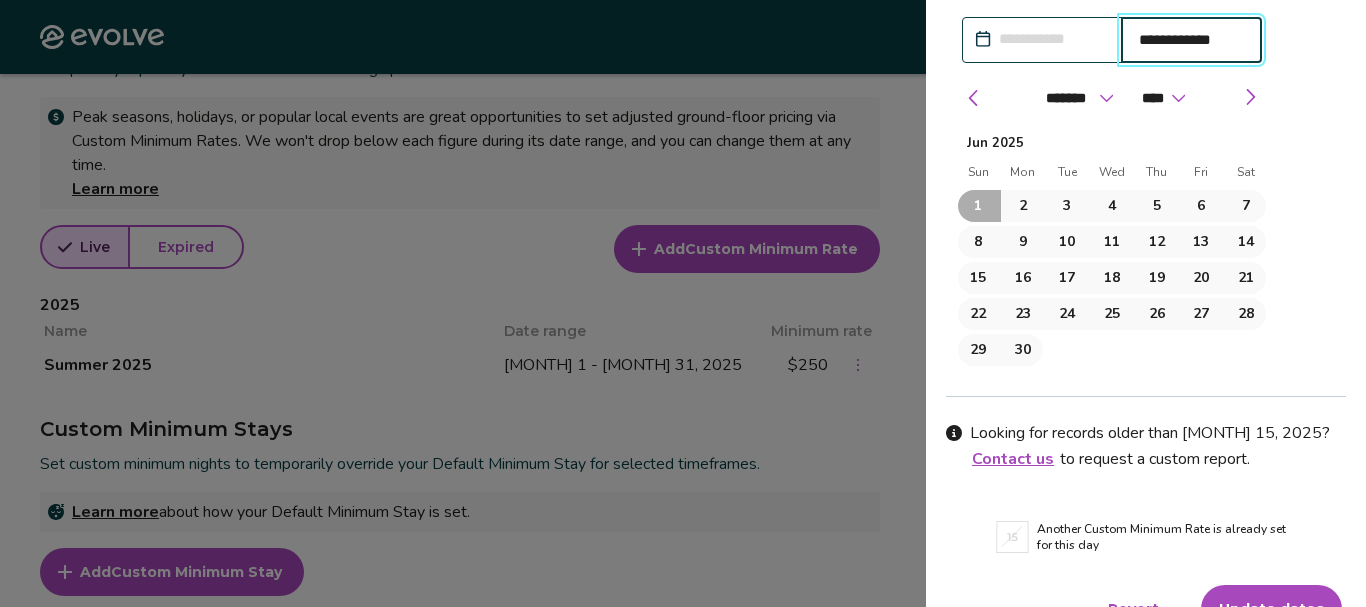 scroll, scrollTop: 198, scrollLeft: 0, axis: vertical 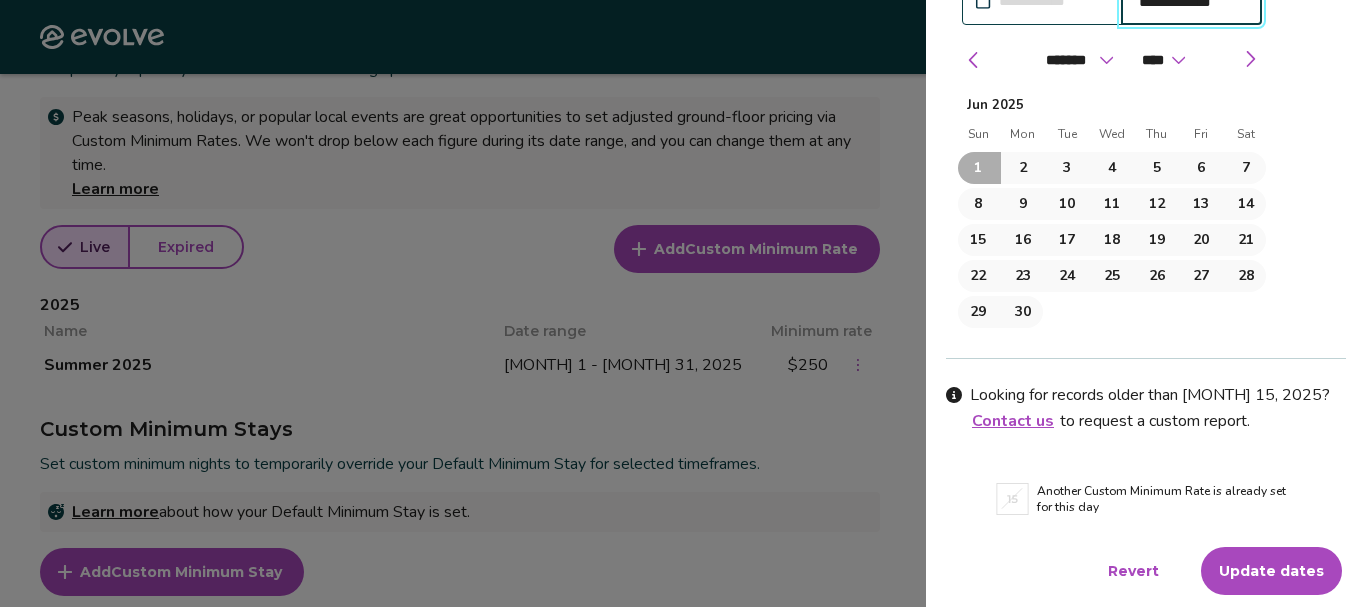 click at bounding box center (683, 303) 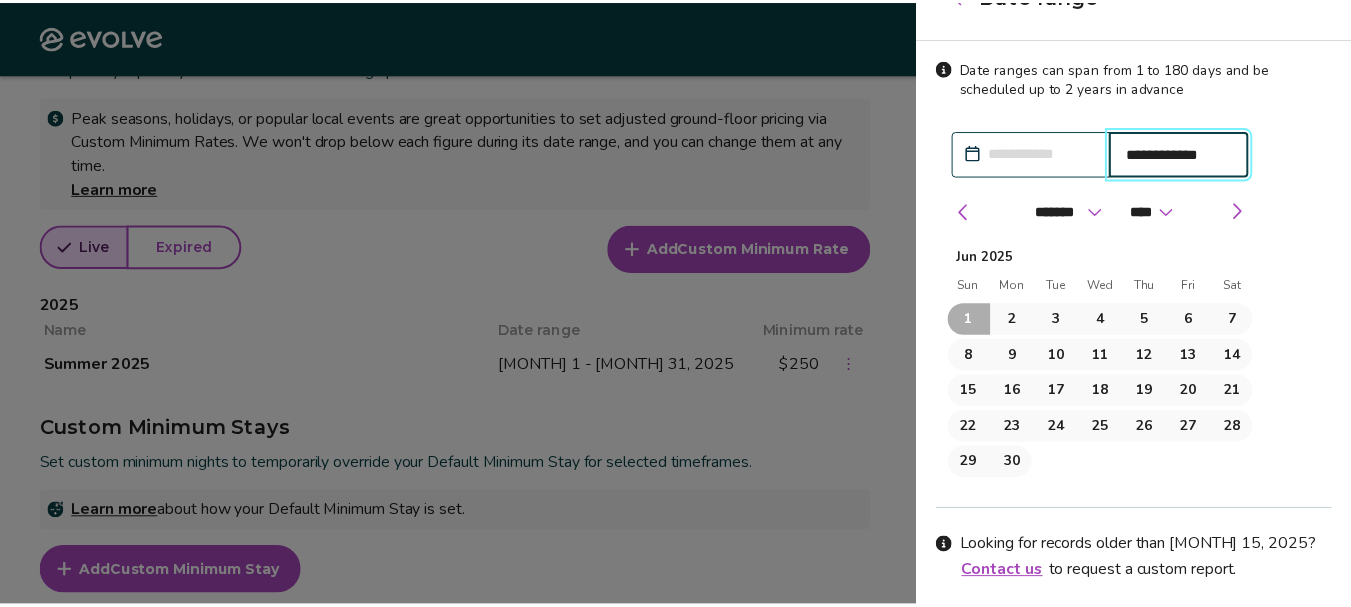scroll, scrollTop: 0, scrollLeft: 0, axis: both 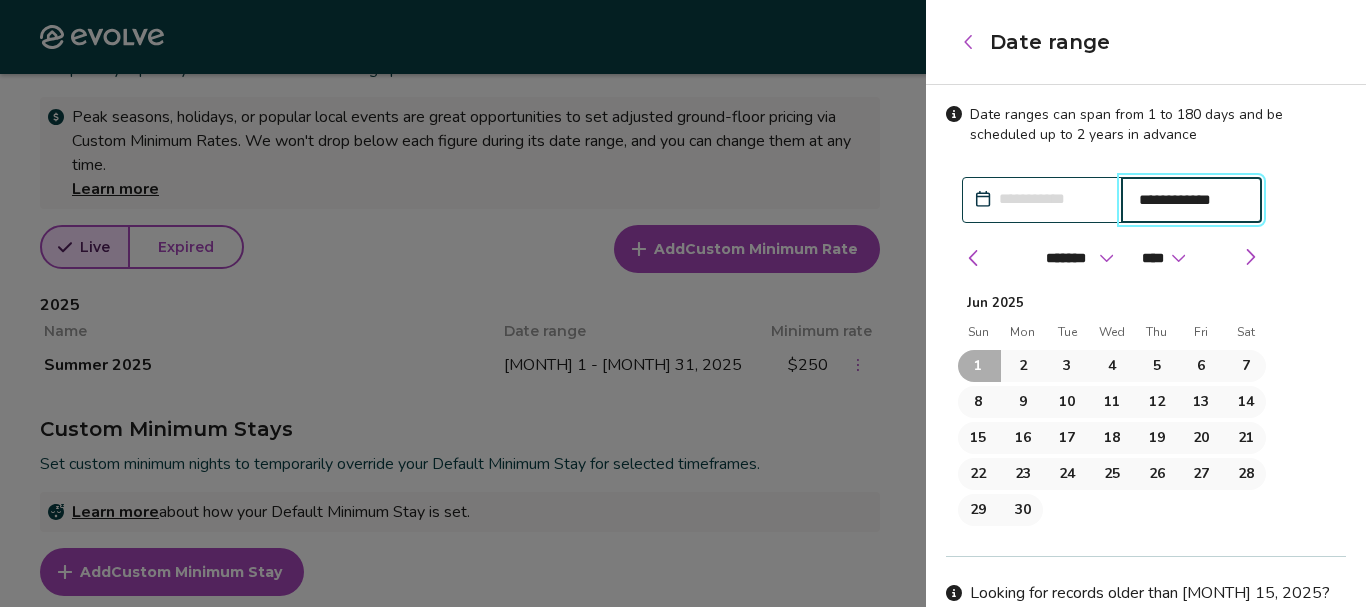 click 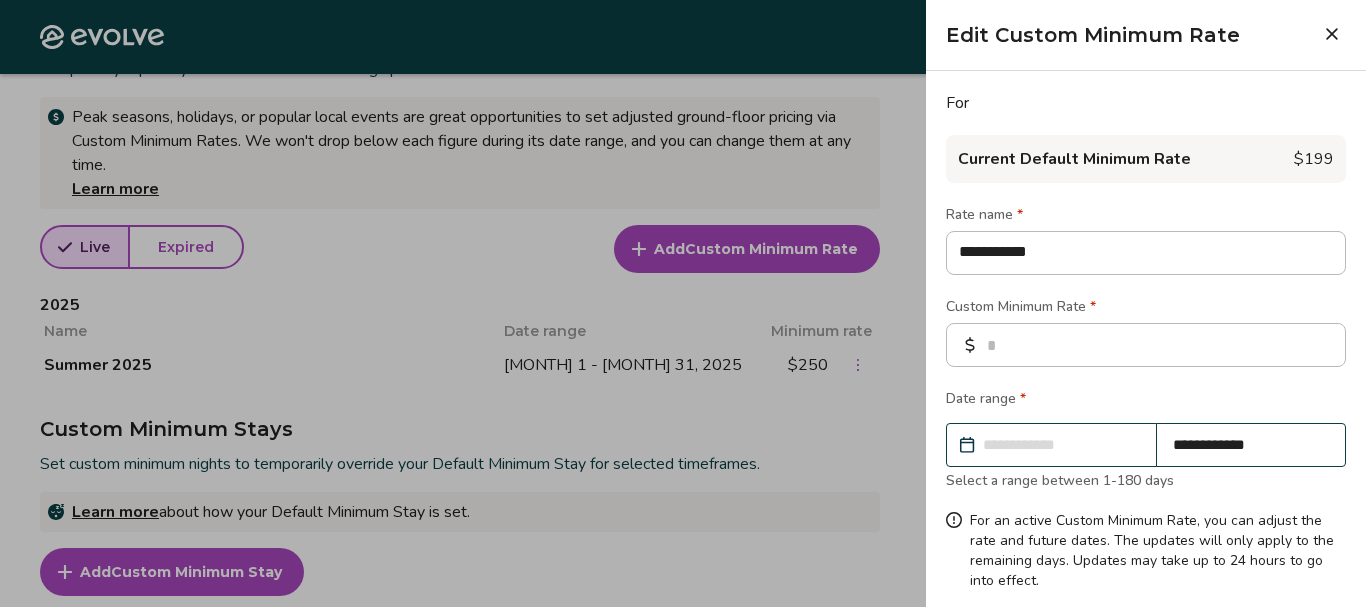 type on "*" 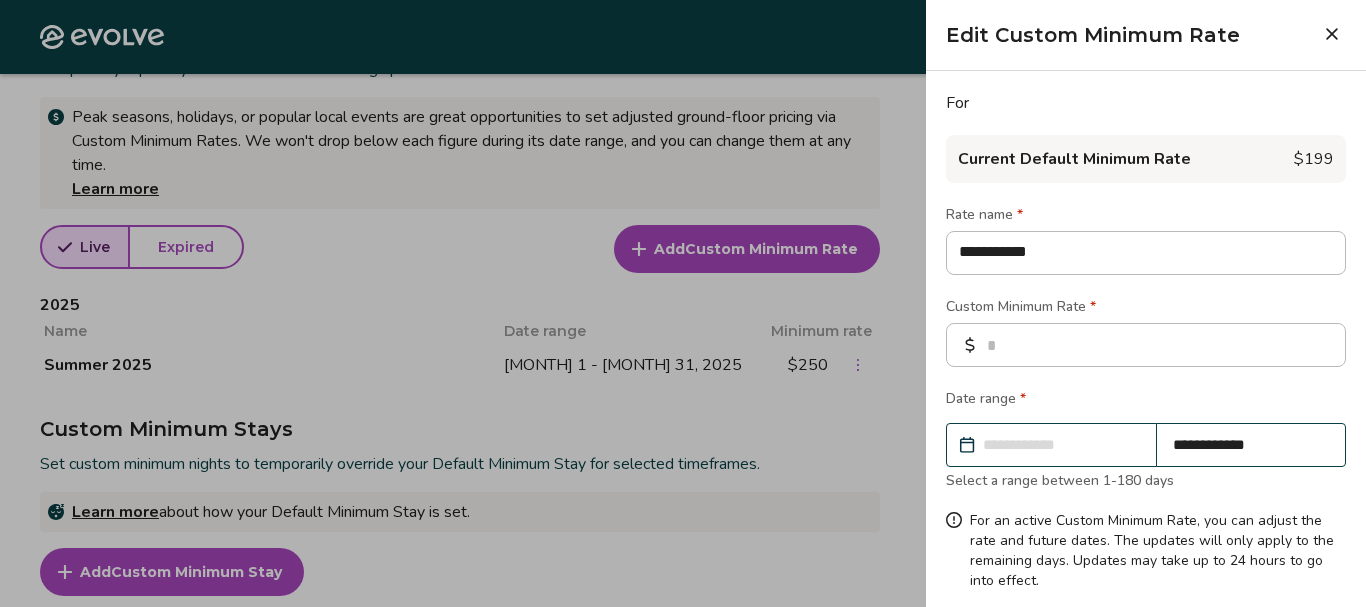 type on "***" 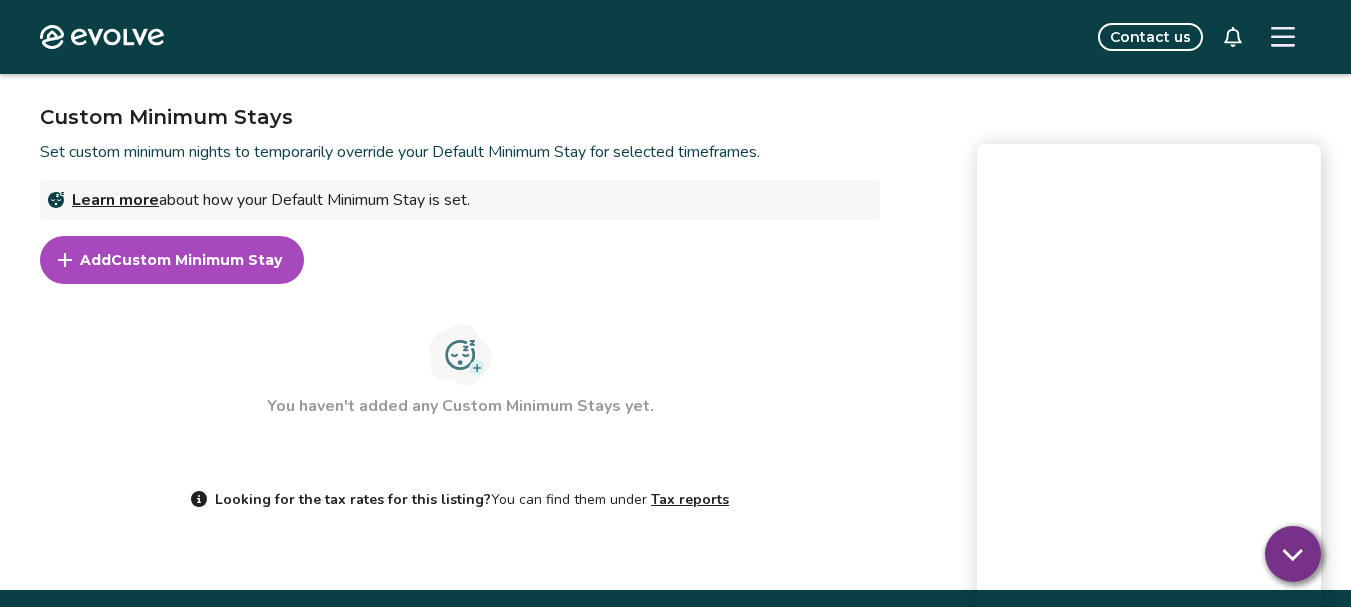 scroll, scrollTop: 1095, scrollLeft: 0, axis: vertical 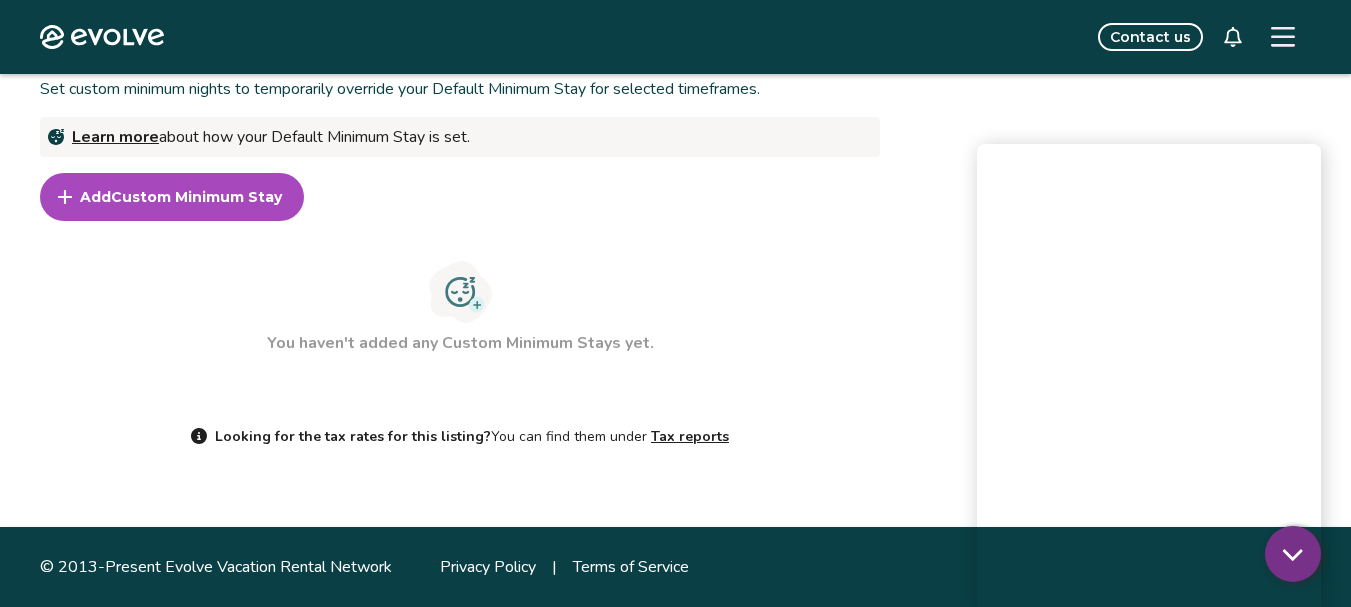 click on "Add  Custom Minimum Stay You haven't added any Custom Minimum Stays yet." at bounding box center [460, 276] 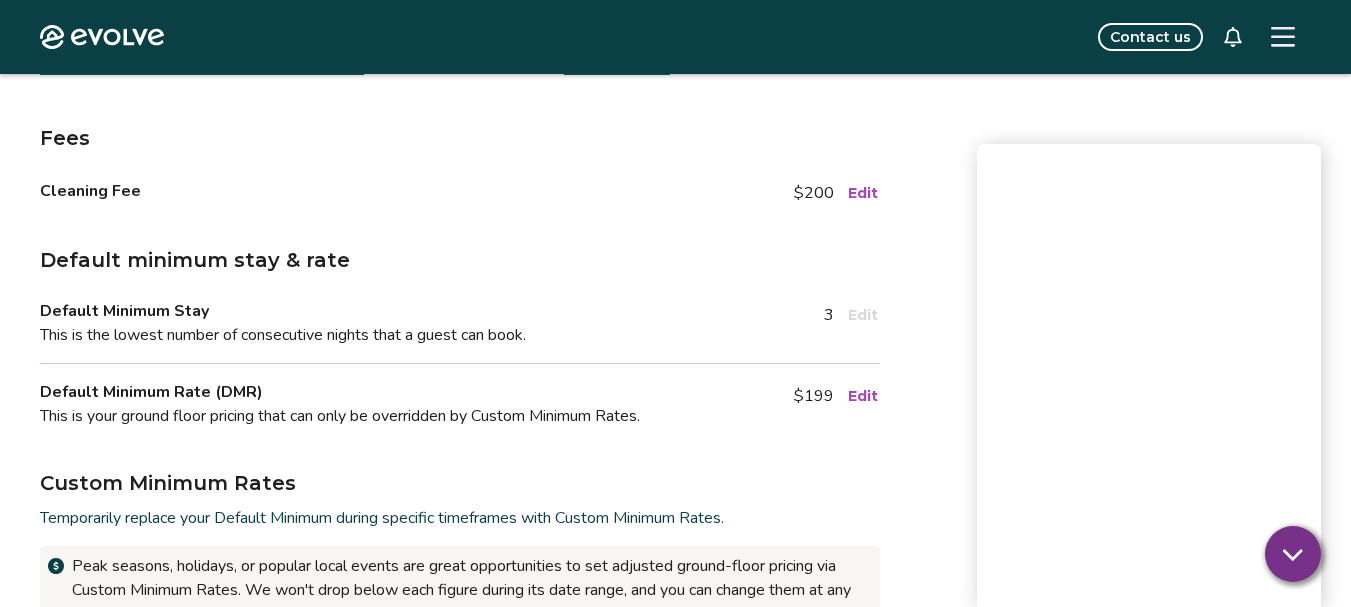 scroll, scrollTop: 0, scrollLeft: 0, axis: both 